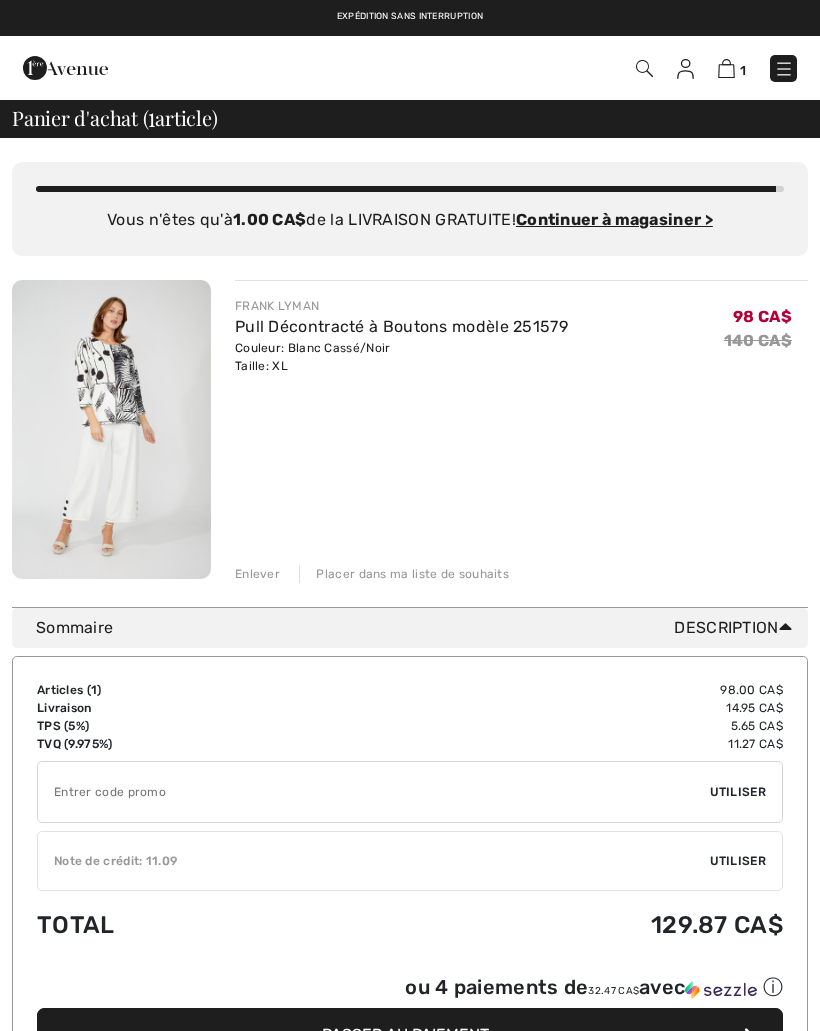 scroll, scrollTop: 0, scrollLeft: 0, axis: both 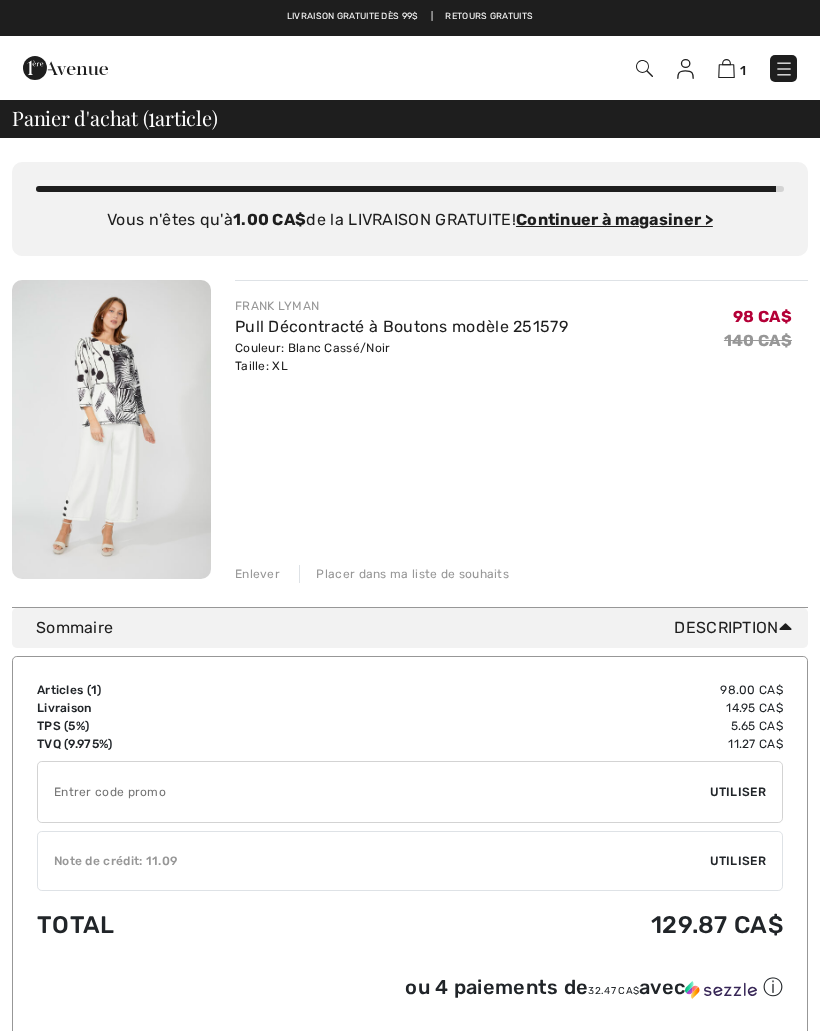 click at bounding box center (111, 429) 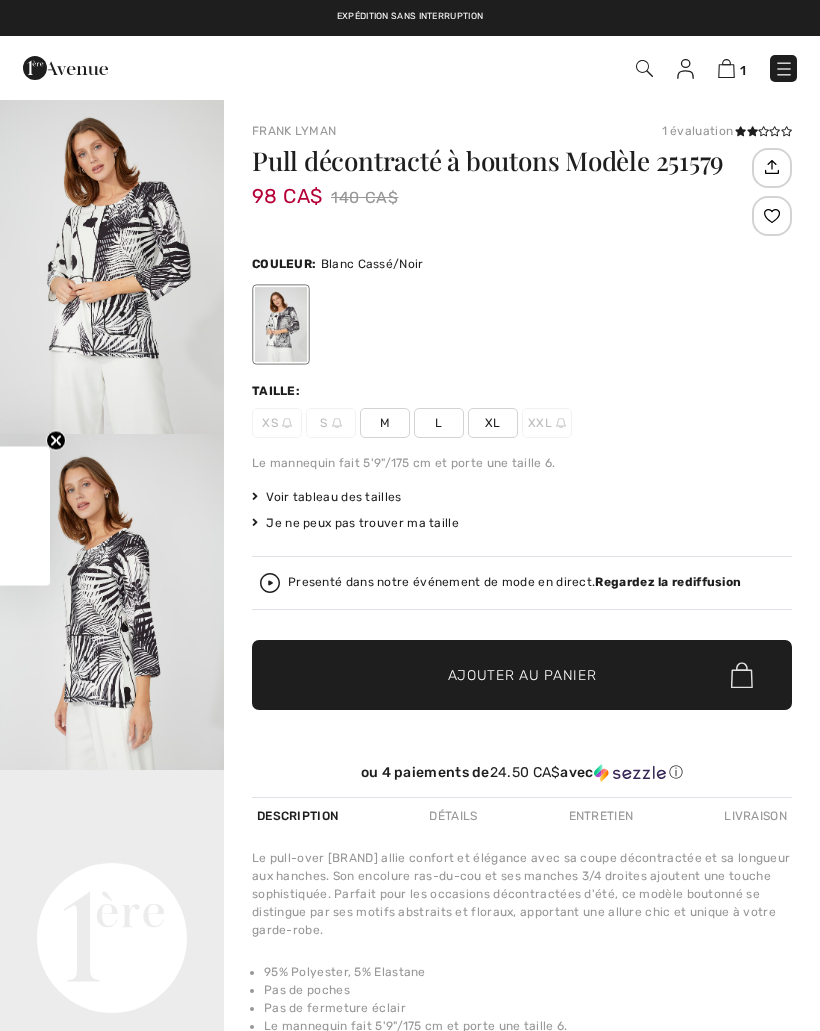 checkbox on "true" 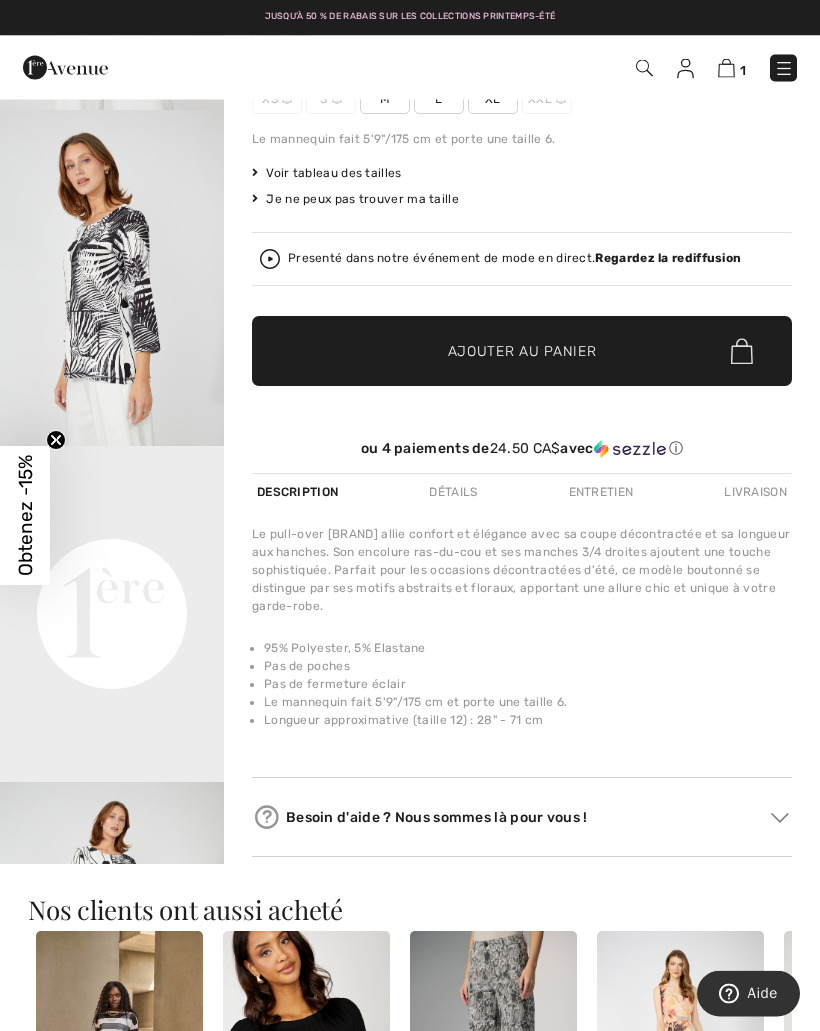 scroll, scrollTop: 324, scrollLeft: 0, axis: vertical 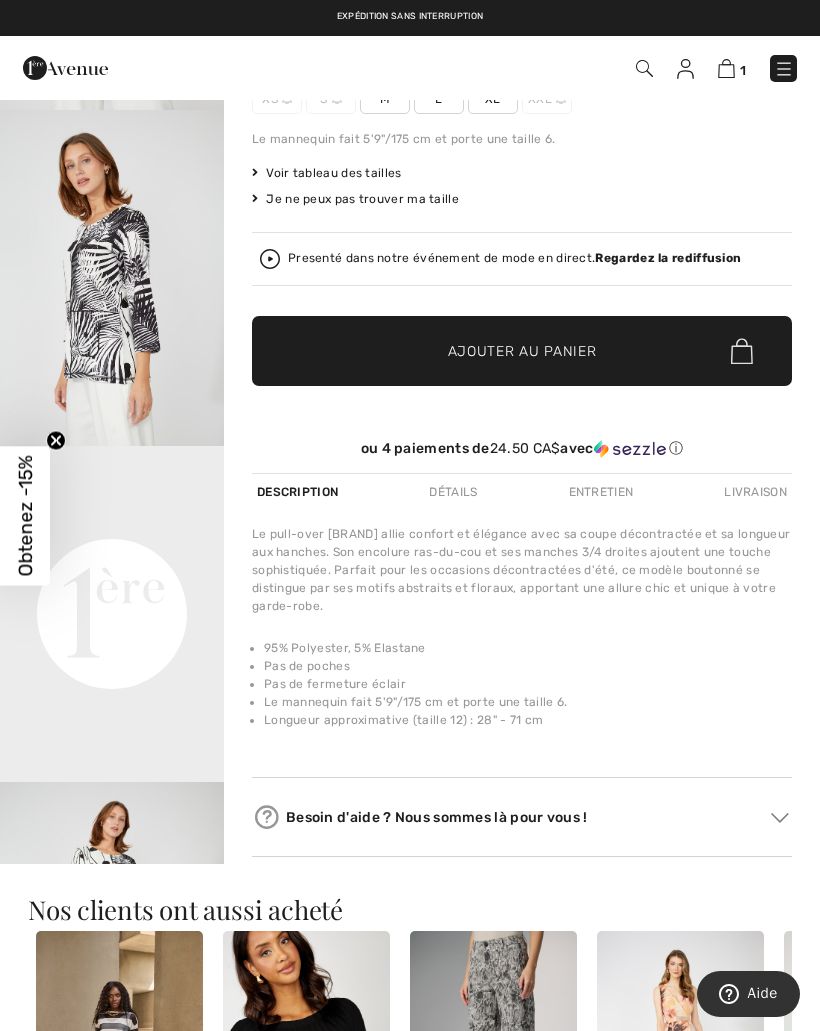 click on "Détails" at bounding box center [453, 492] 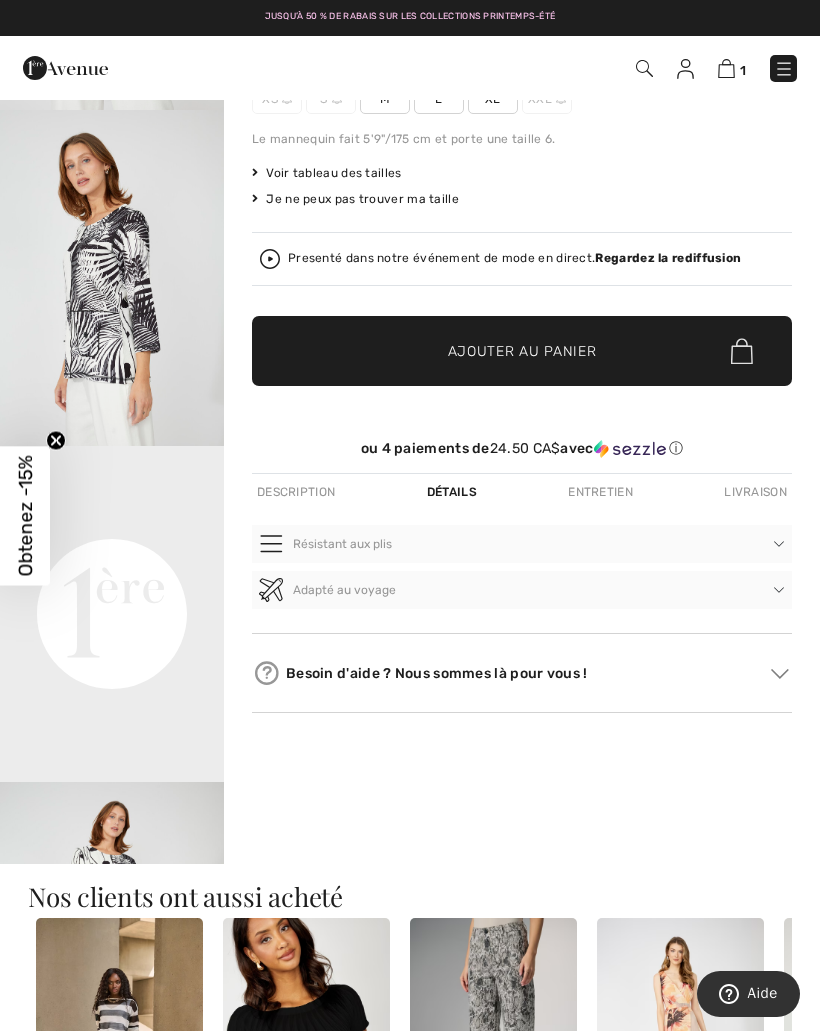 click on "Entretien" at bounding box center (600, 492) 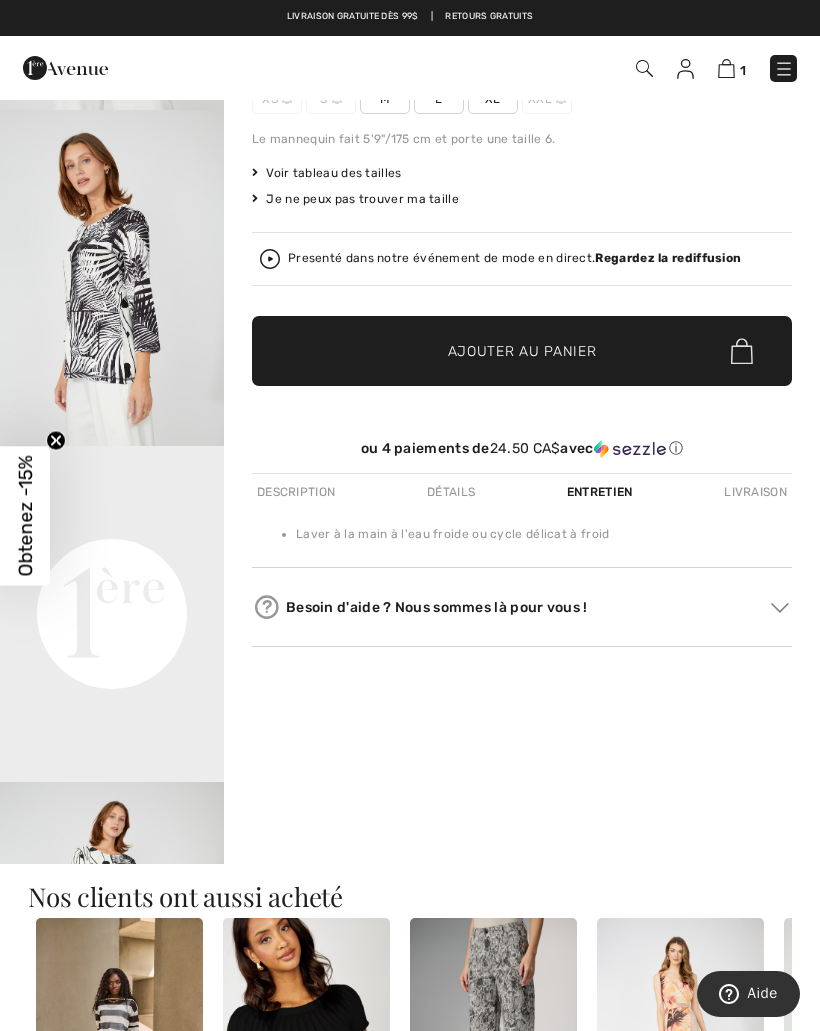 click on "Your browser does not support the video tag." at bounding box center [112, 502] 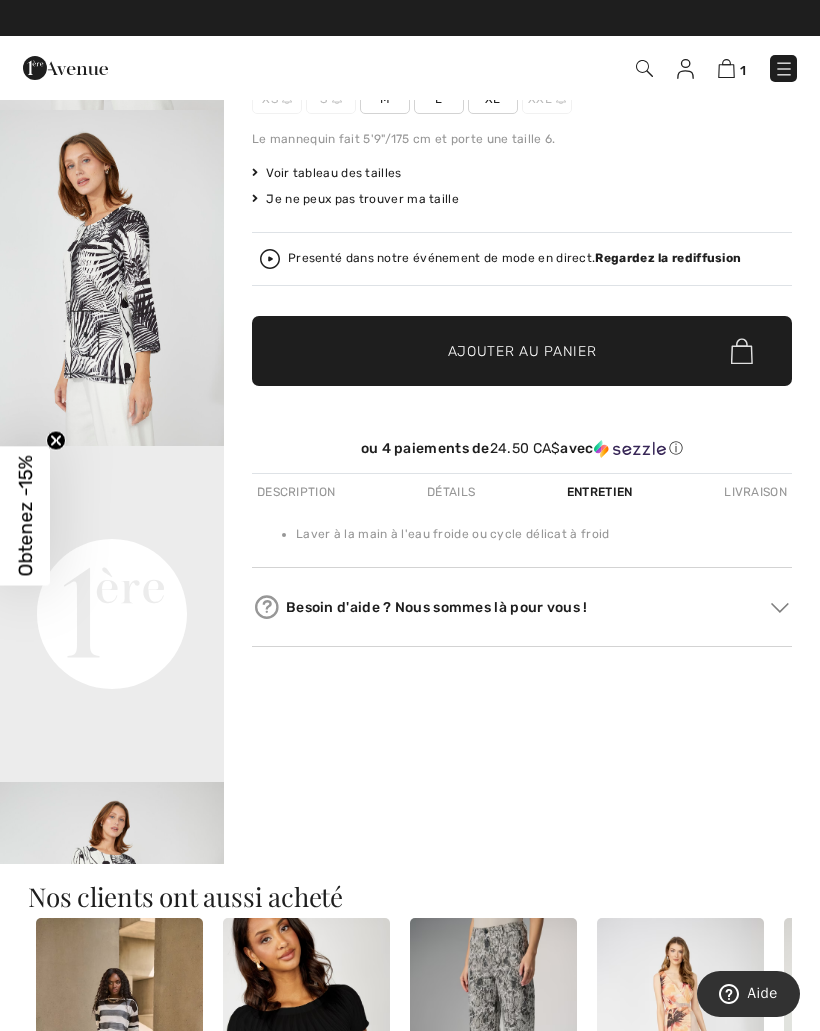 click on "Your browser does not support the video tag." at bounding box center [112, 502] 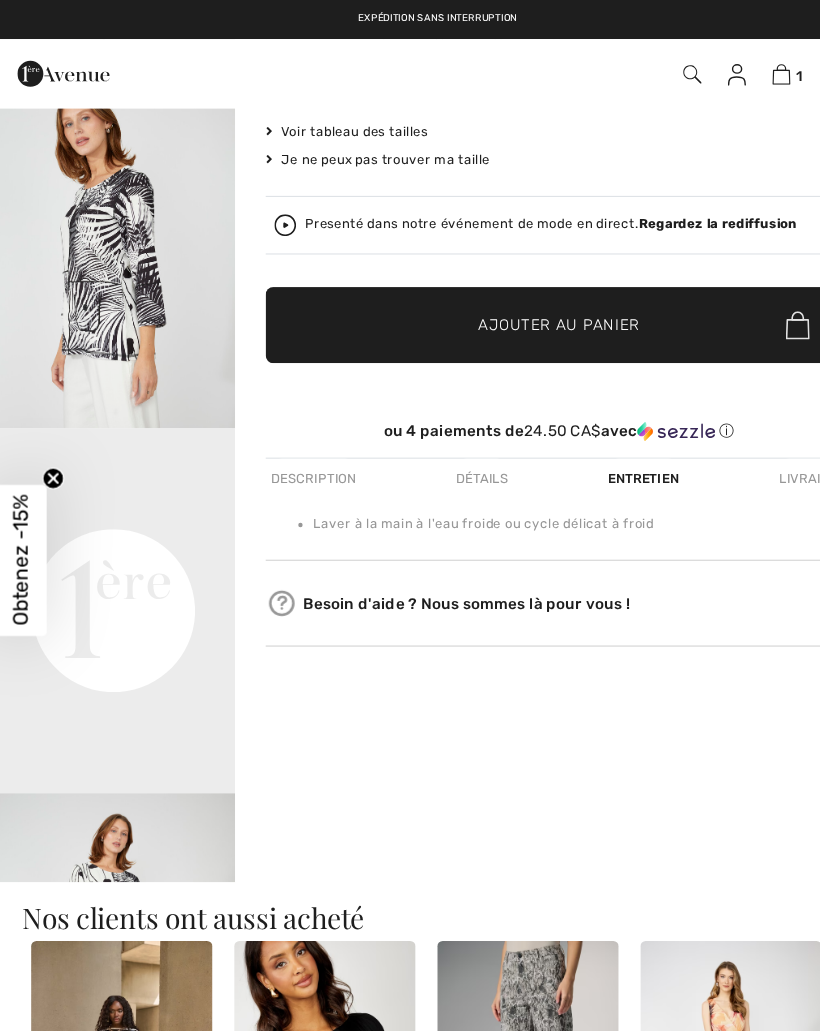 scroll, scrollTop: 376, scrollLeft: 0, axis: vertical 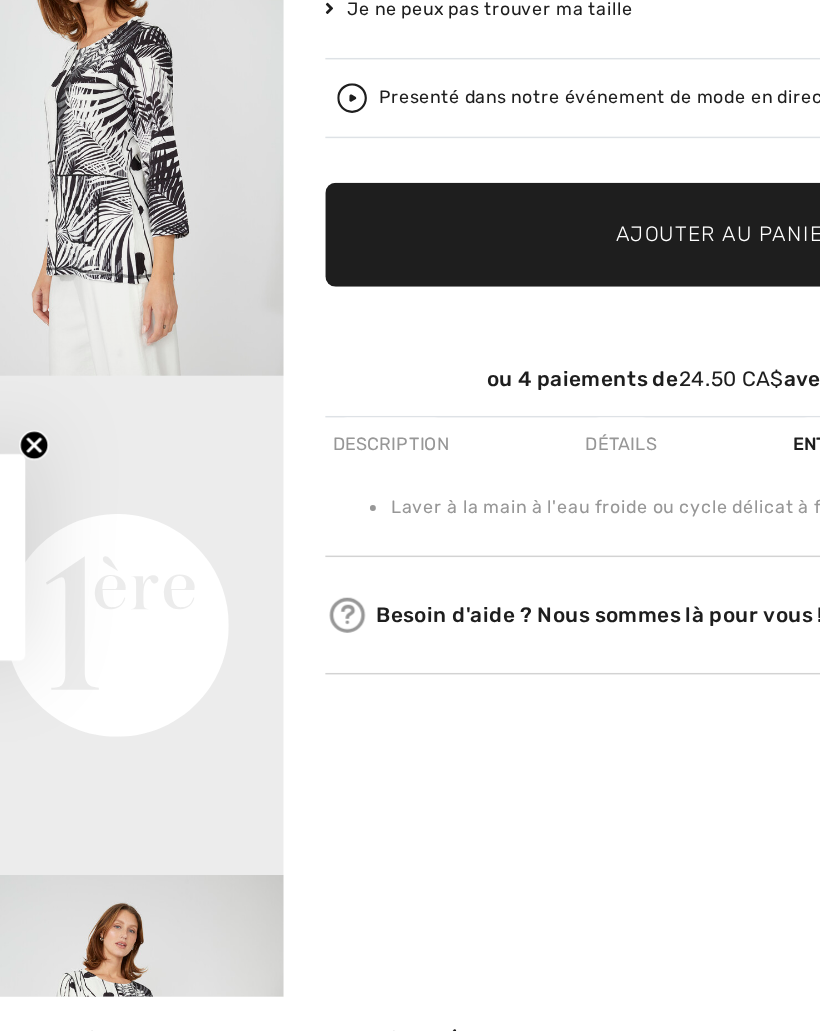 click on "Your browser does not support the video tag." at bounding box center [112, 450] 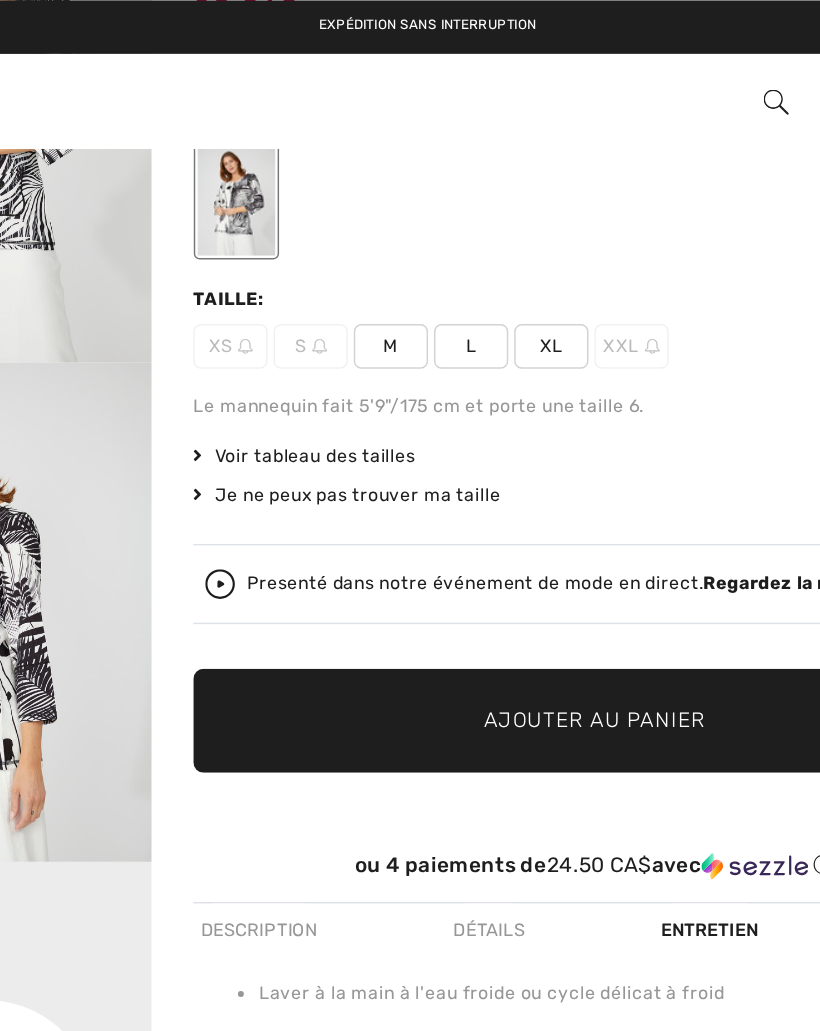 scroll, scrollTop: 187, scrollLeft: 0, axis: vertical 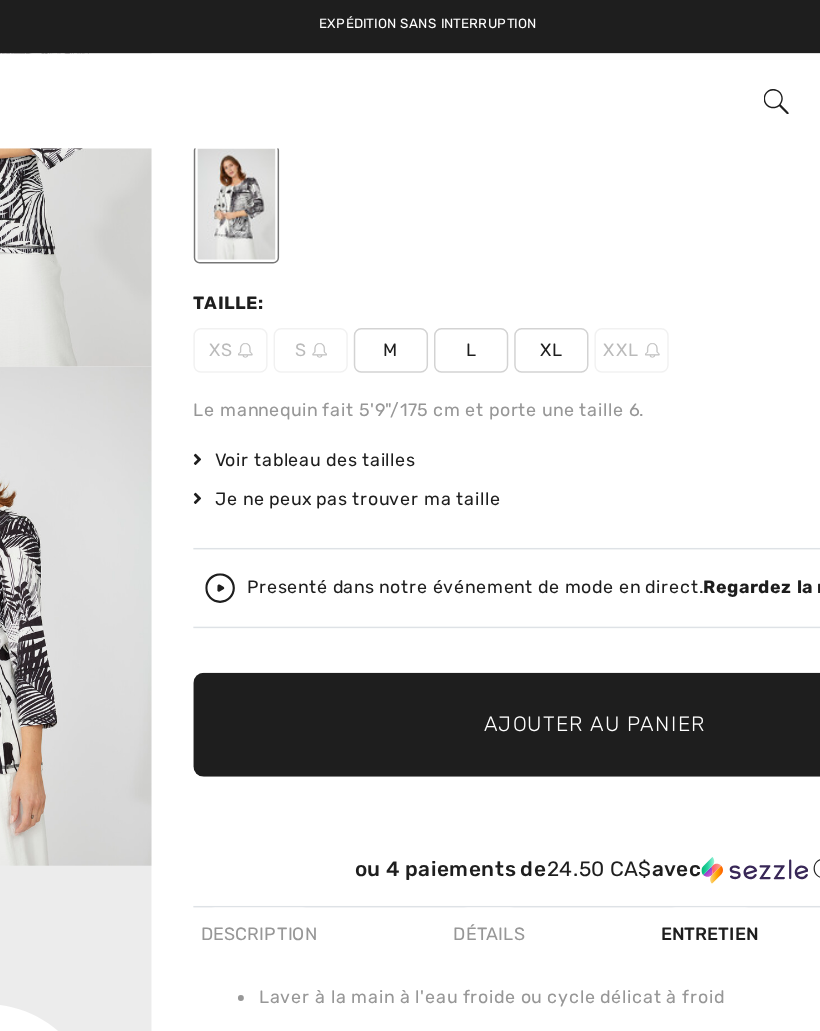 click on "Voir tableau des tailles" at bounding box center (327, 310) 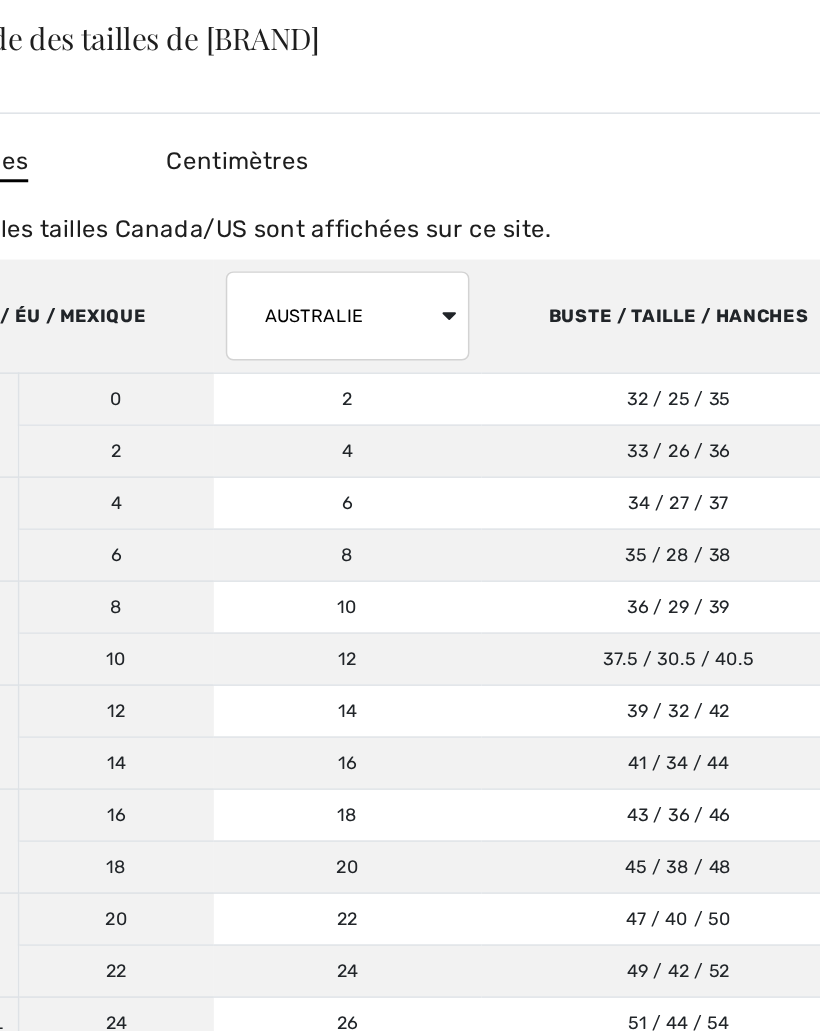 scroll, scrollTop: 0, scrollLeft: 0, axis: both 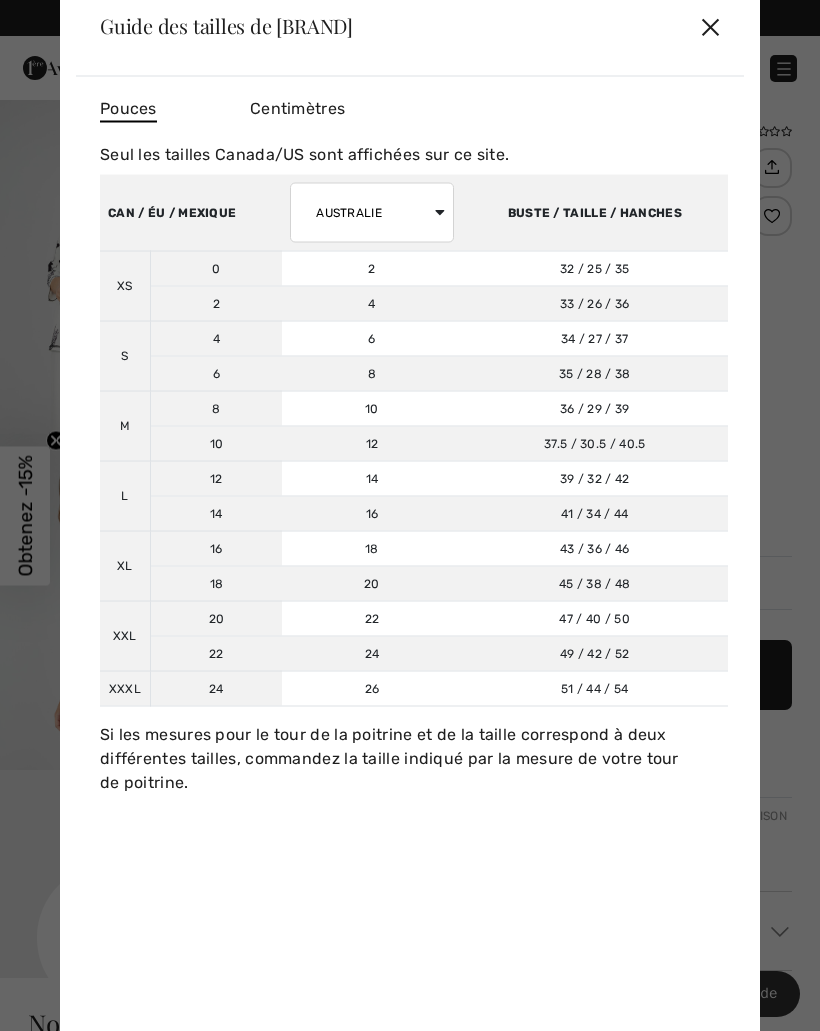 click on "✕" at bounding box center (710, 26) 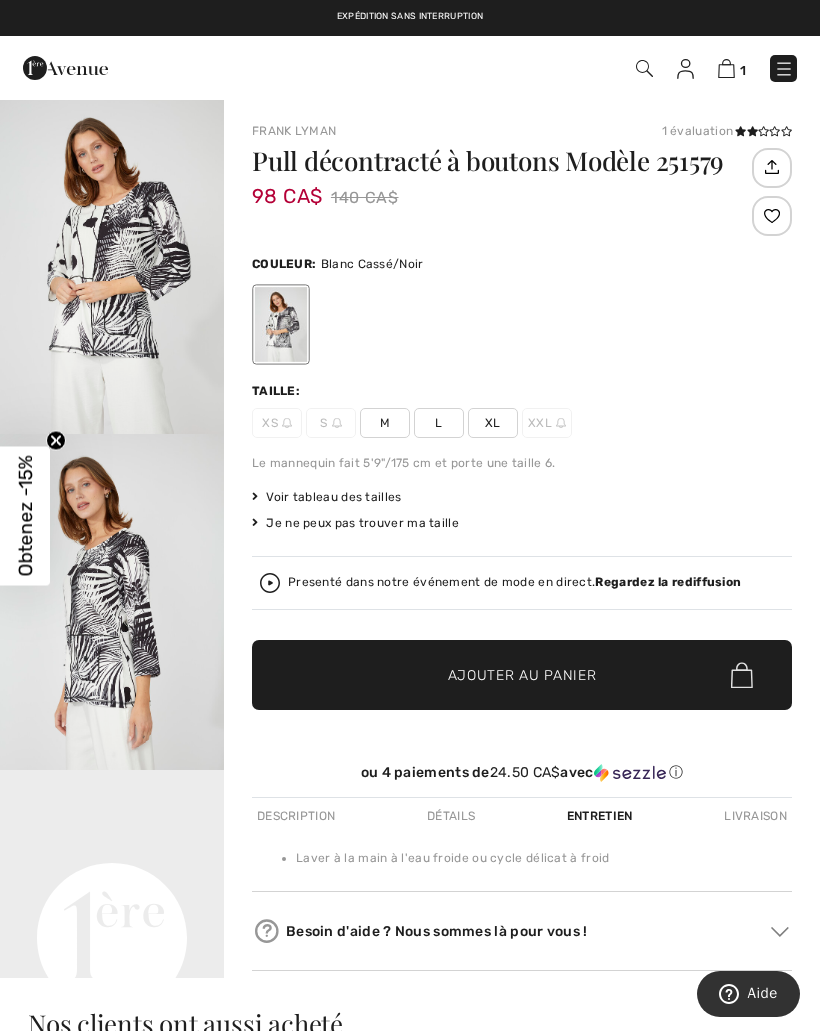 click on "1 évaluation" at bounding box center [727, 131] 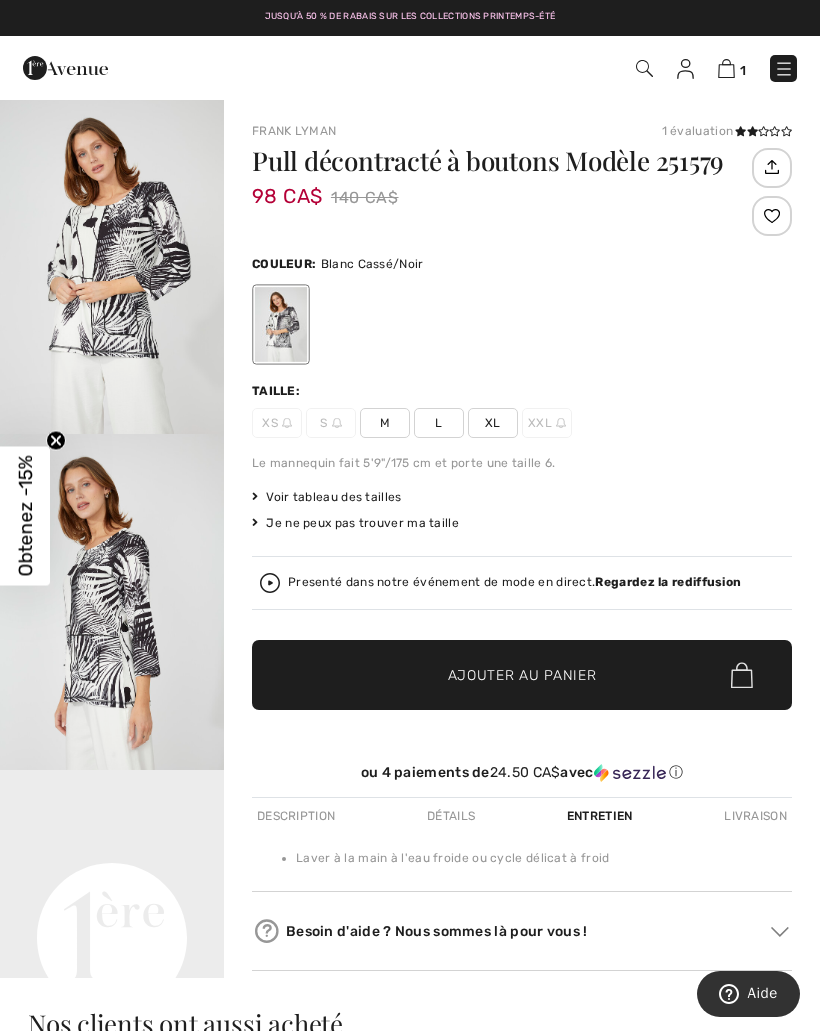 click at bounding box center (740, 131) 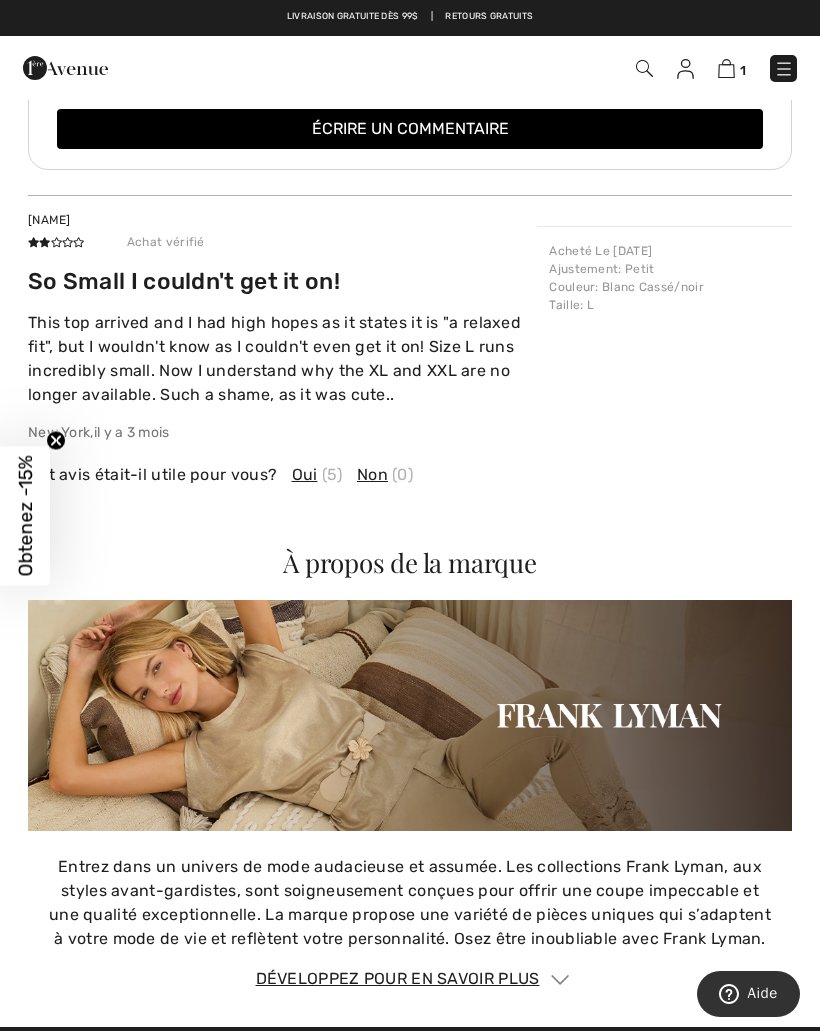 scroll, scrollTop: 2291, scrollLeft: 0, axis: vertical 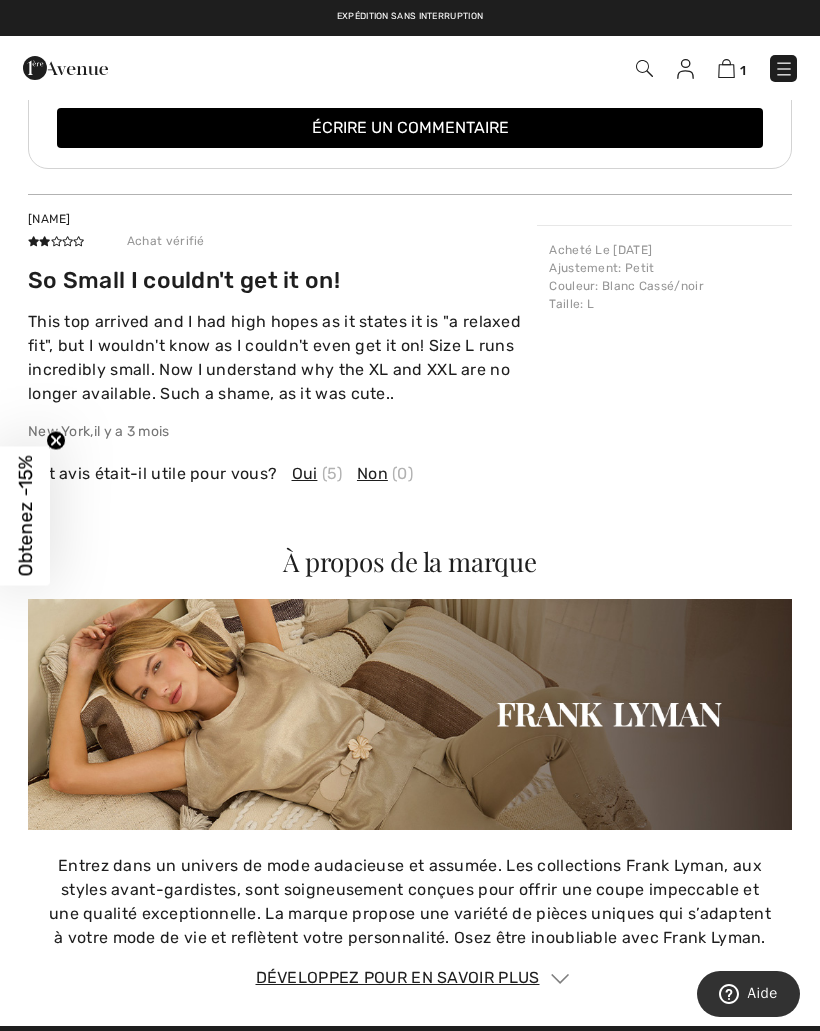 click on "Acheté Le 08 avril, 2025
Ajustement : Petit
Couleur : Blanc Cassé/noir
Taille : L" at bounding box center (664, 333) 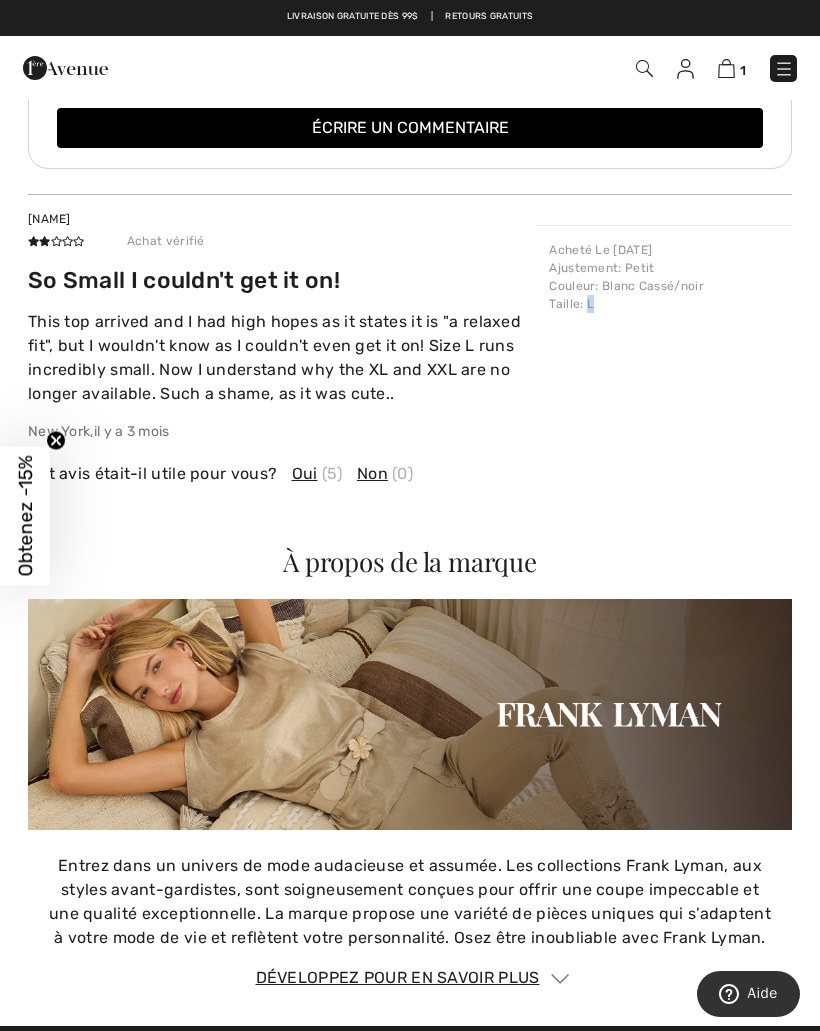 click on "Cet avis était-il utile pour vous?
Oui   (5)
Non   (0)" at bounding box center [282, 464] 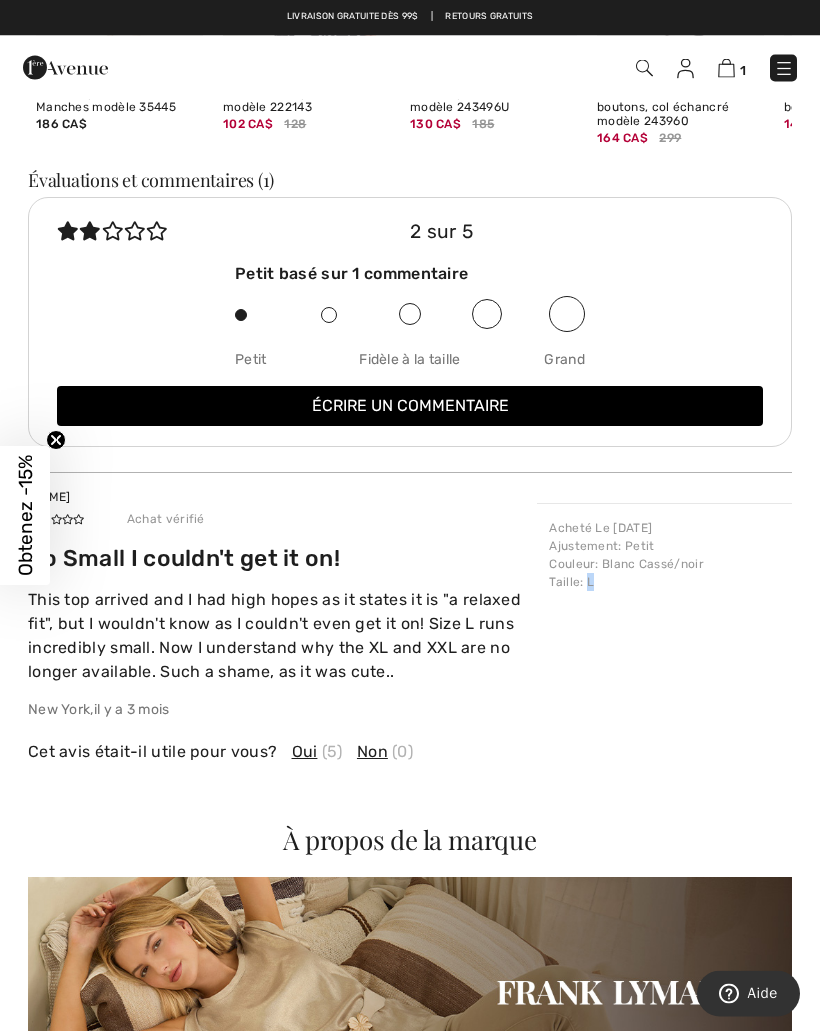 scroll, scrollTop: 1988, scrollLeft: 0, axis: vertical 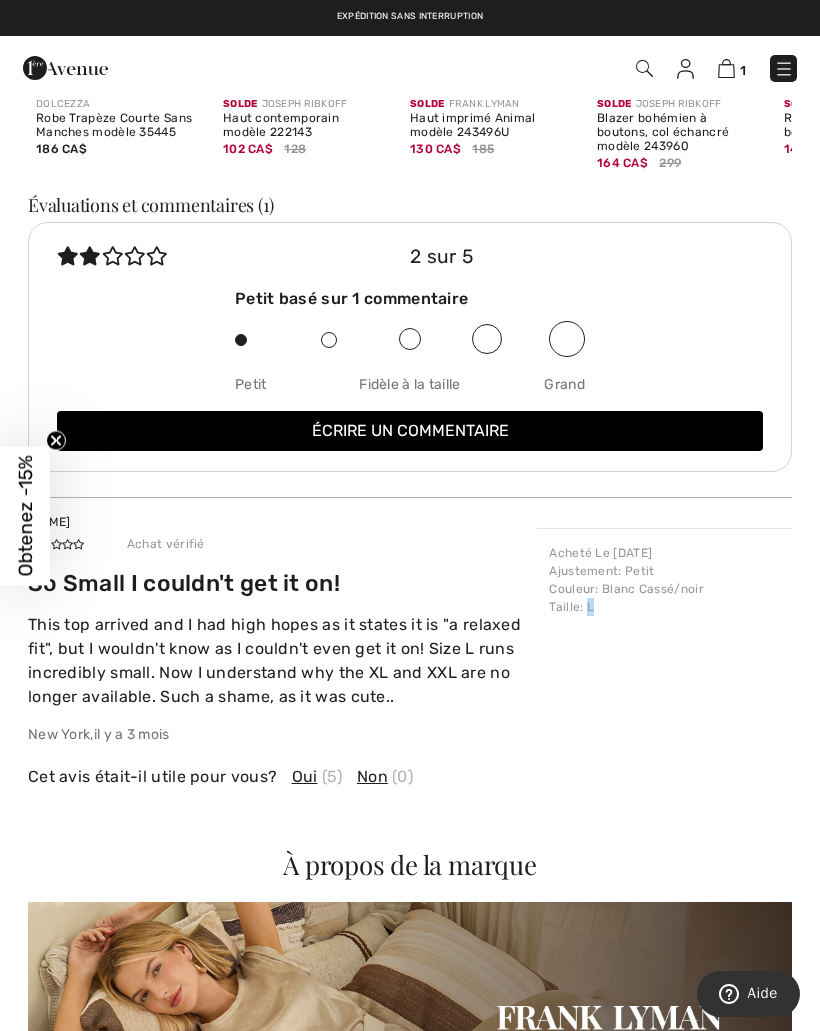 click at bounding box center [726, 68] 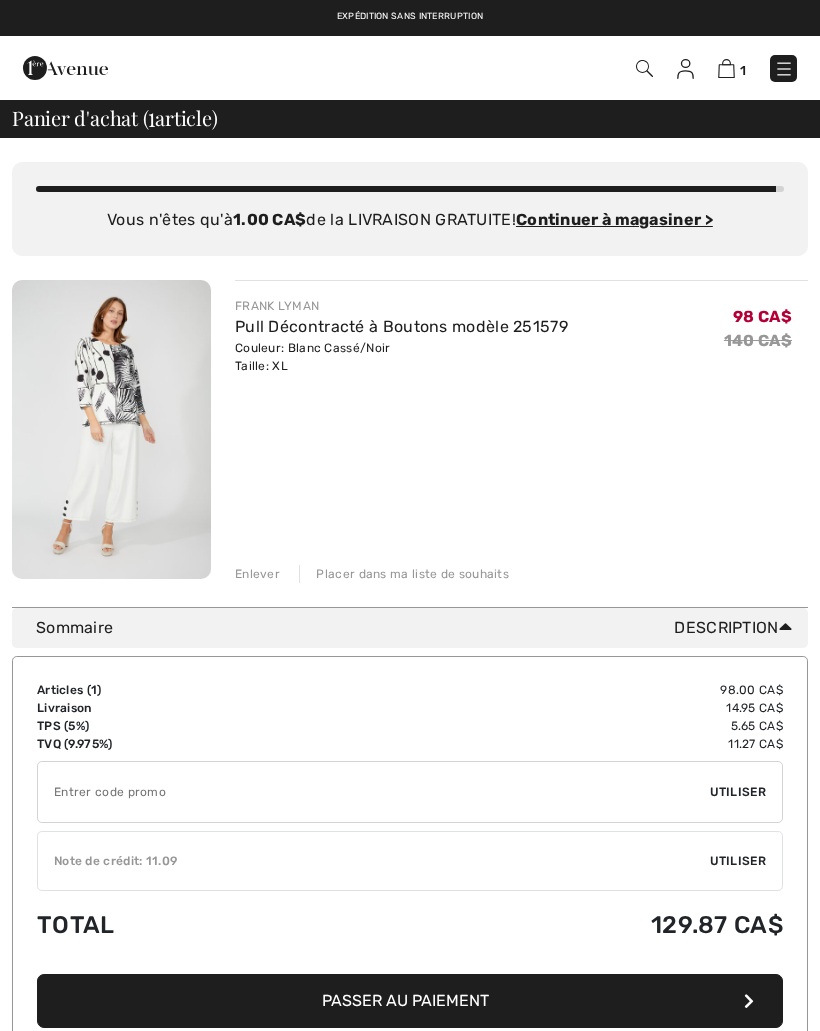 scroll, scrollTop: 0, scrollLeft: 0, axis: both 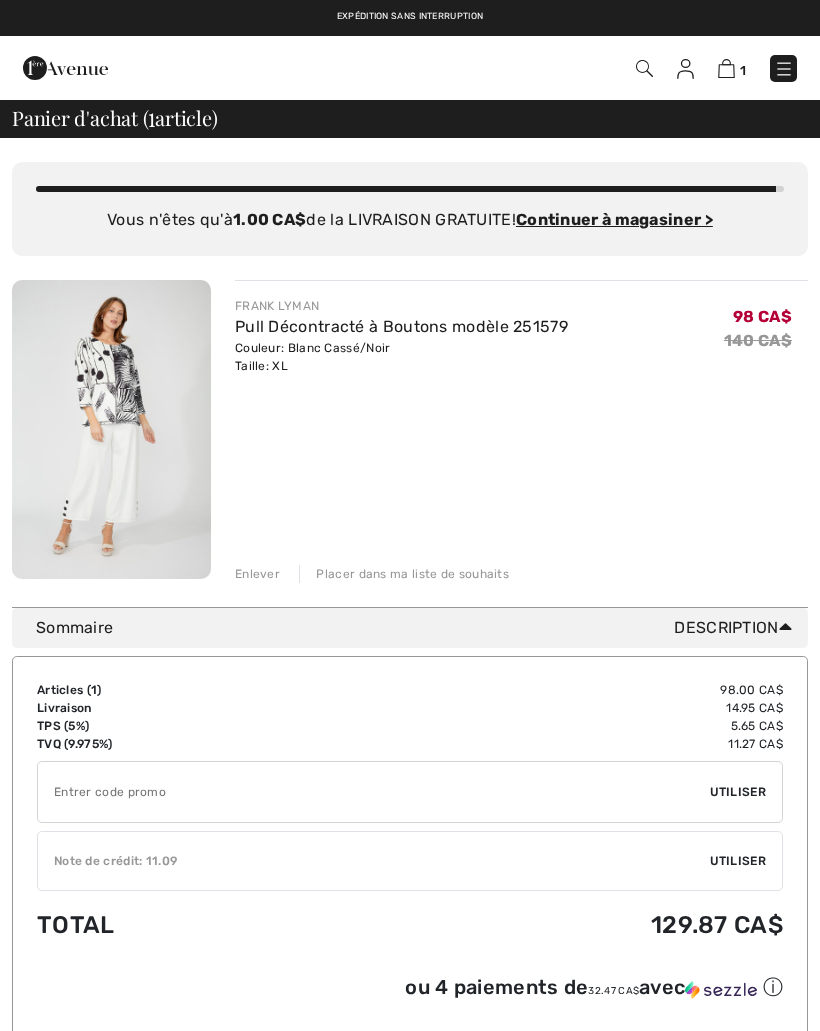 click on "Pull Décontracté à Boutons modèle 251579" at bounding box center [401, 326] 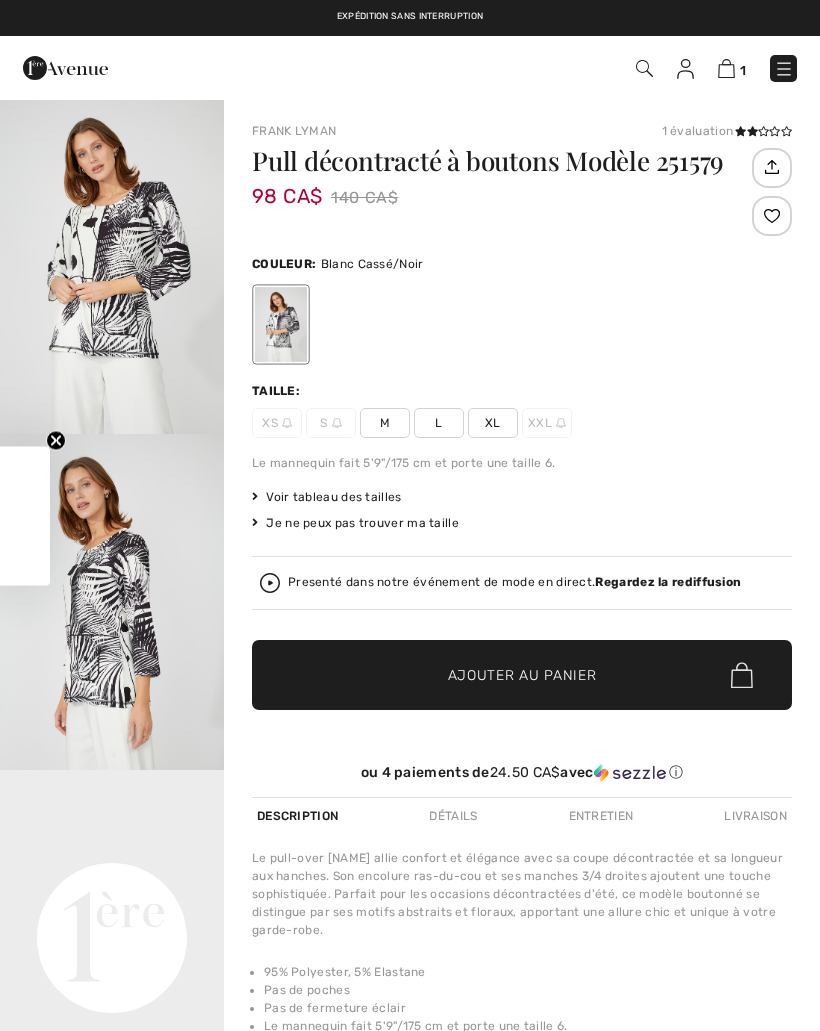 scroll, scrollTop: 0, scrollLeft: 0, axis: both 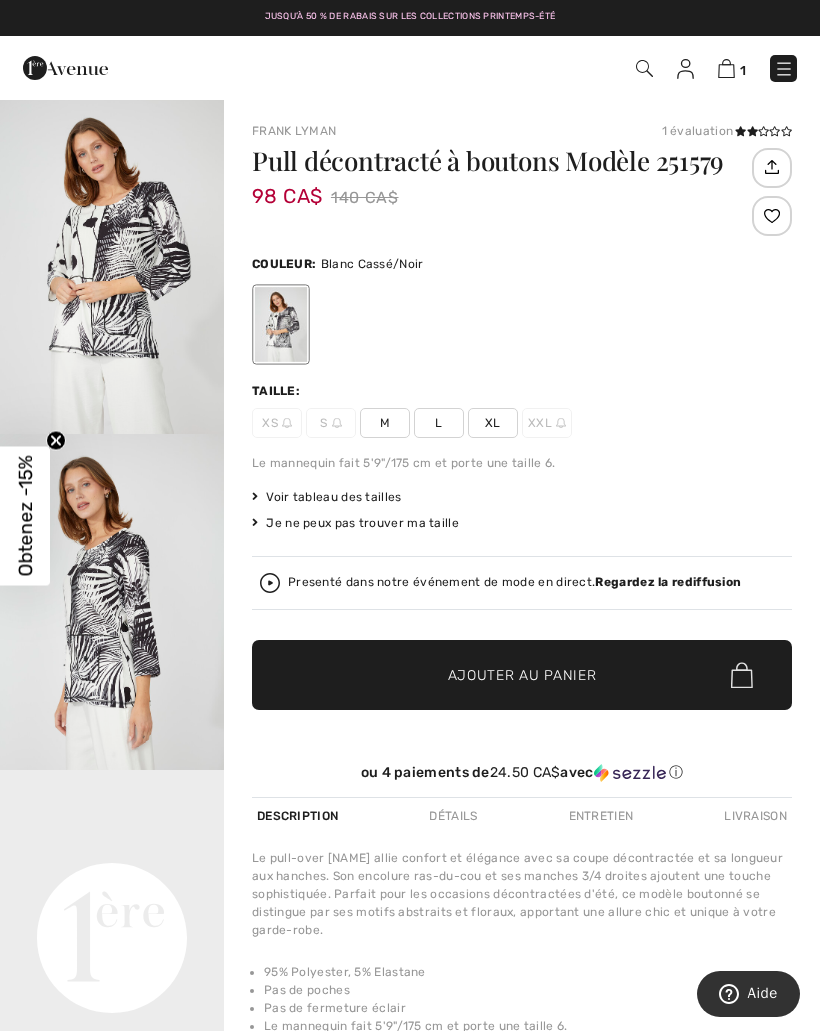 click on "Voir tableau des tailles" at bounding box center (327, 497) 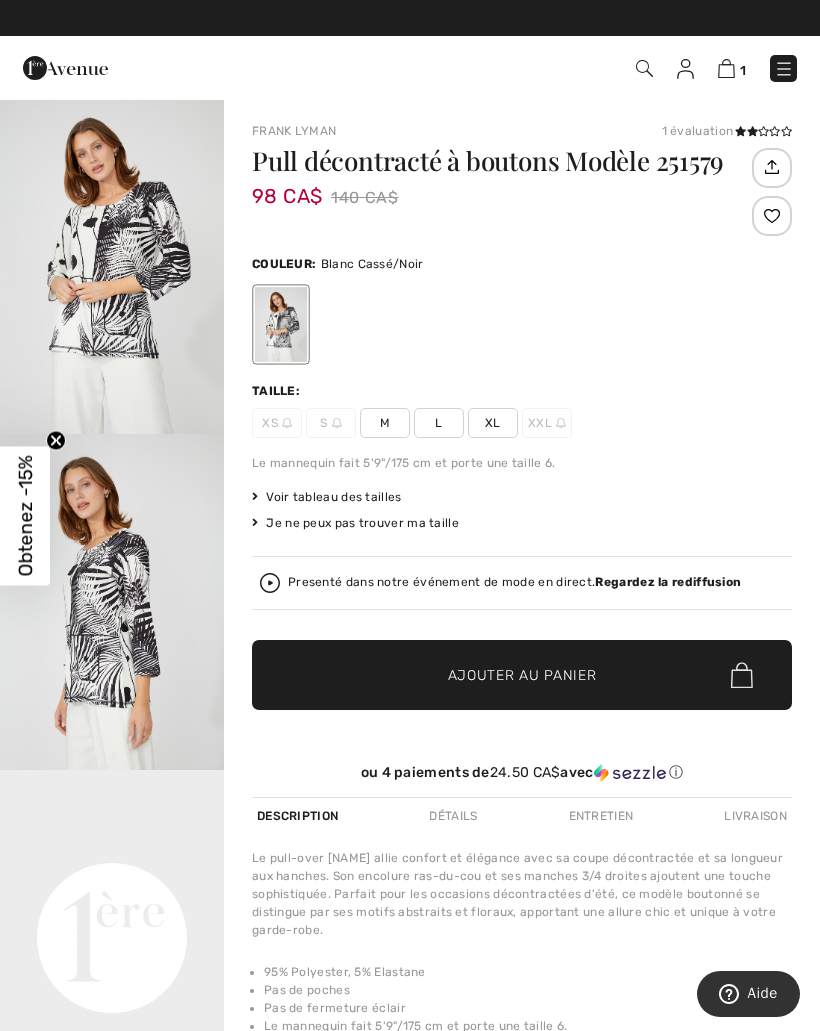 click on "Voir tableau des tailles" at bounding box center (327, 497) 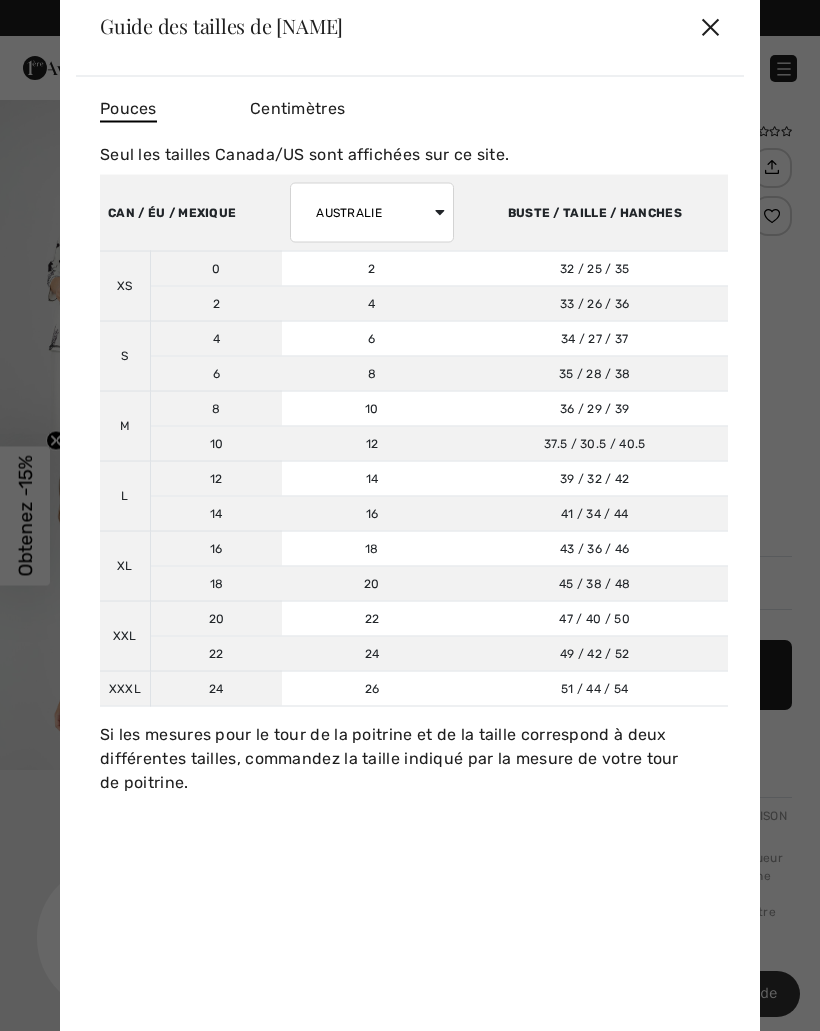 click on "✕" at bounding box center (710, 26) 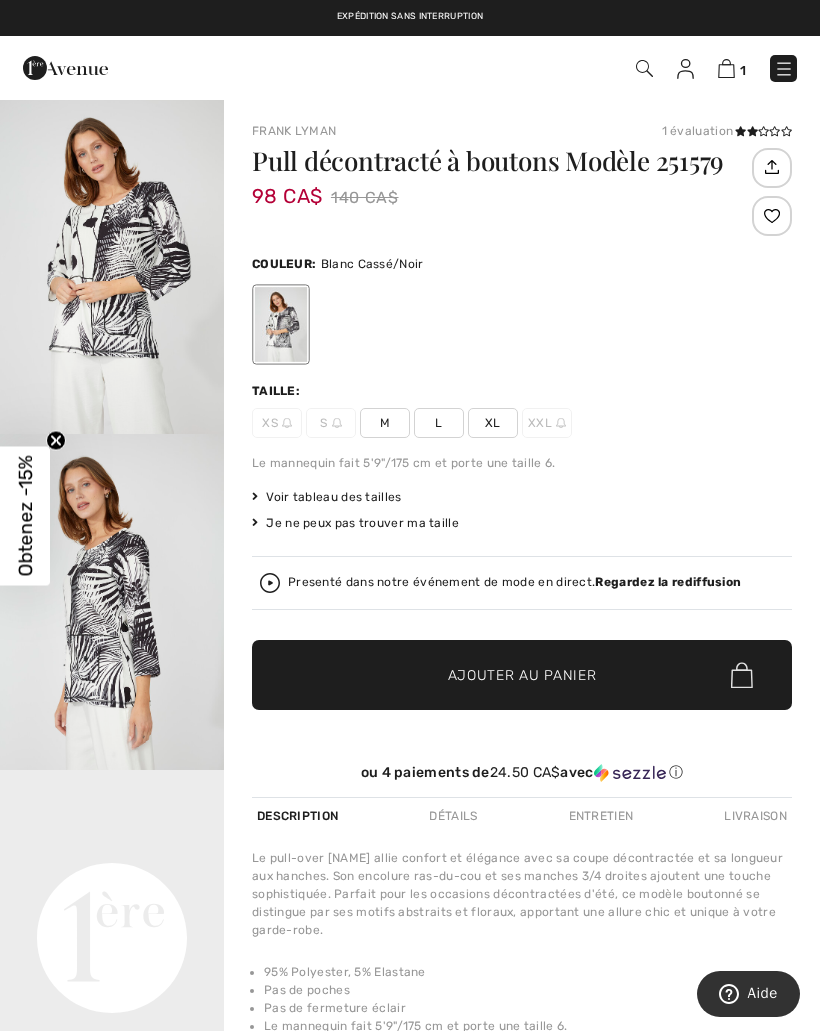 click at bounding box center [65, 68] 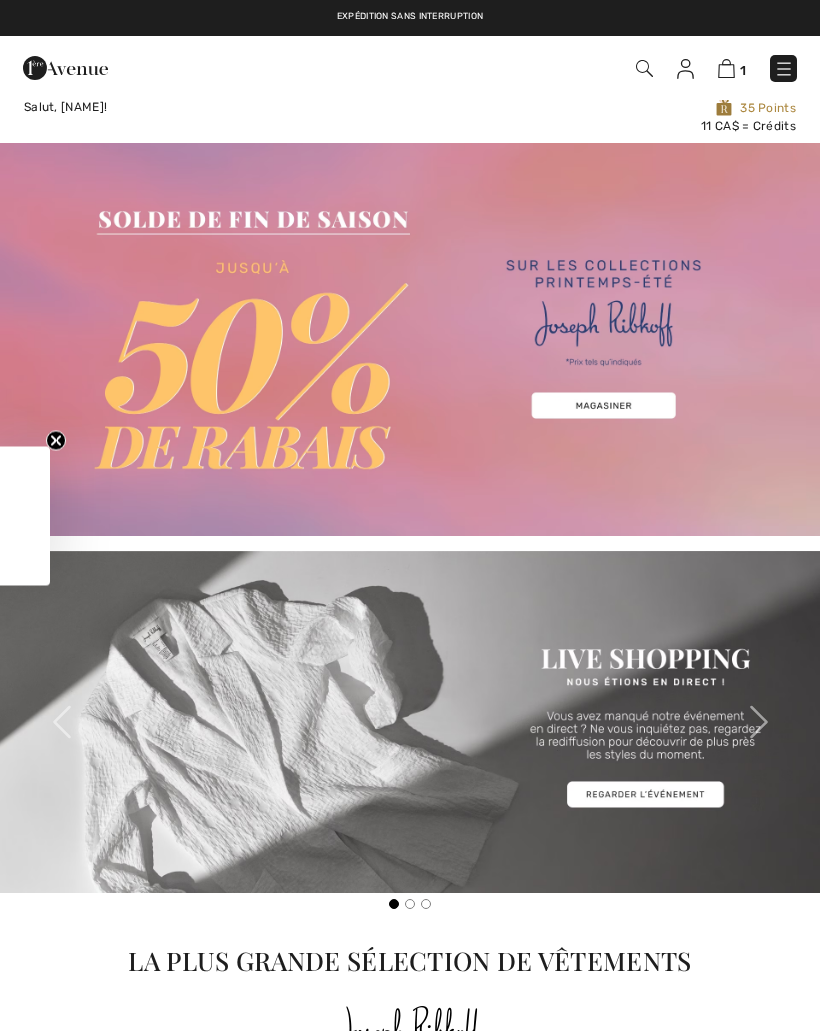 checkbox on "true" 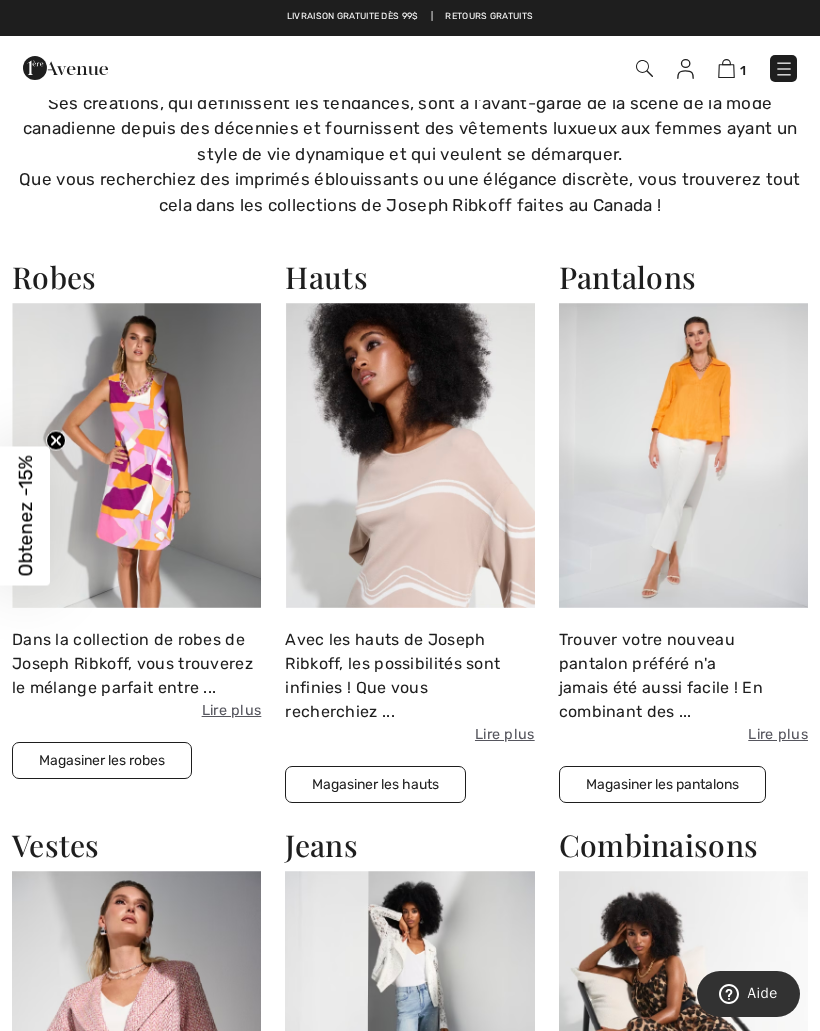 scroll, scrollTop: 1010, scrollLeft: 0, axis: vertical 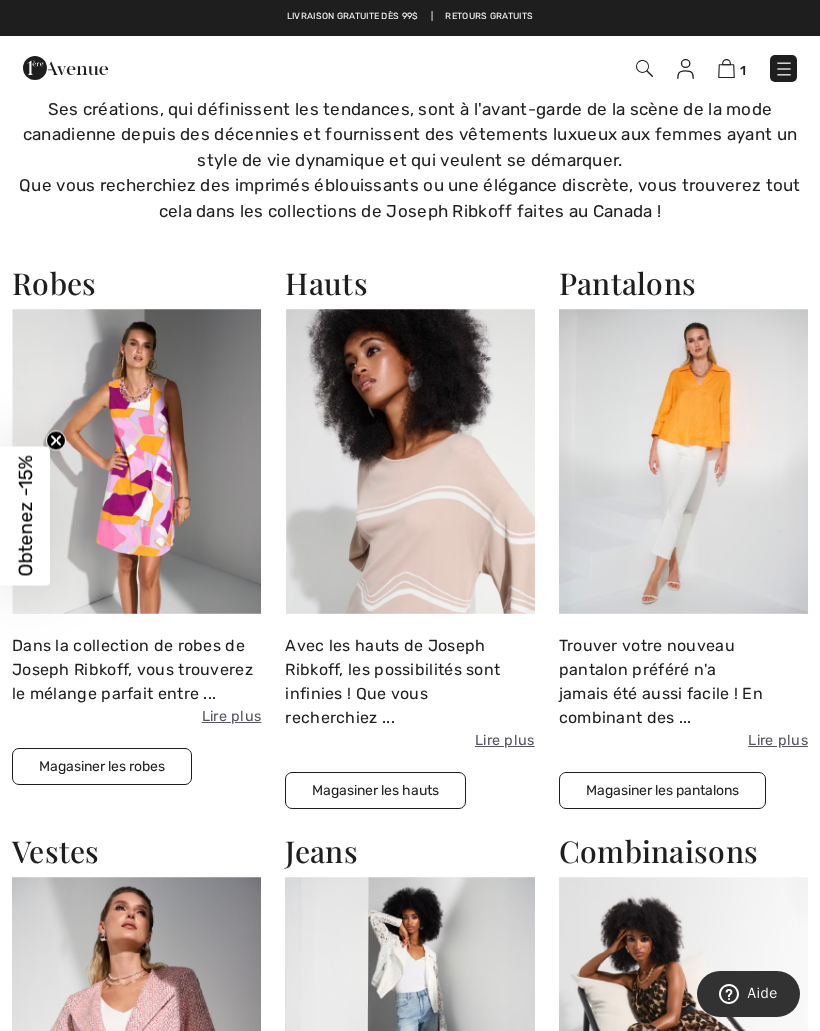 click at bounding box center [784, 69] 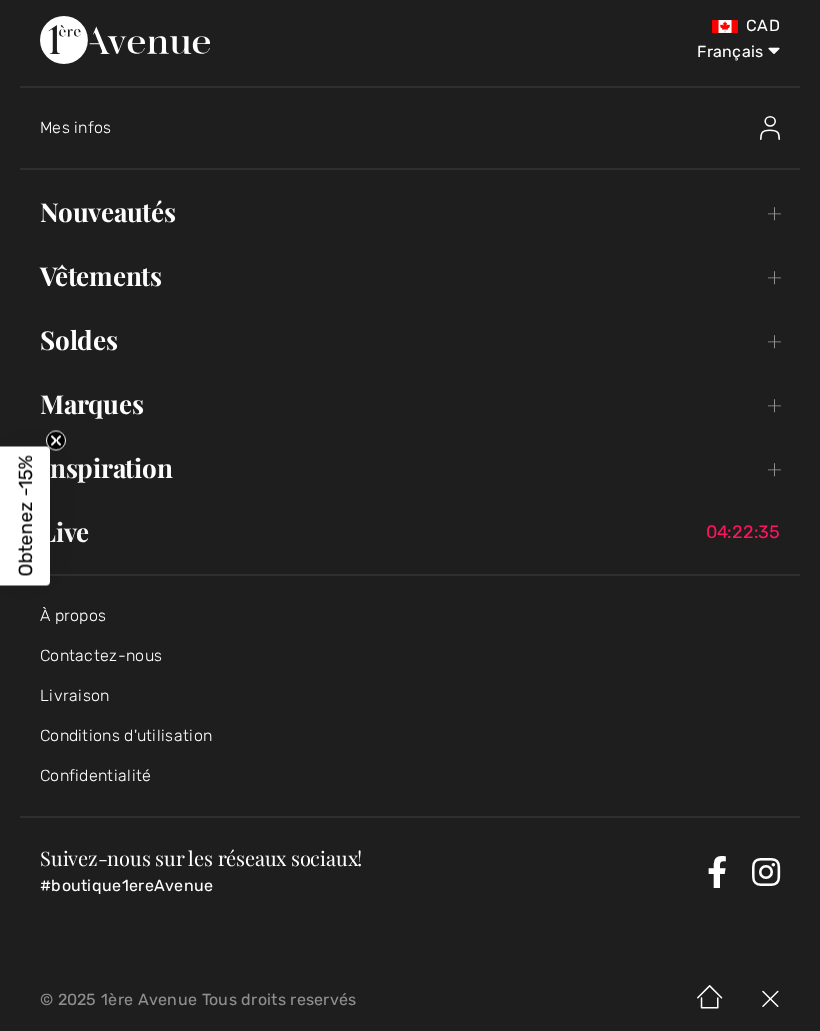 scroll, scrollTop: 4, scrollLeft: 0, axis: vertical 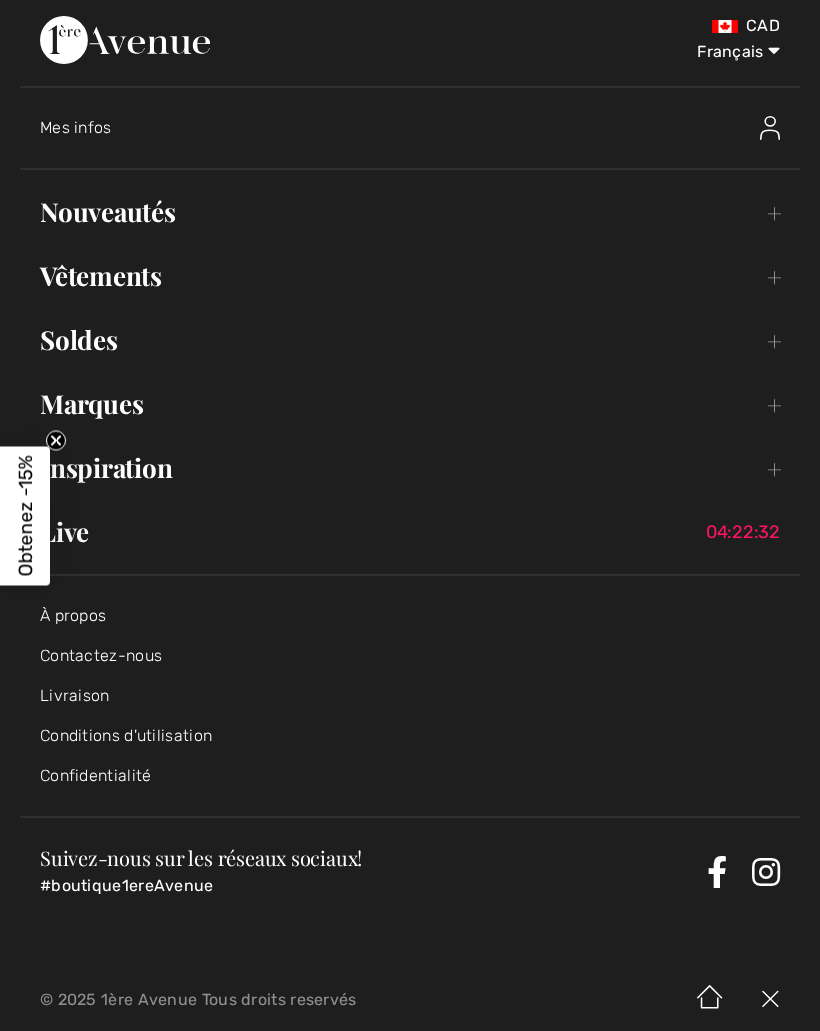 click on "Marques Open submenu" at bounding box center [410, 404] 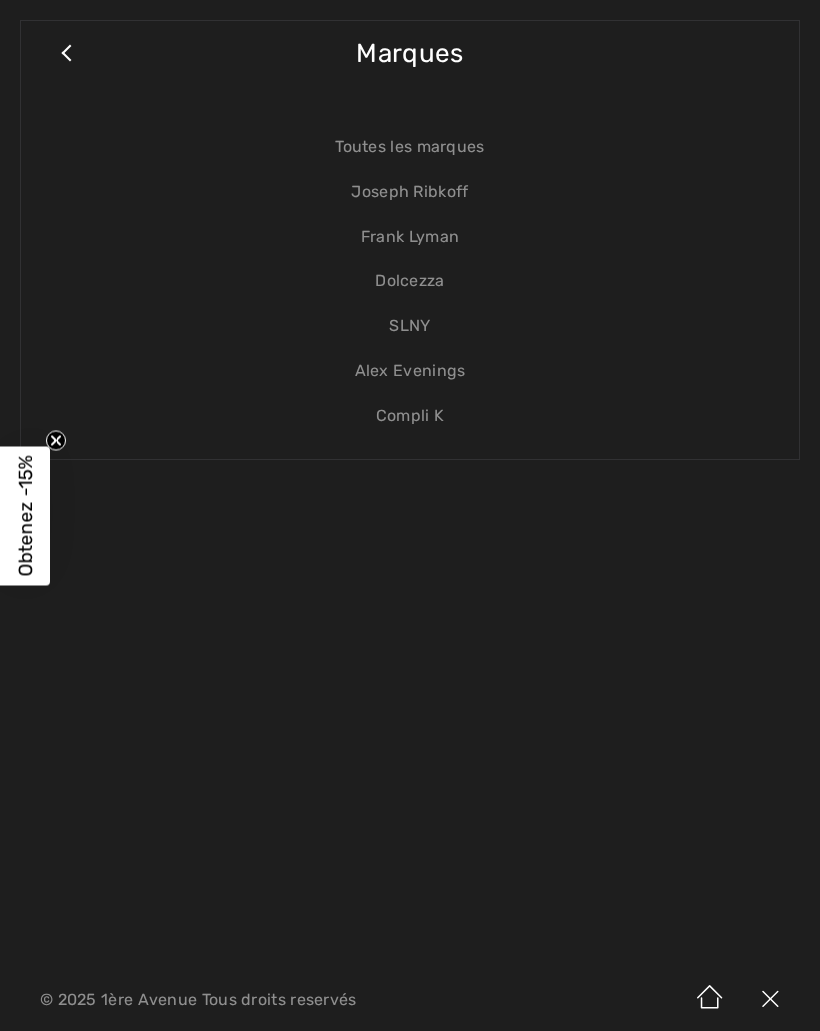 click on "Close submenu" at bounding box center (66, 63) 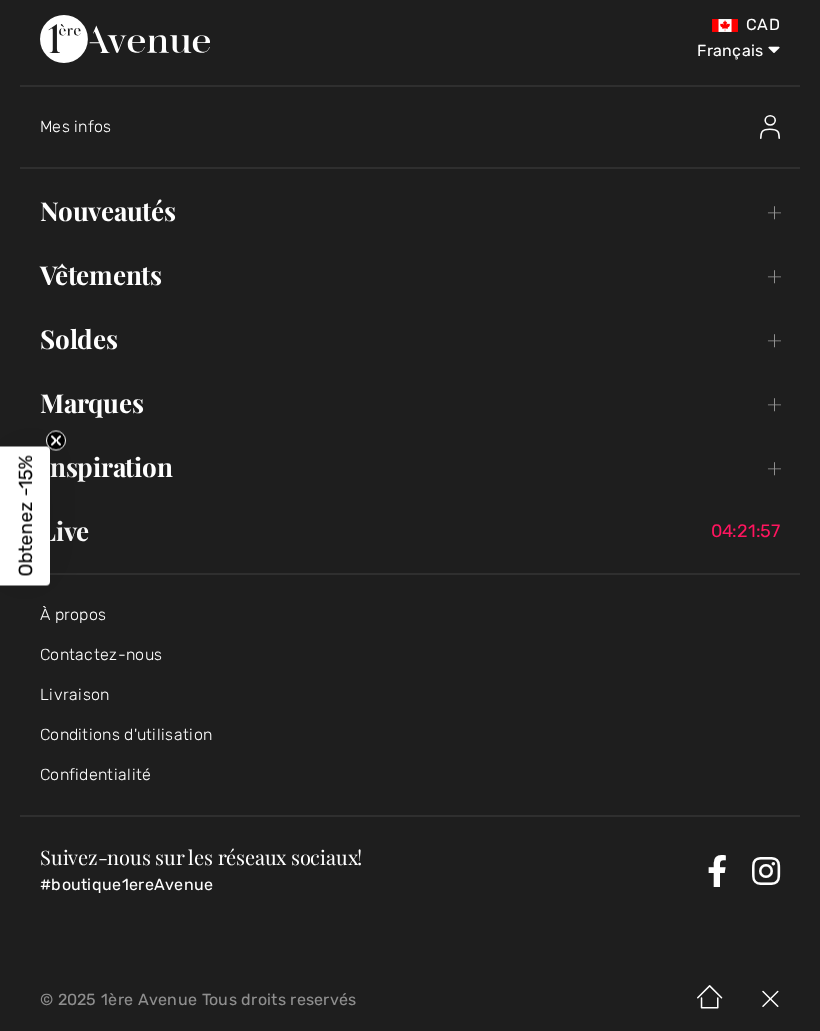 scroll, scrollTop: 4, scrollLeft: 0, axis: vertical 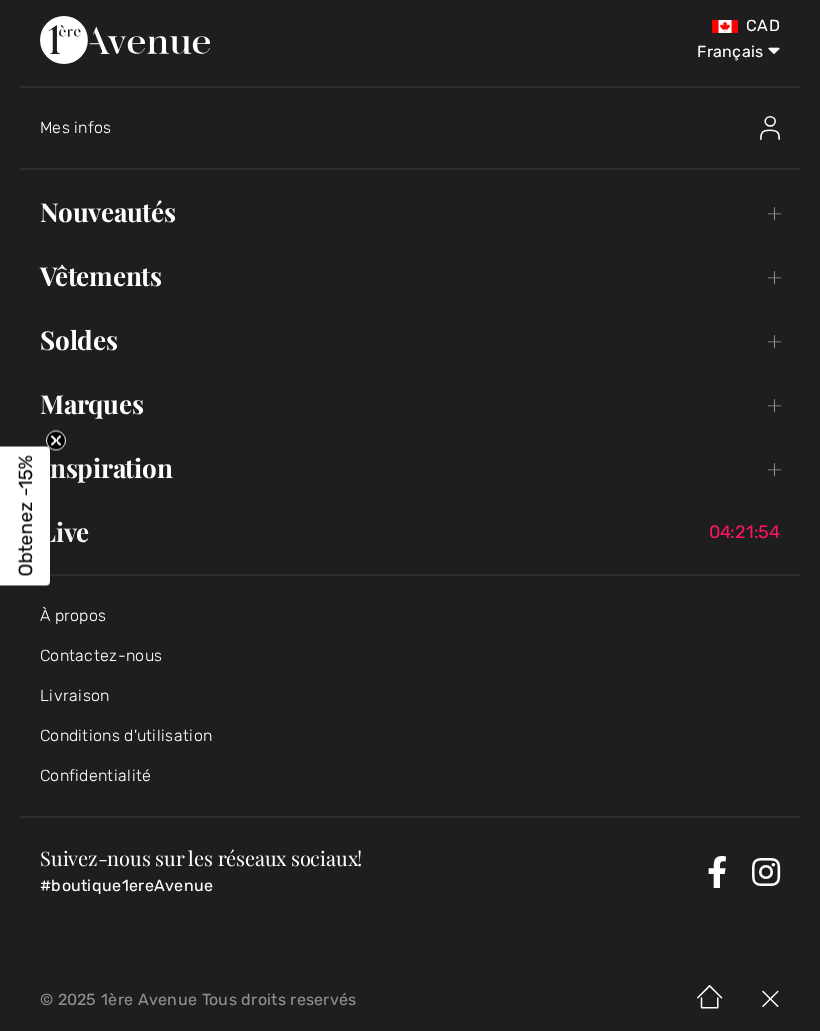 click on "Inspiration Toggle submenu" at bounding box center (410, 468) 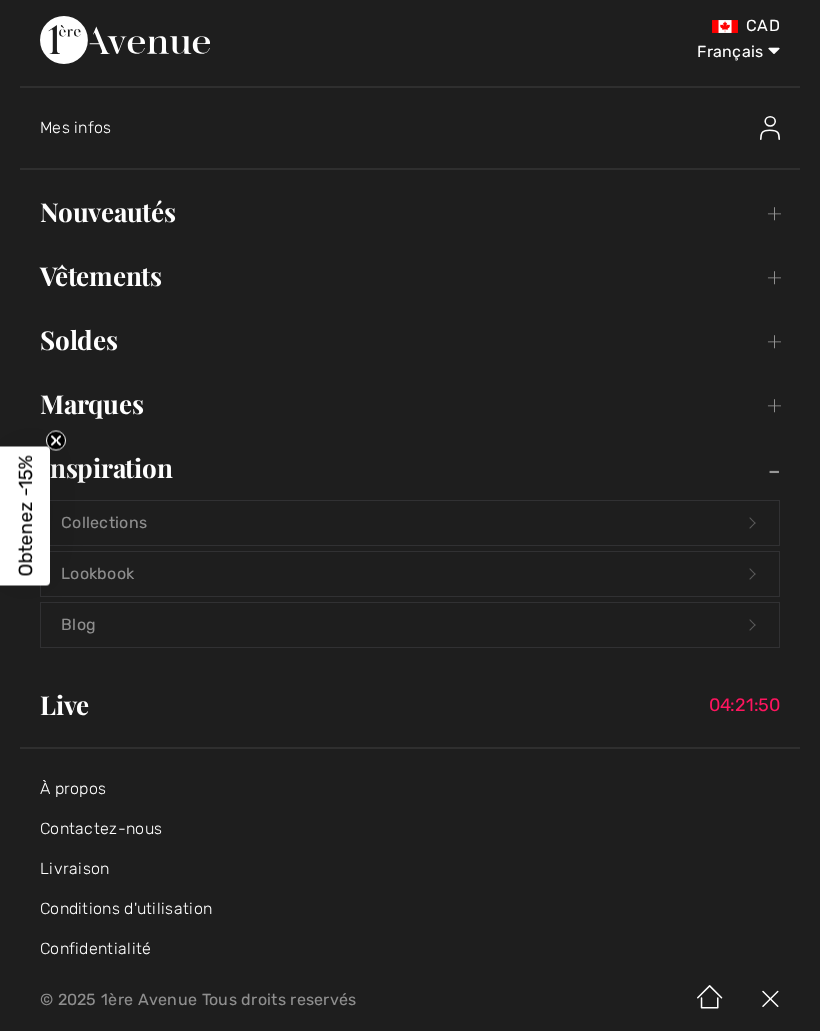 click on "Lookbook Open submenu" at bounding box center (410, 574) 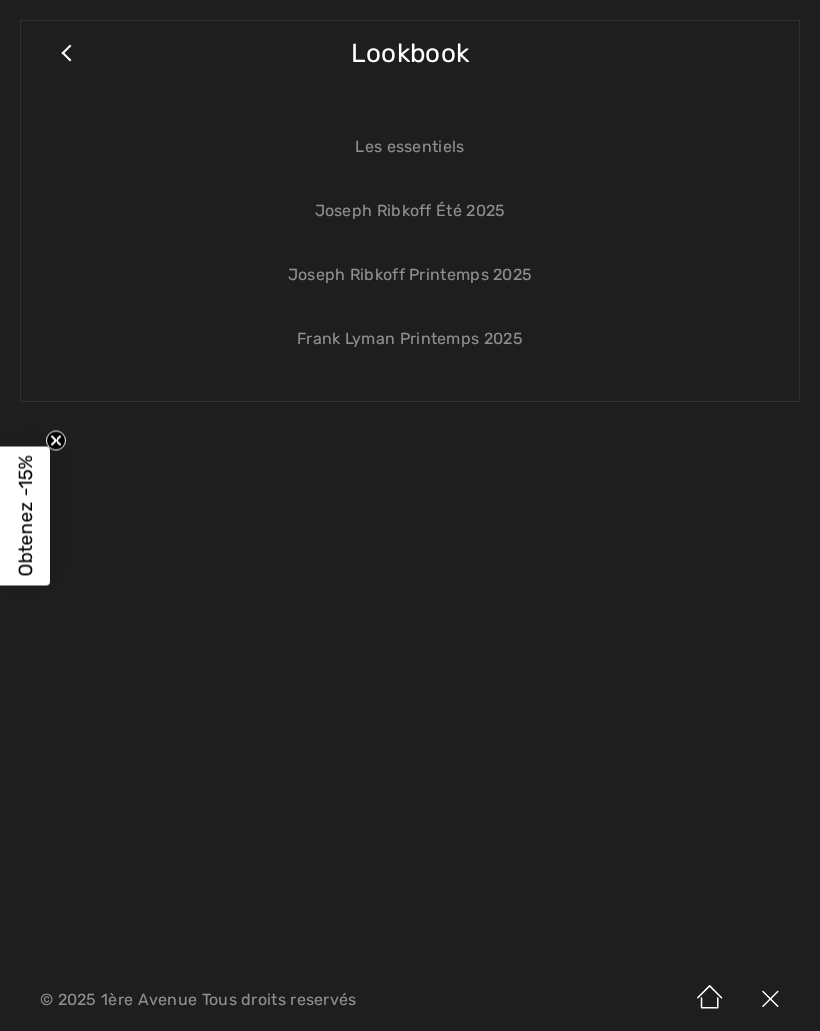 click on "Les essentiels" at bounding box center [410, 147] 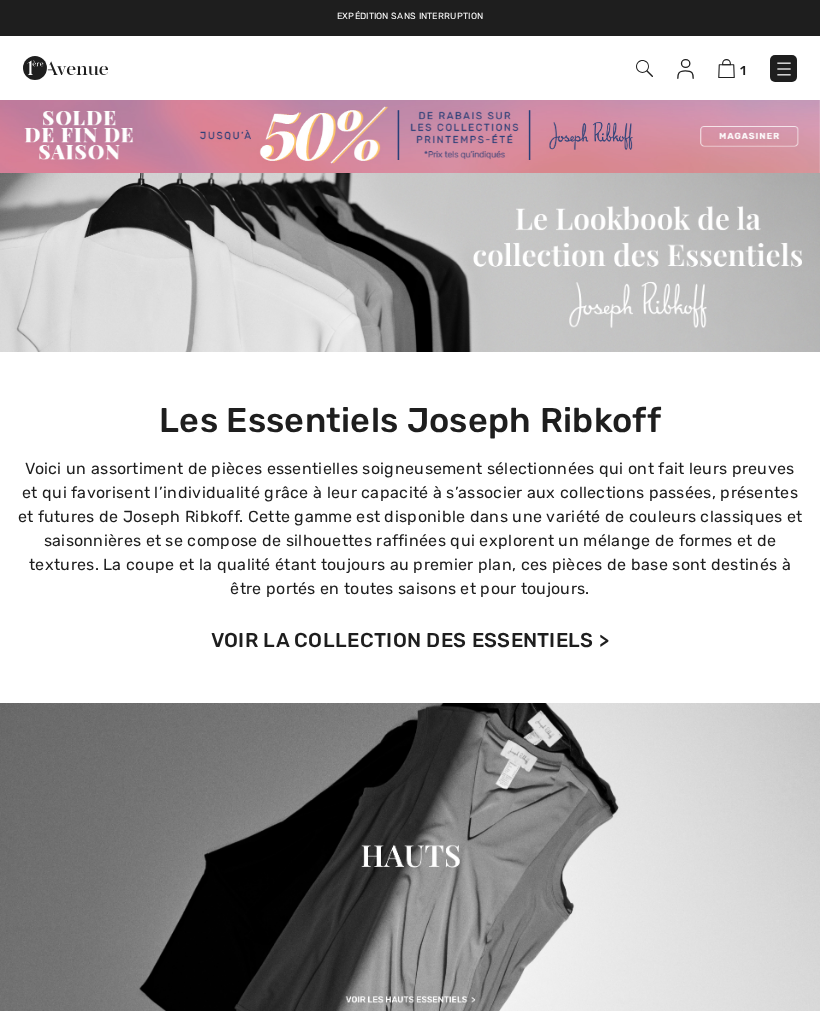 scroll, scrollTop: 0, scrollLeft: 0, axis: both 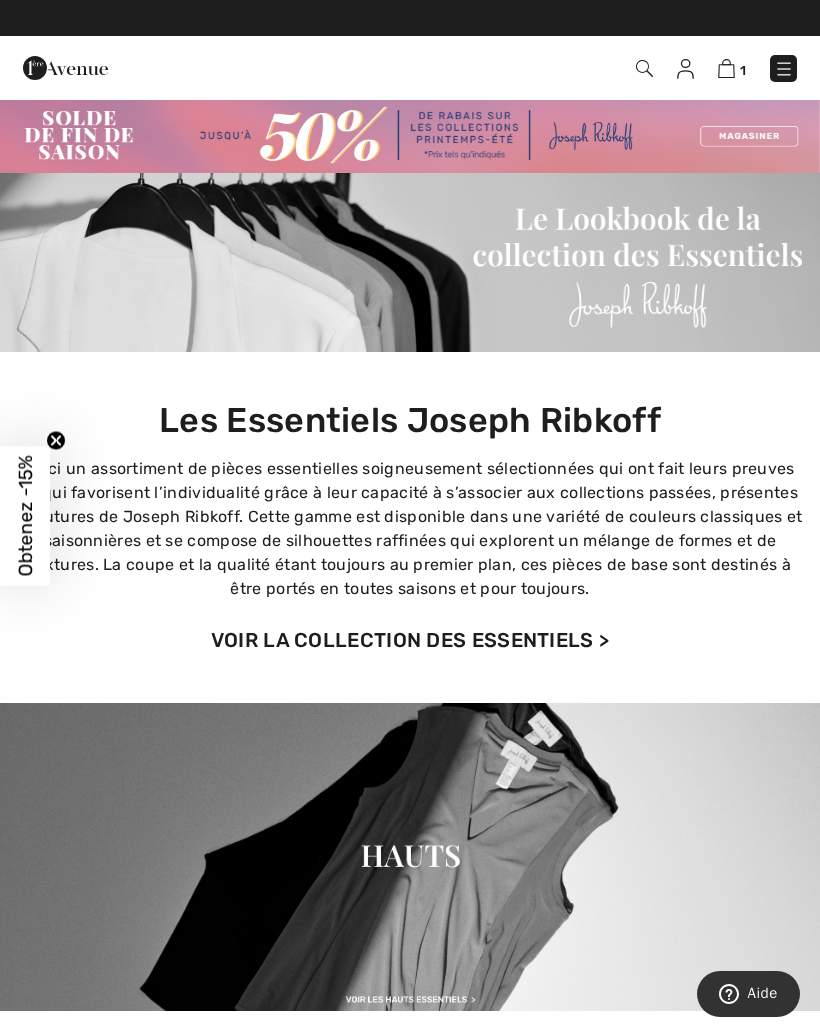 click at bounding box center (784, 69) 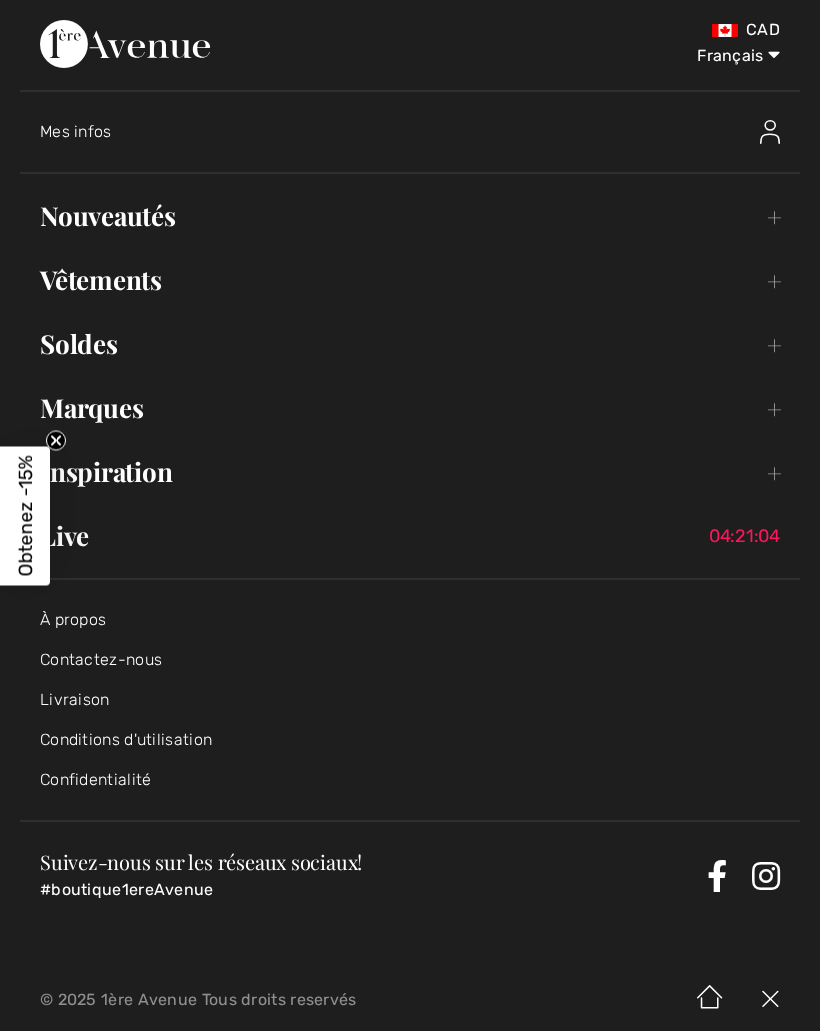 click on "Soldes Toggle submenu" at bounding box center (410, 344) 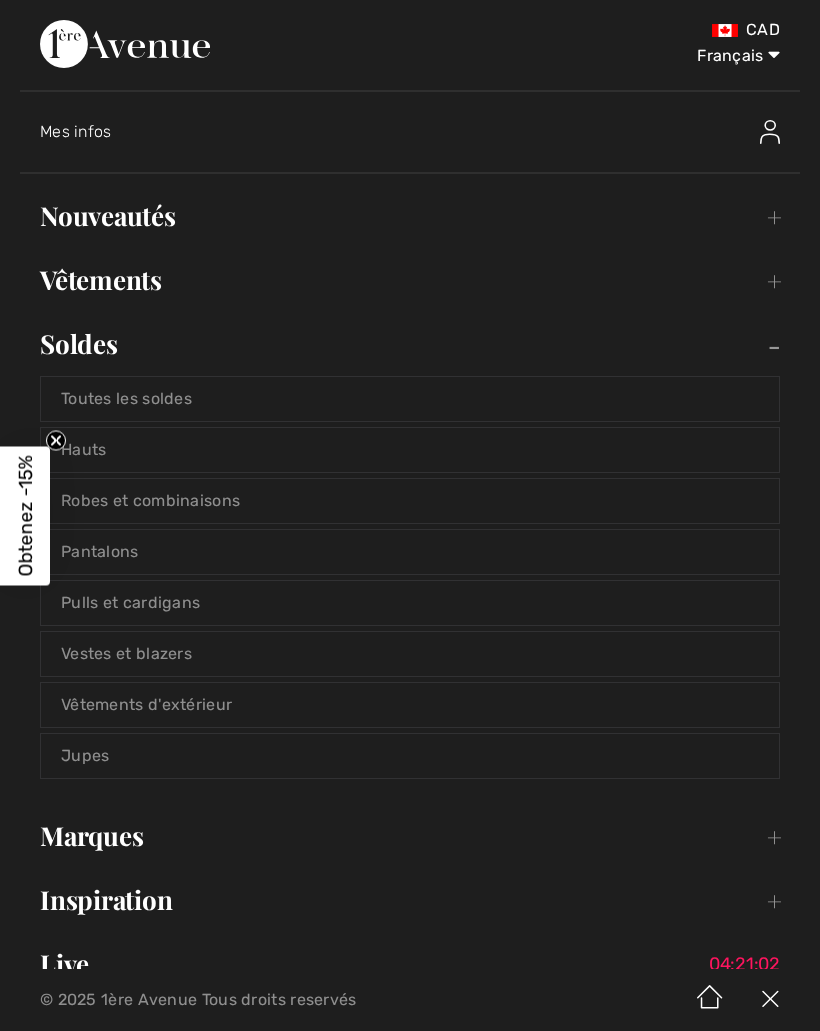 click on "Hauts" at bounding box center (410, 450) 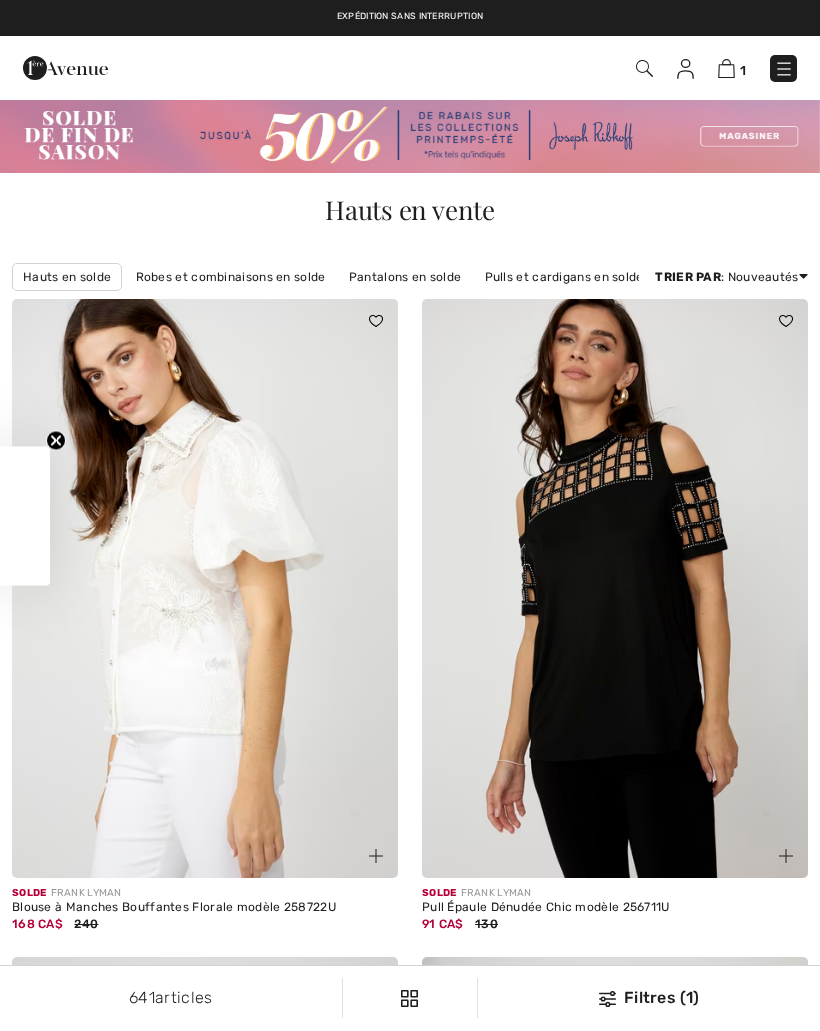 checkbox on "true" 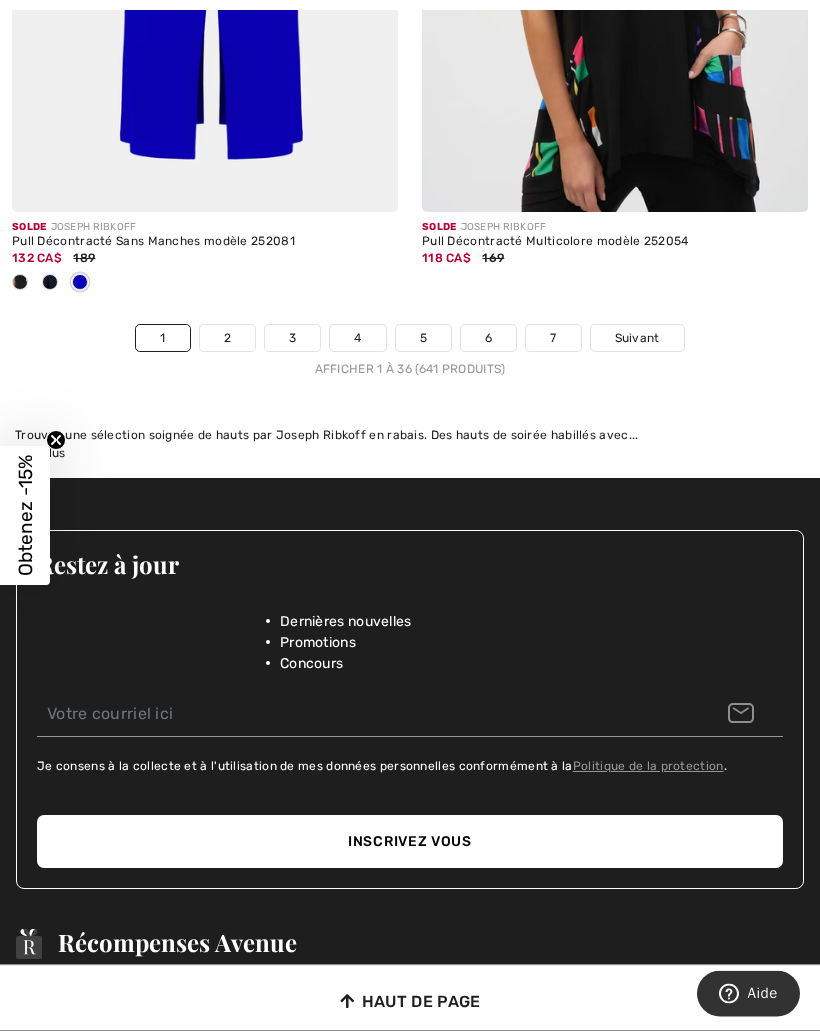 scroll, scrollTop: 12474, scrollLeft: 0, axis: vertical 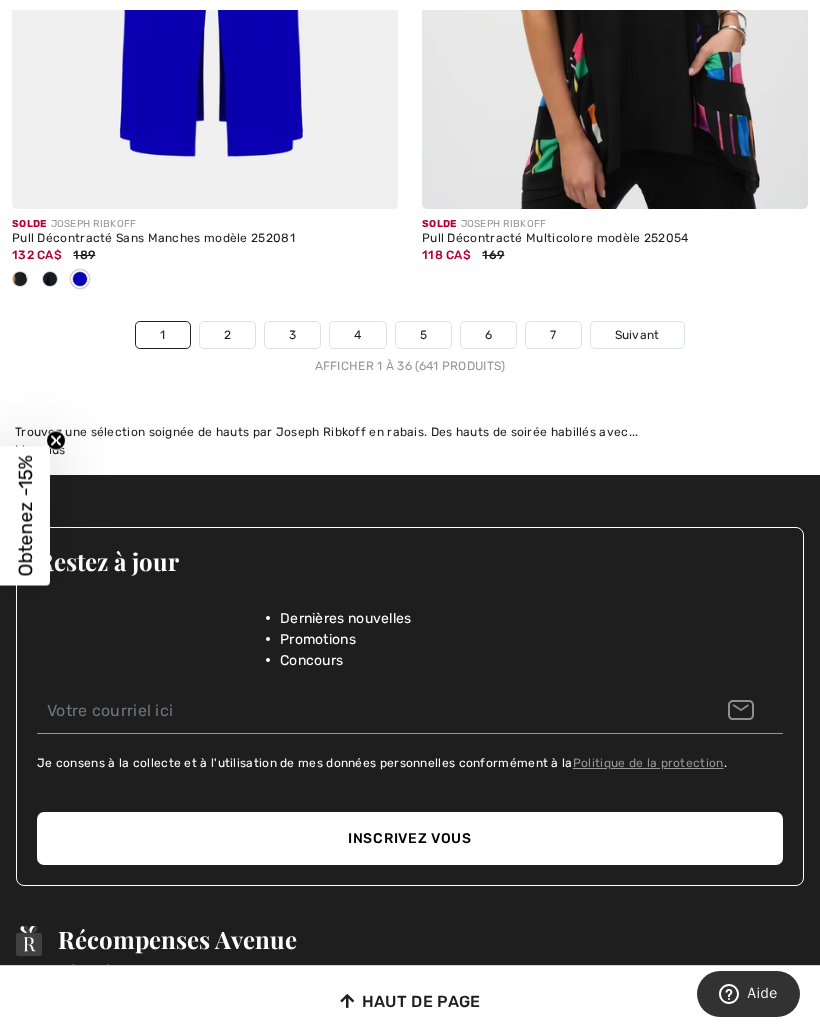 click on "Suivant" at bounding box center (637, 335) 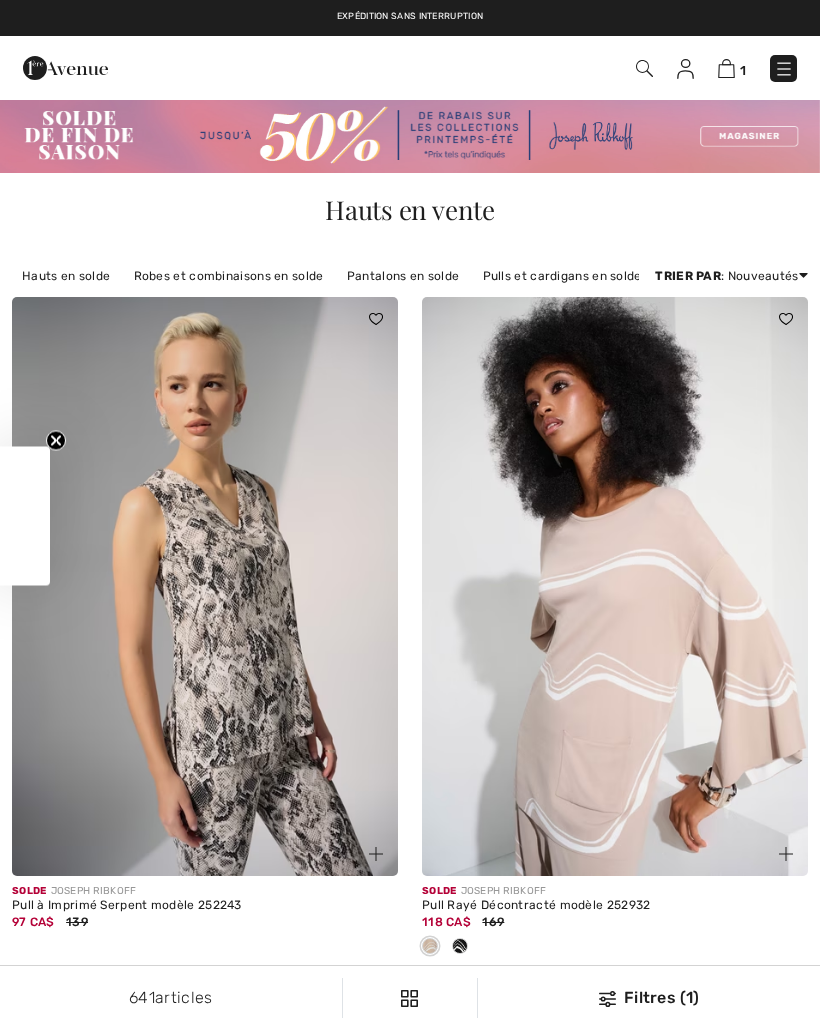 checkbox on "true" 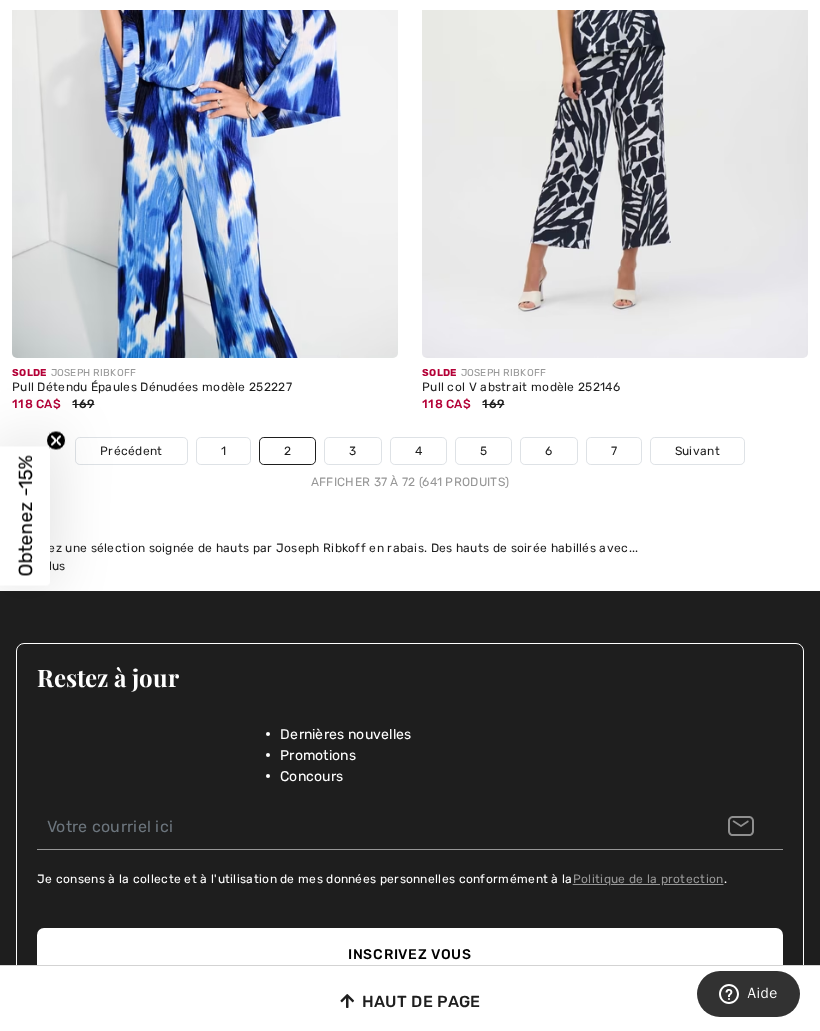 scroll, scrollTop: 12297, scrollLeft: 0, axis: vertical 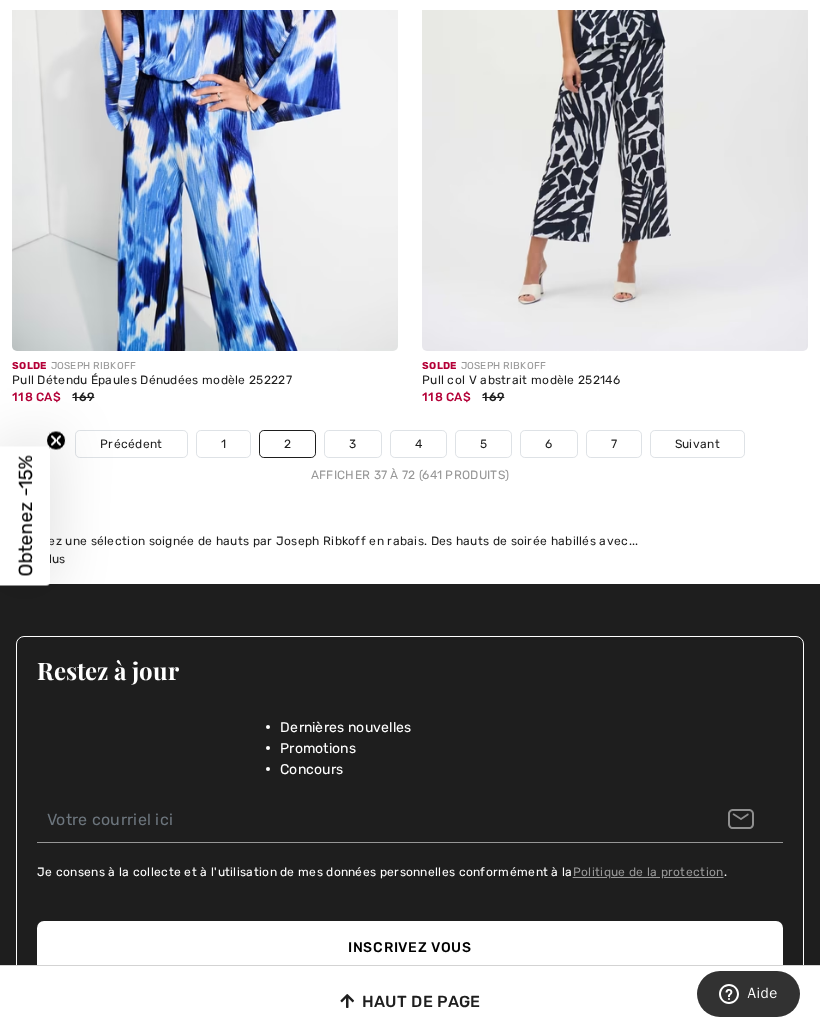 click on "3" at bounding box center [352, 444] 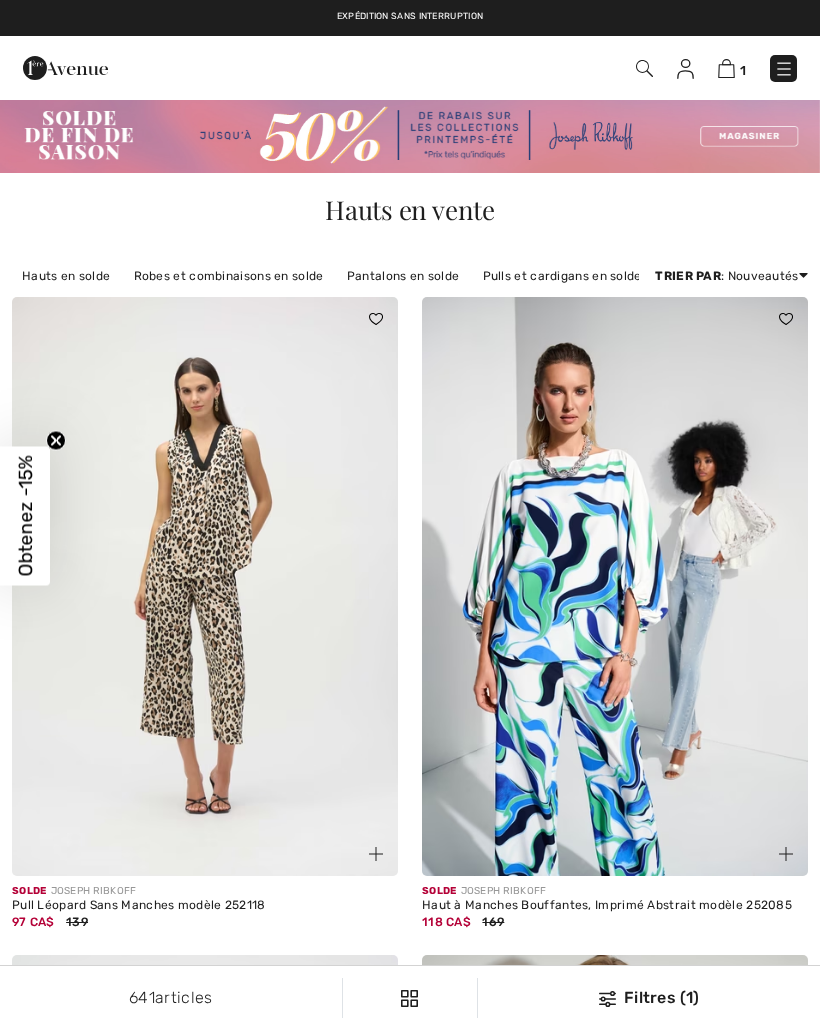 checkbox on "true" 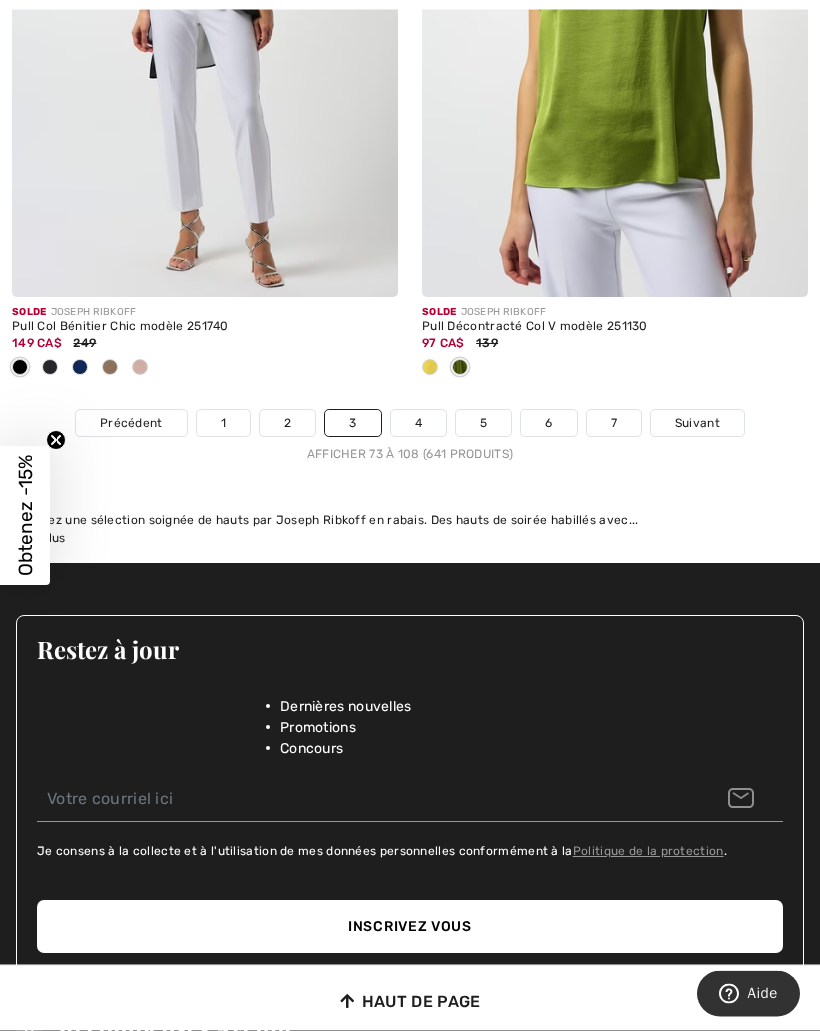 scroll, scrollTop: 12483, scrollLeft: 0, axis: vertical 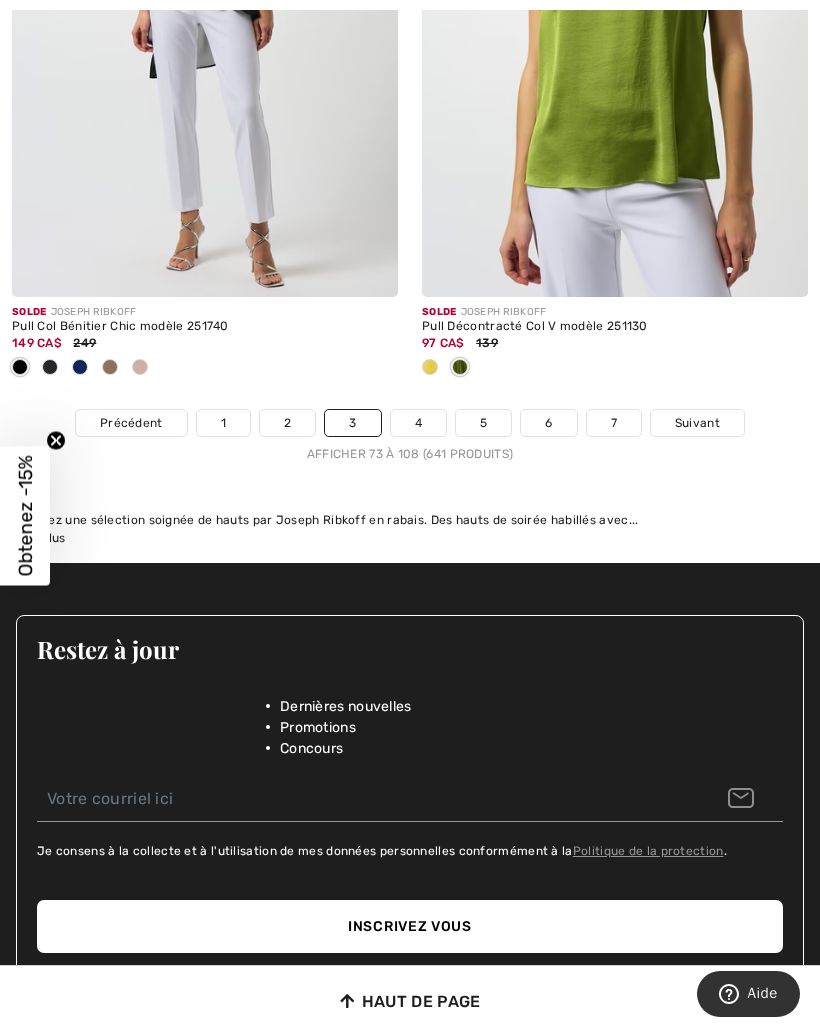 click on "4" at bounding box center (418, 423) 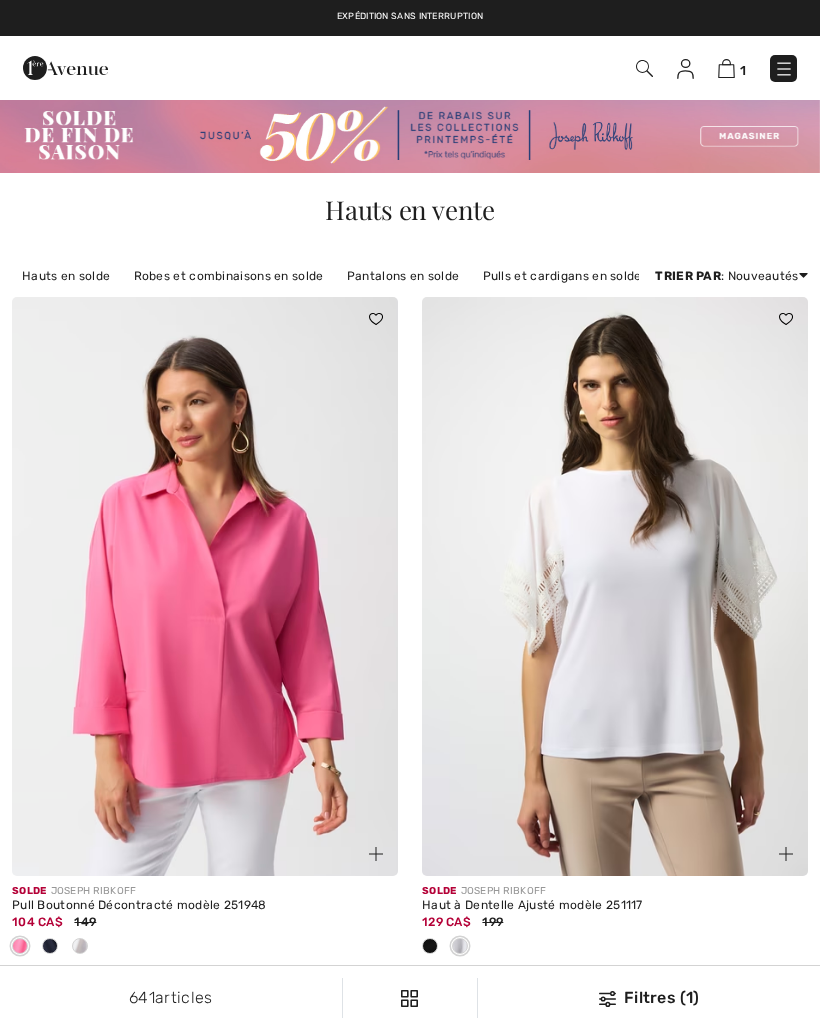 scroll, scrollTop: 0, scrollLeft: 0, axis: both 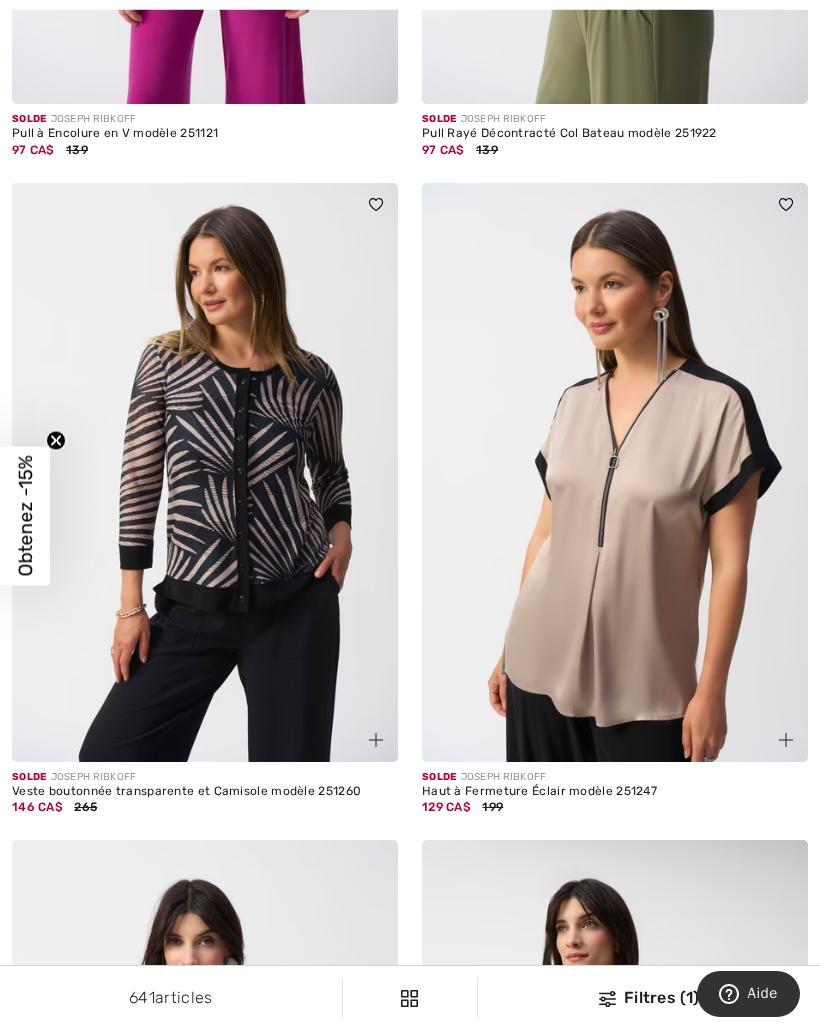 click at bounding box center [205, 472] 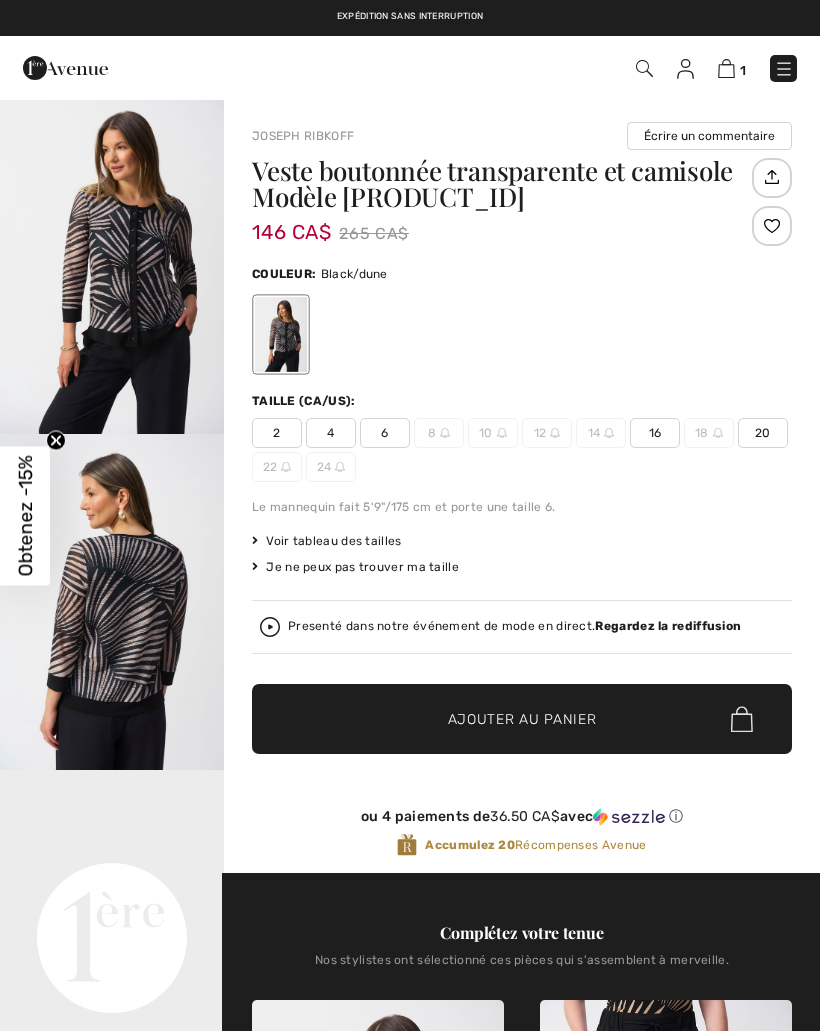 checkbox on "true" 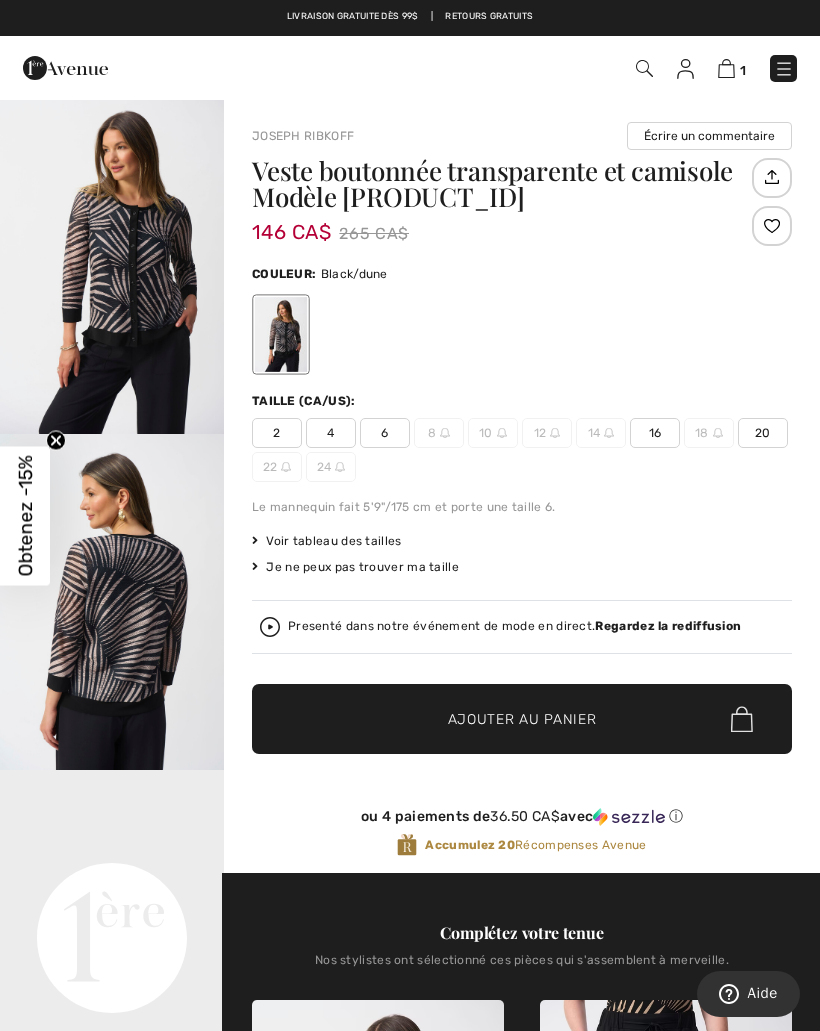 click on "Your browser does not support the video tag." at bounding box center [112, 826] 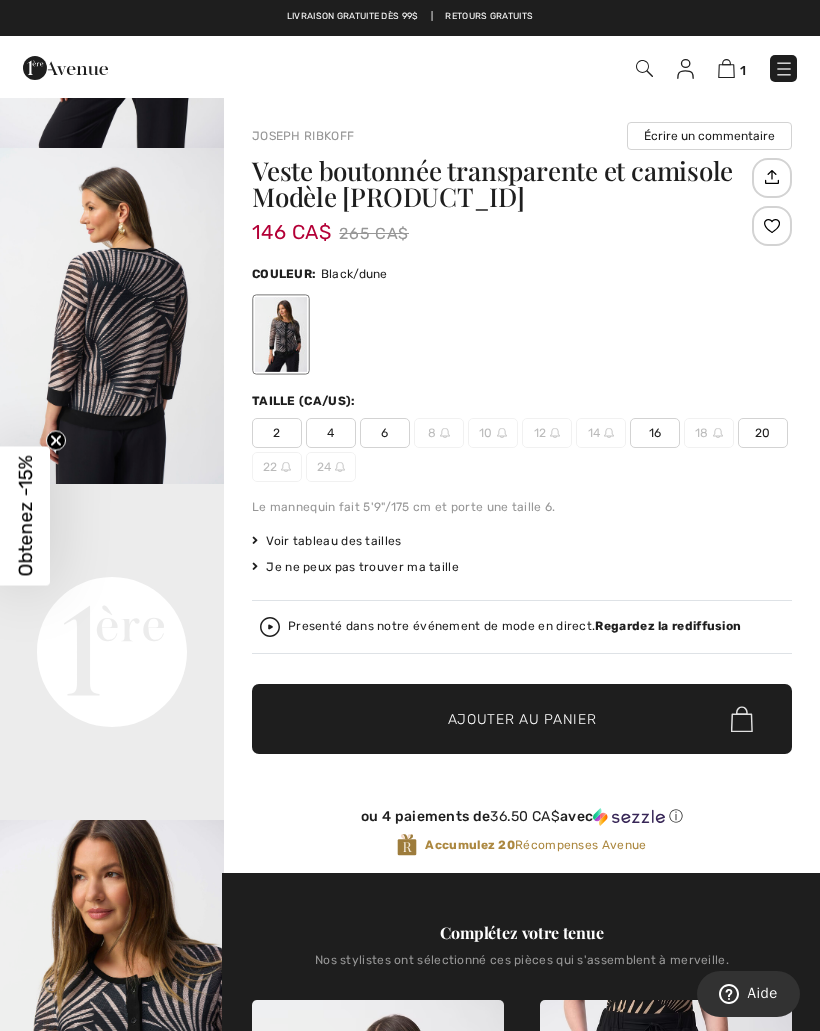 scroll, scrollTop: 320, scrollLeft: 0, axis: vertical 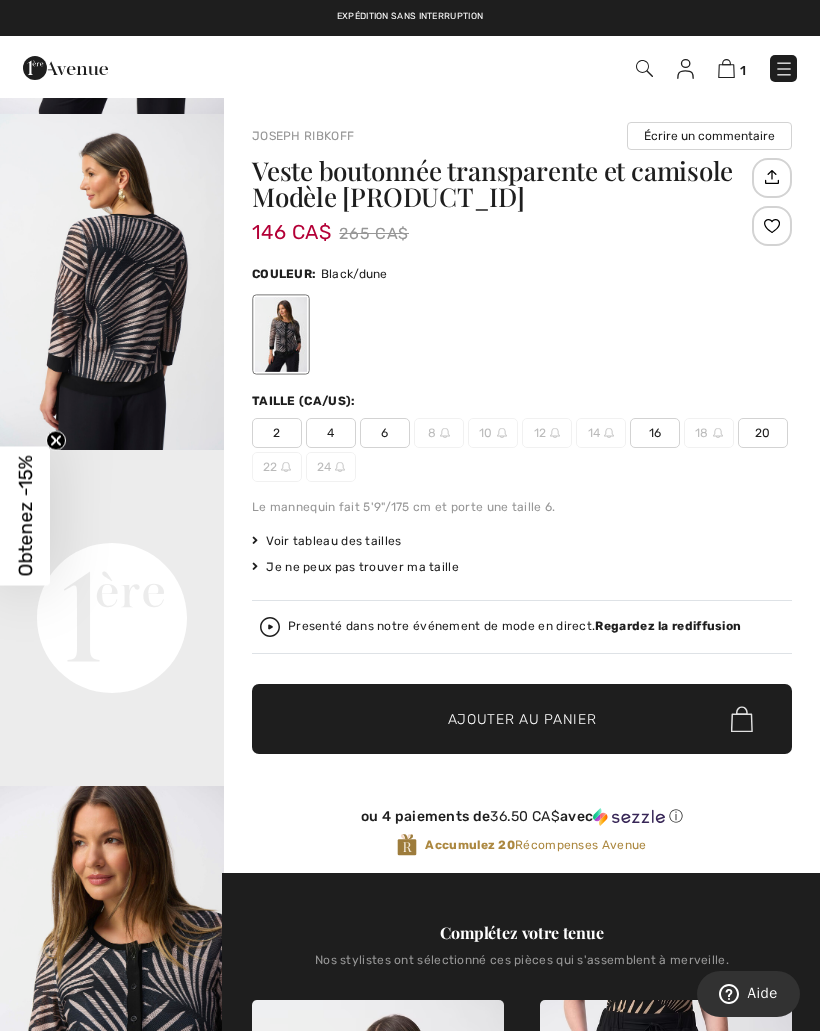 click on "Your browser does not support the video tag." at bounding box center (112, 506) 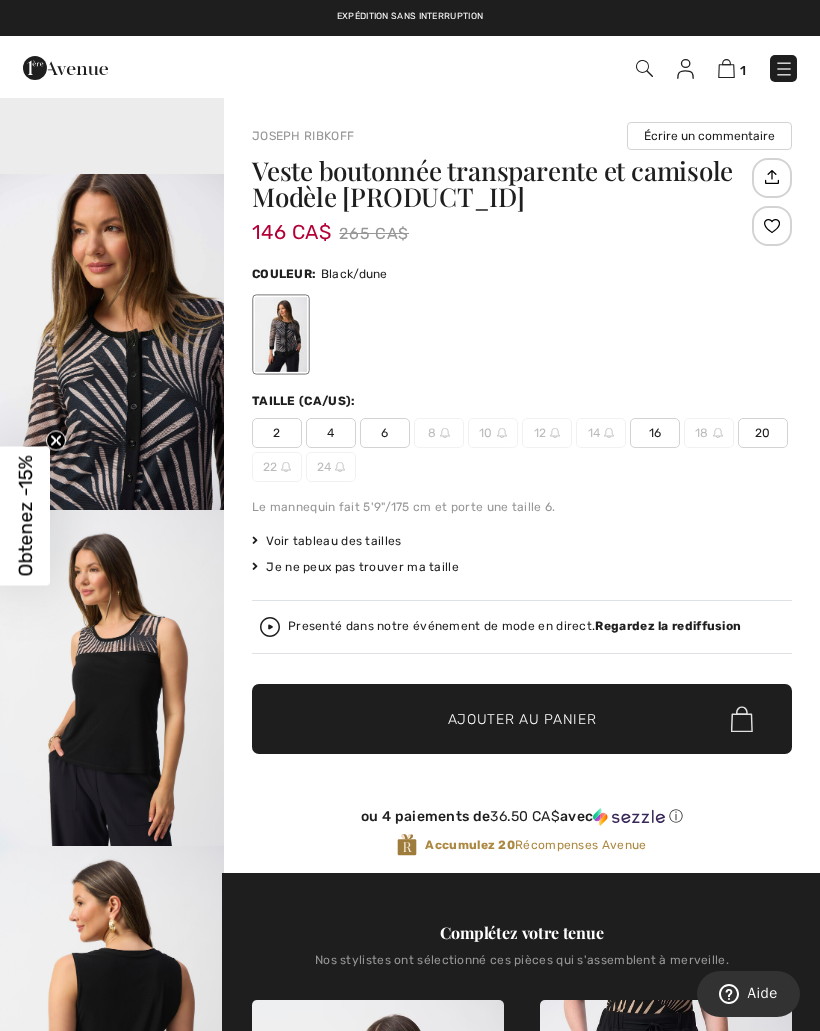 scroll, scrollTop: 937, scrollLeft: 0, axis: vertical 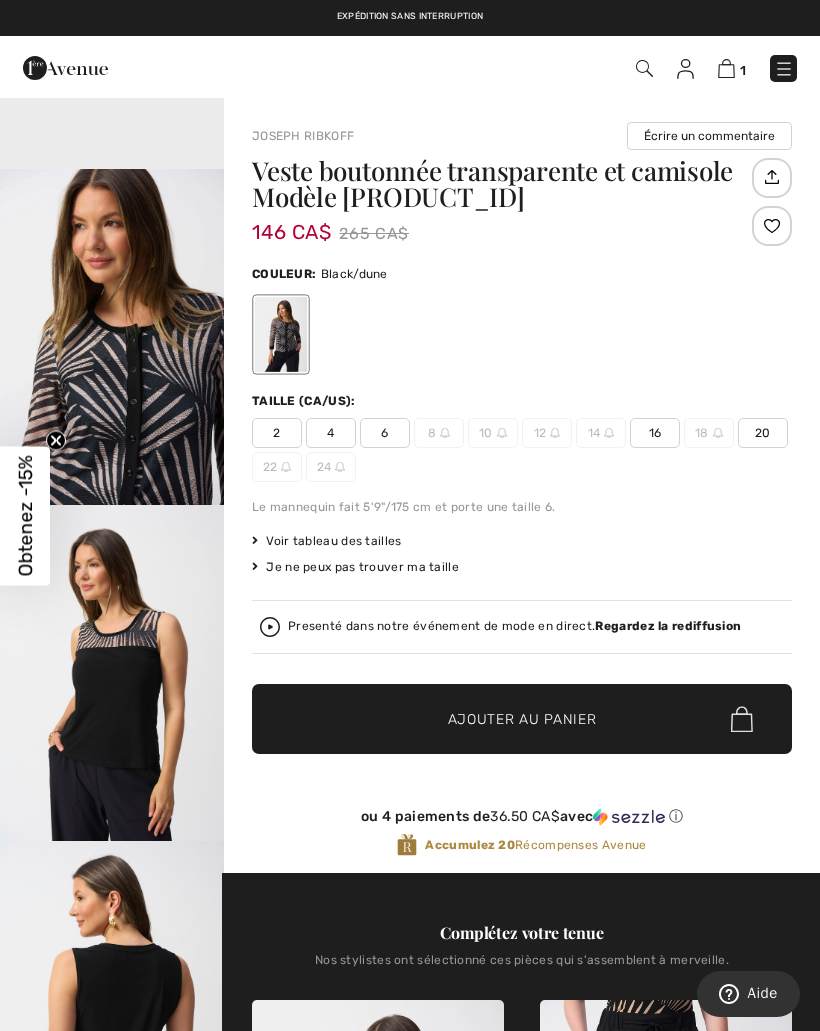 click at bounding box center [112, 673] 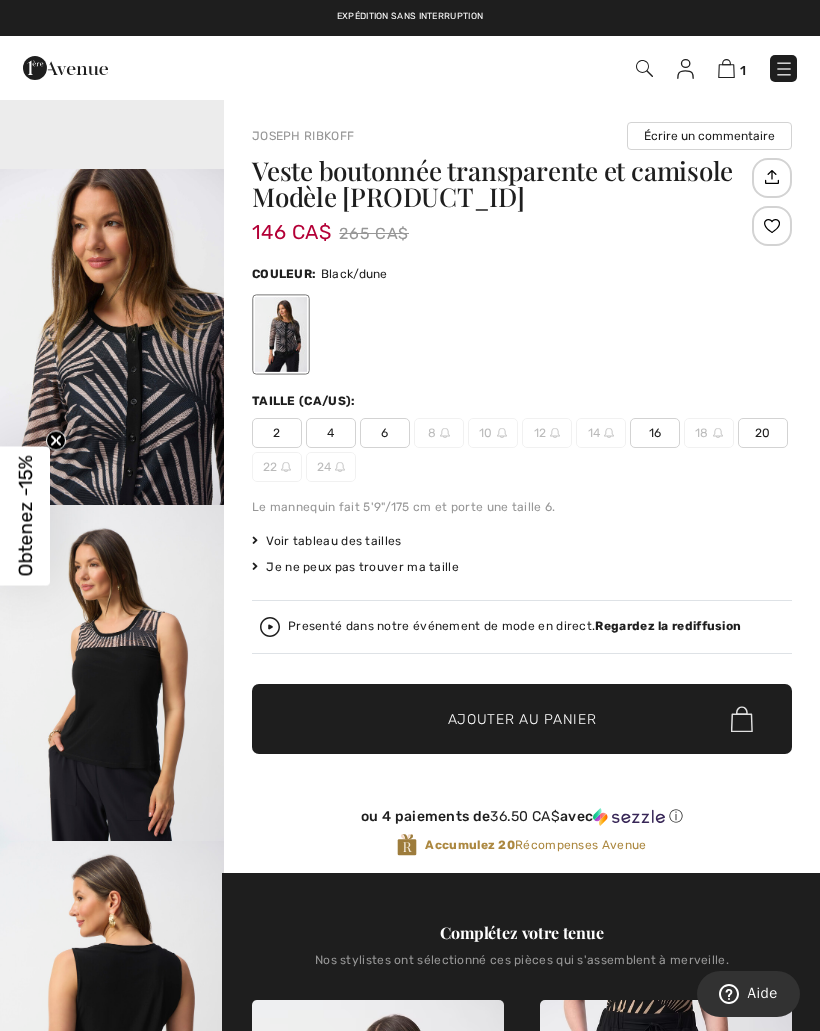 scroll, scrollTop: 938, scrollLeft: 0, axis: vertical 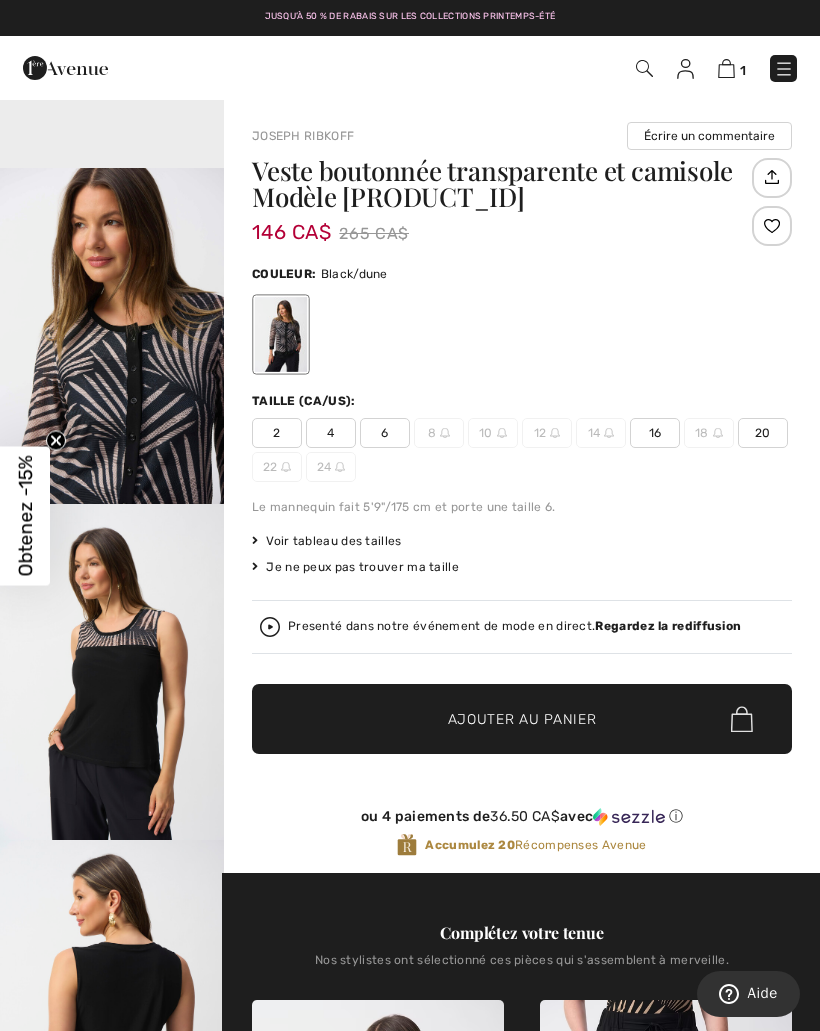 click on "16" at bounding box center [655, 433] 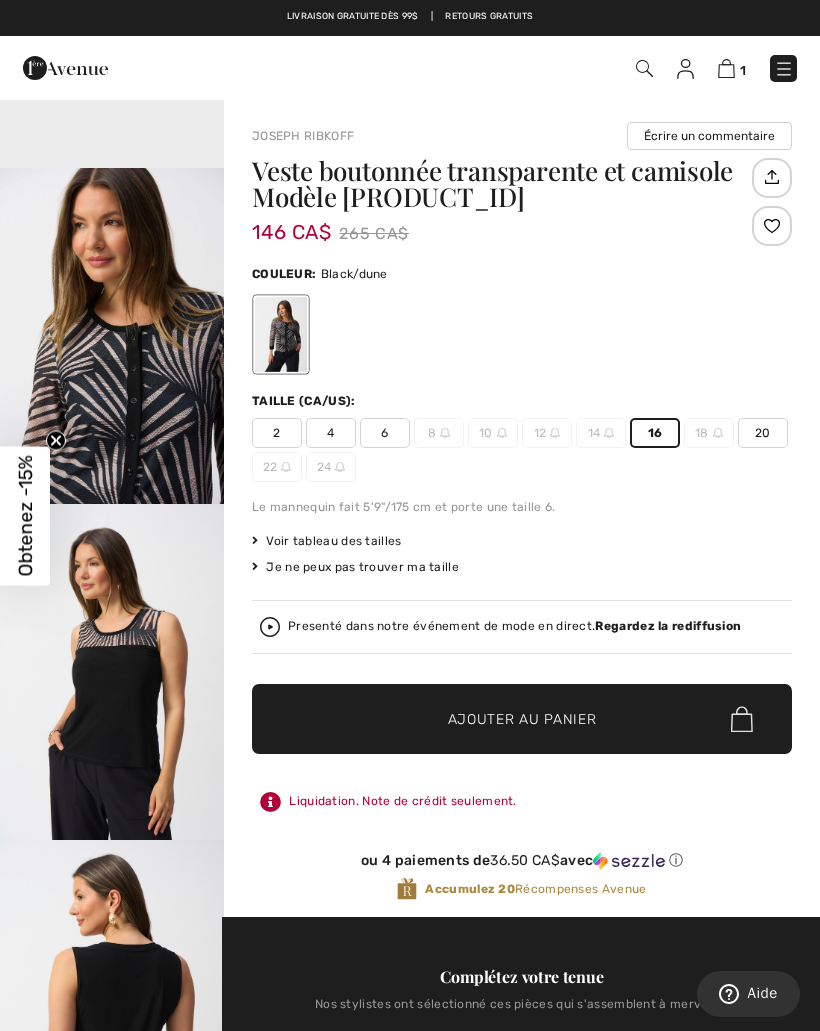 click on "Voir tableau des tailles" at bounding box center (327, 541) 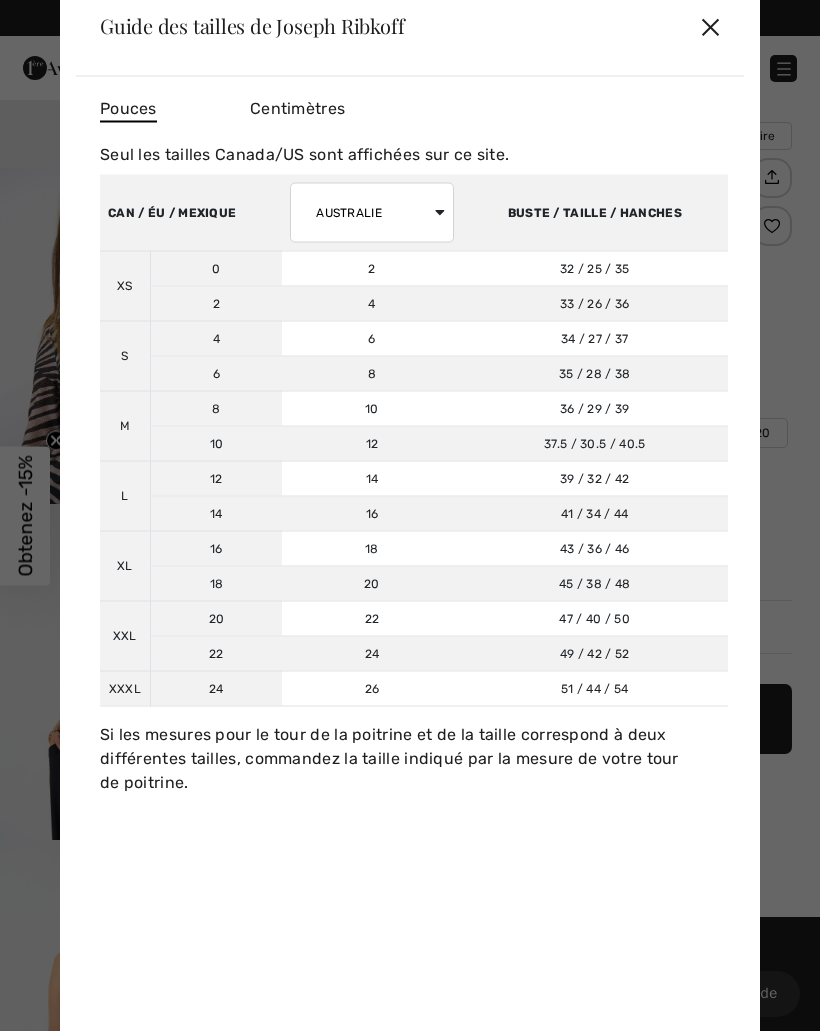 click on "45 / 38 / 48 114 / 96.5 / 122" at bounding box center (595, 583) 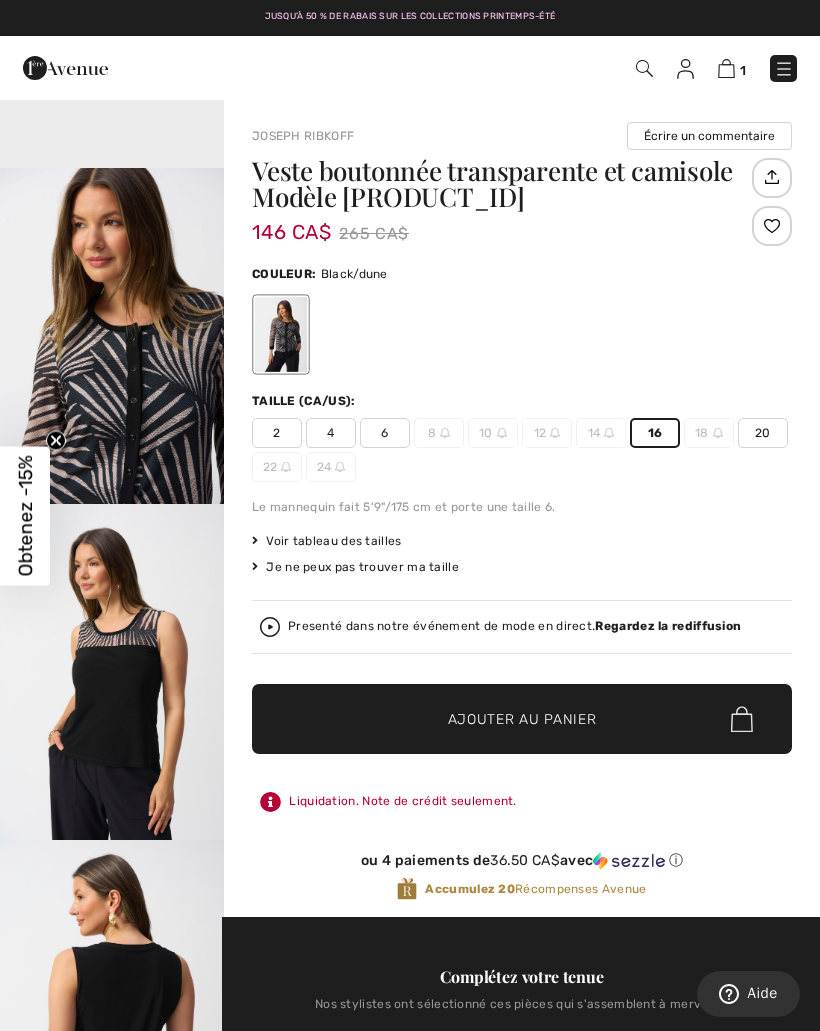 click at bounding box center (112, 336) 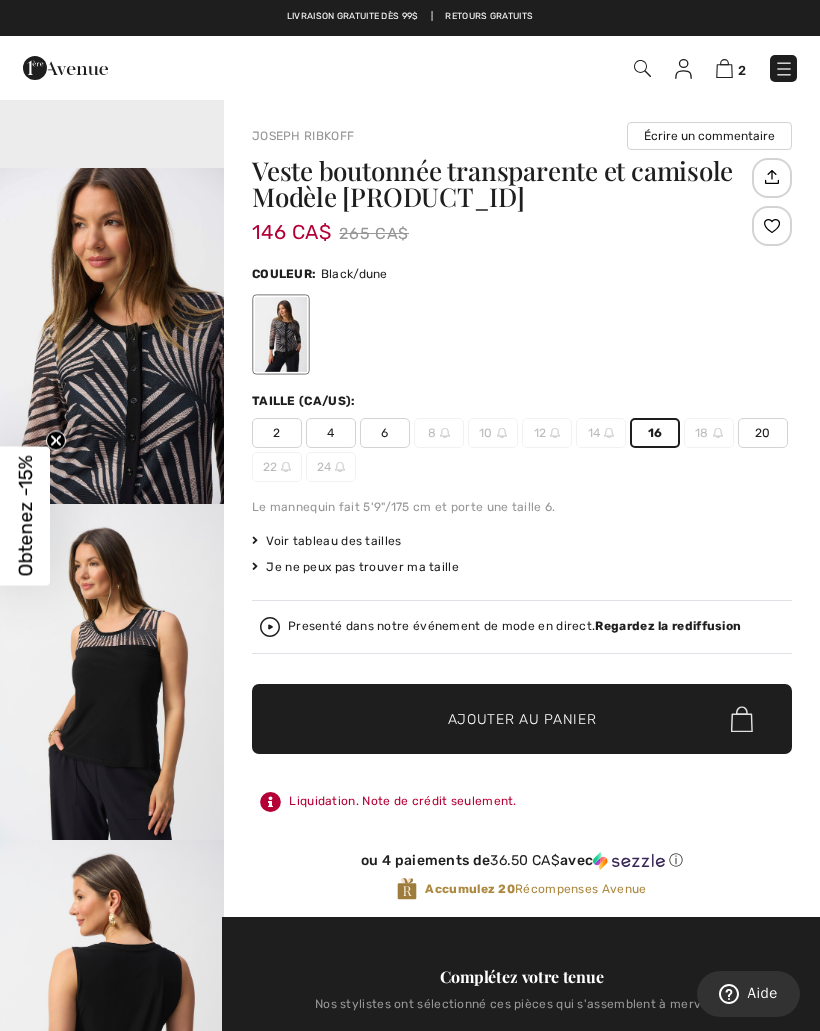 click at bounding box center (112, 336) 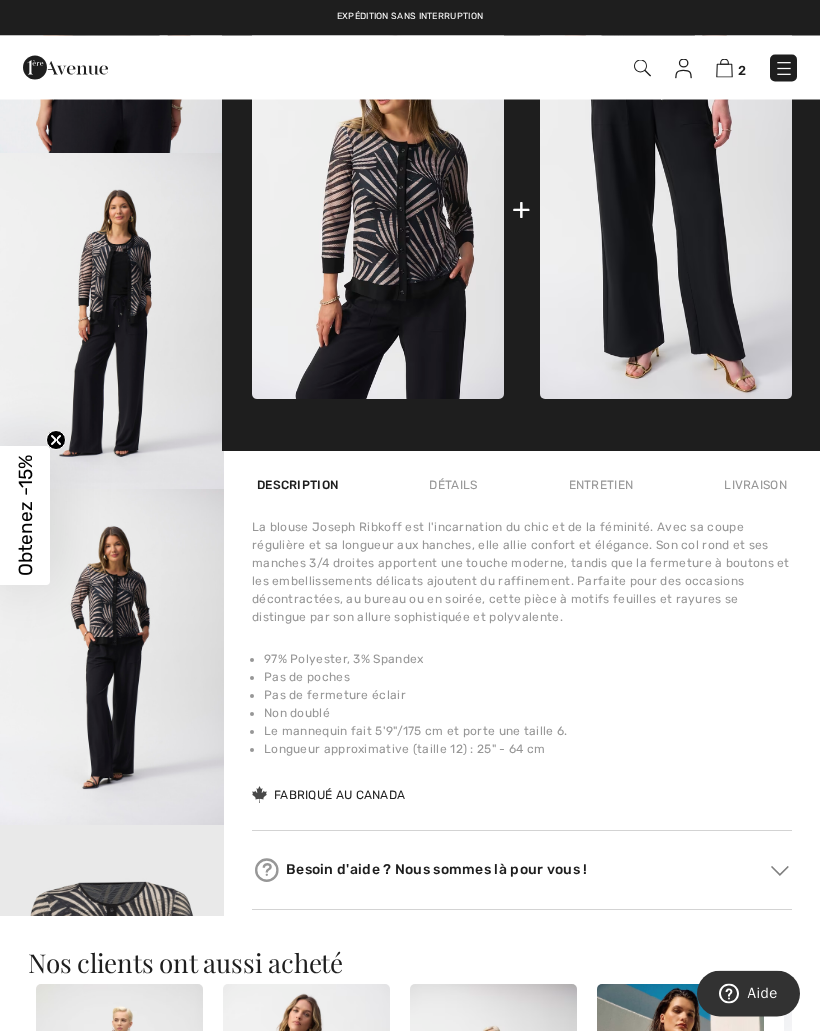 scroll, scrollTop: 1009, scrollLeft: 0, axis: vertical 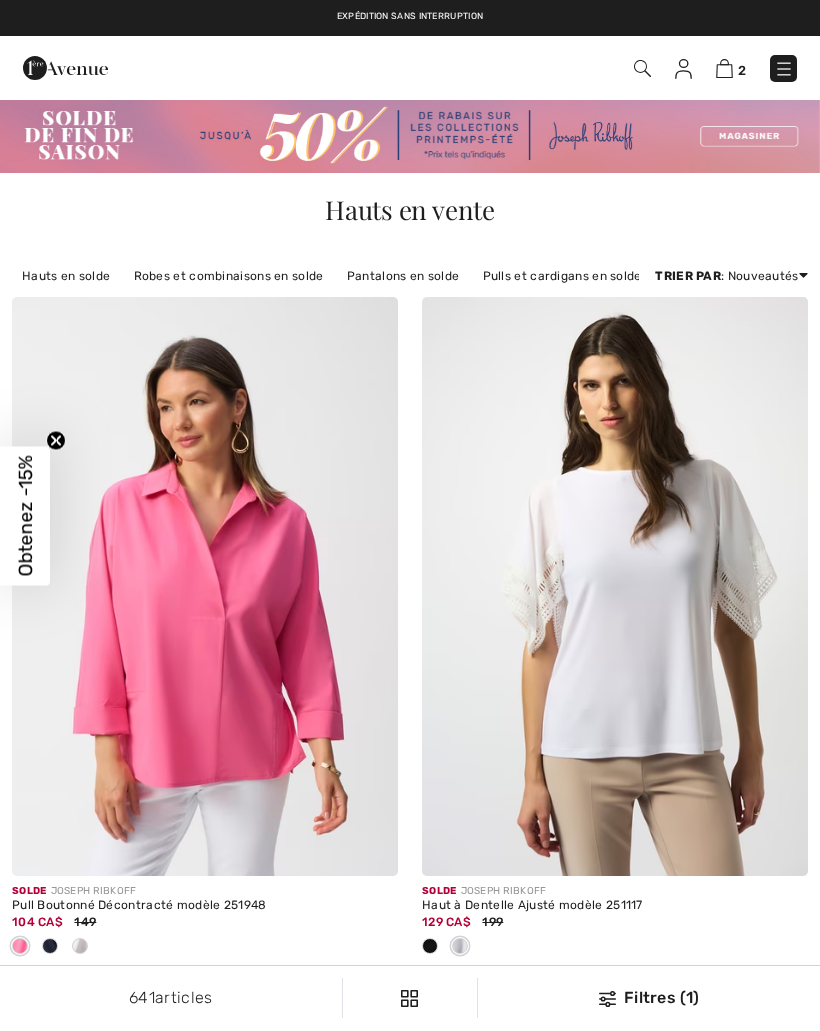checkbox on "true" 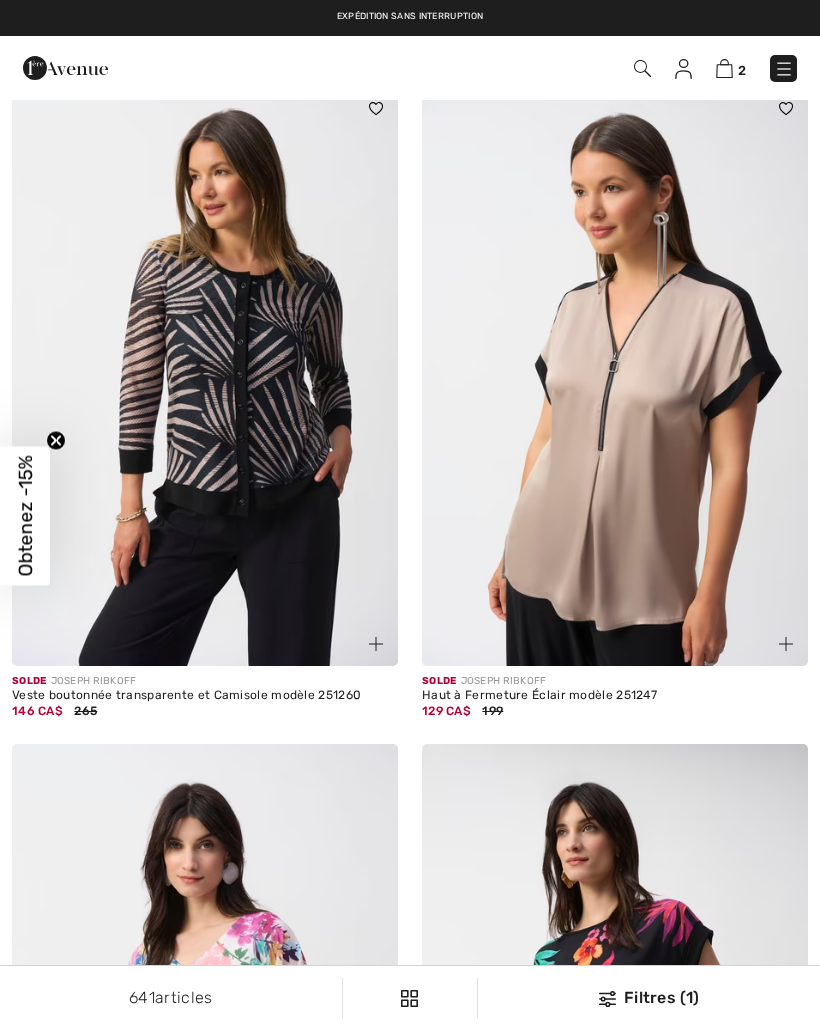 scroll, scrollTop: 0, scrollLeft: 0, axis: both 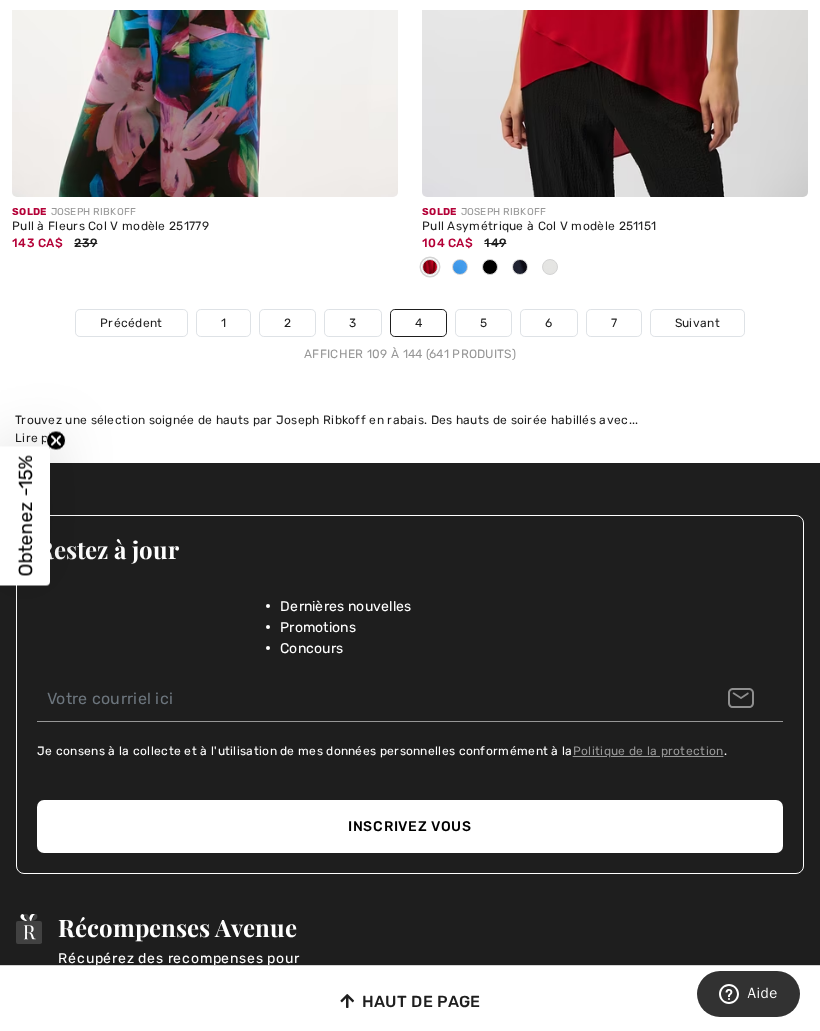 click on "Suivant" at bounding box center [697, 323] 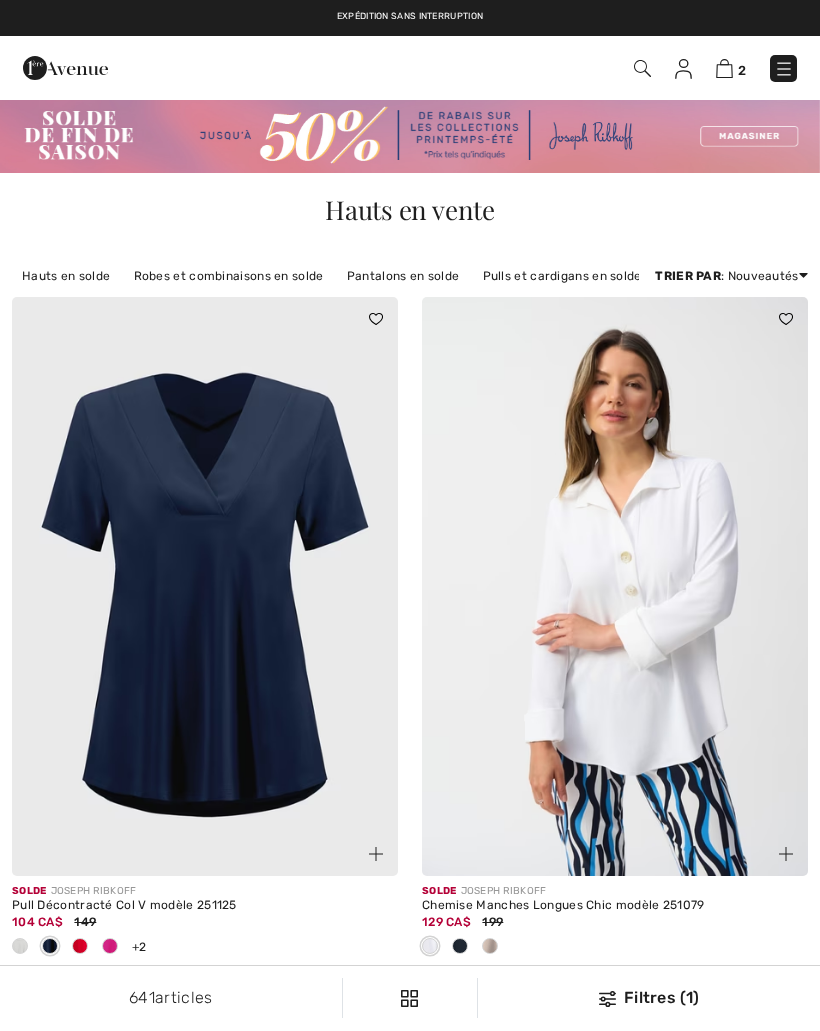 scroll, scrollTop: 0, scrollLeft: 0, axis: both 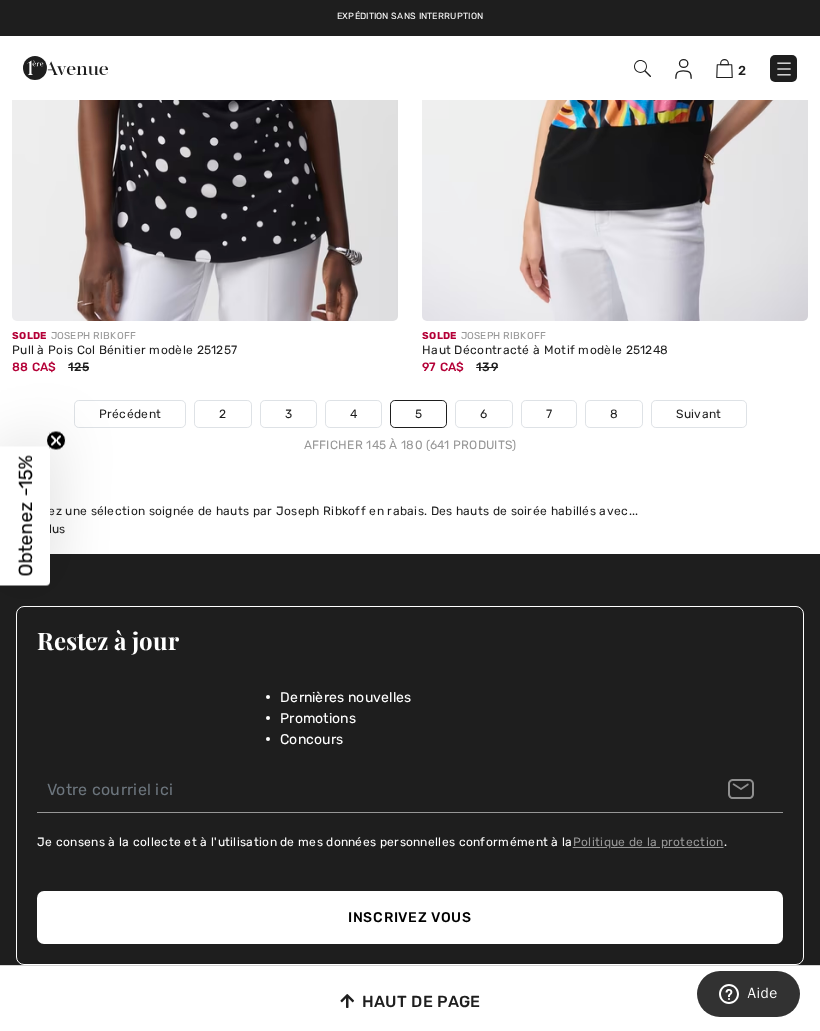 click on "Suivant" at bounding box center (698, 414) 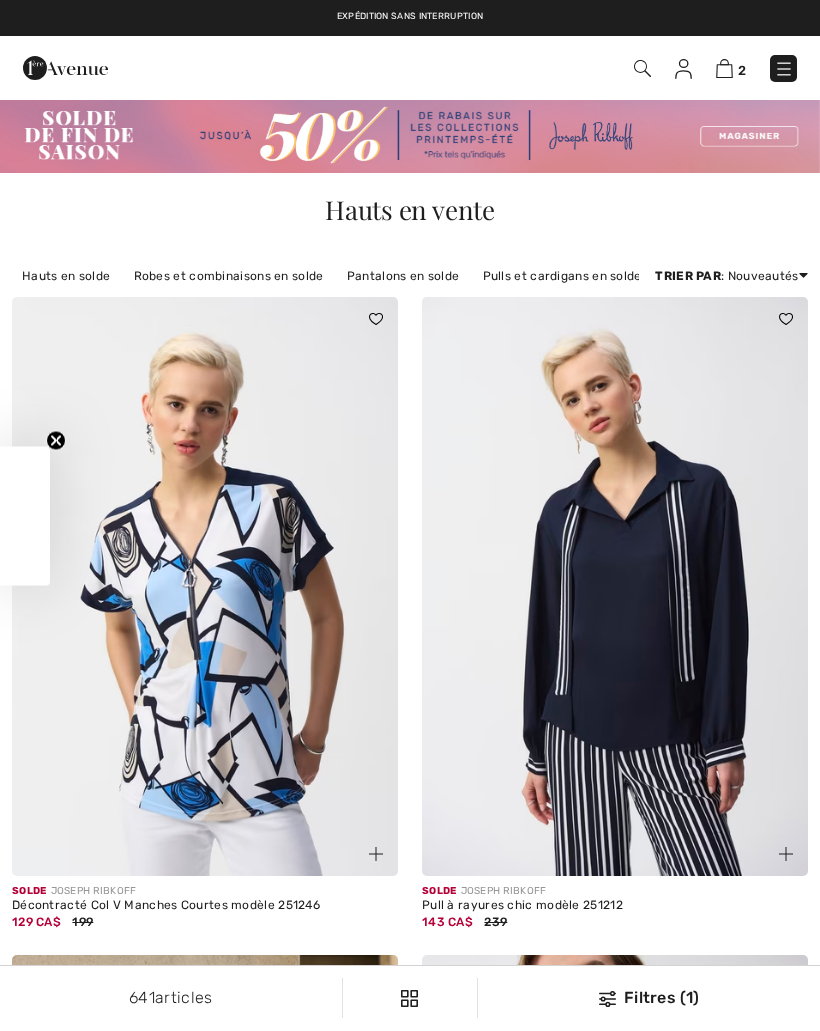 checkbox on "true" 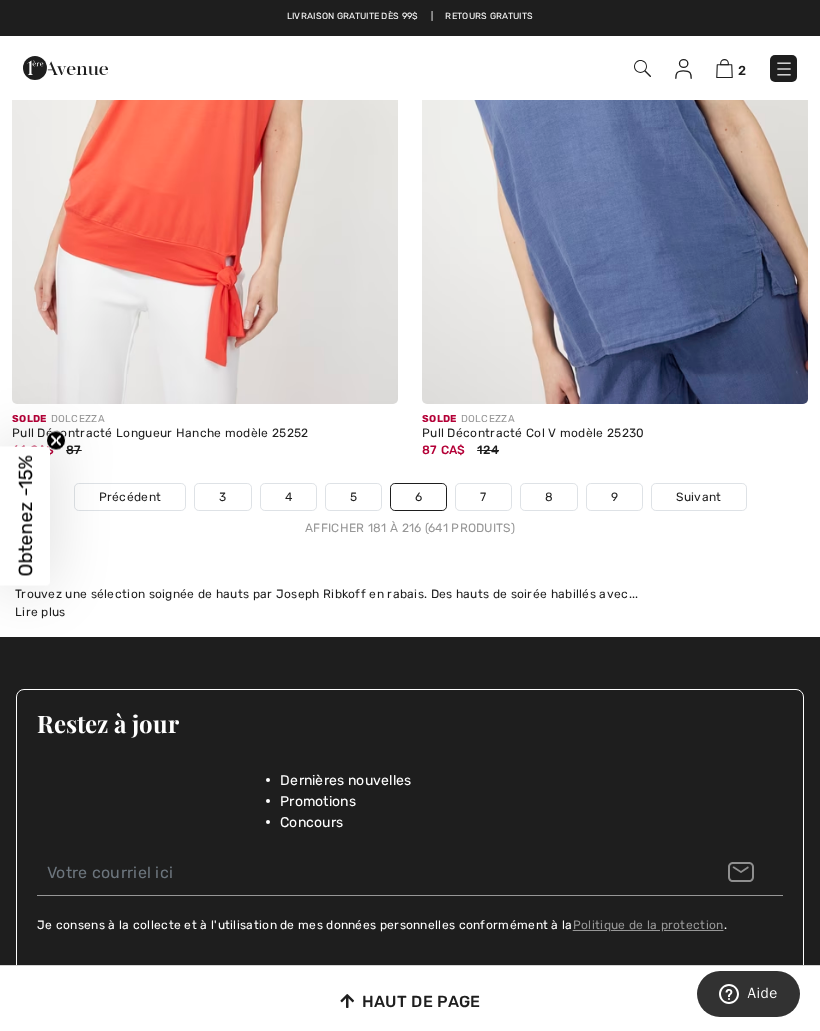scroll, scrollTop: 12078, scrollLeft: 0, axis: vertical 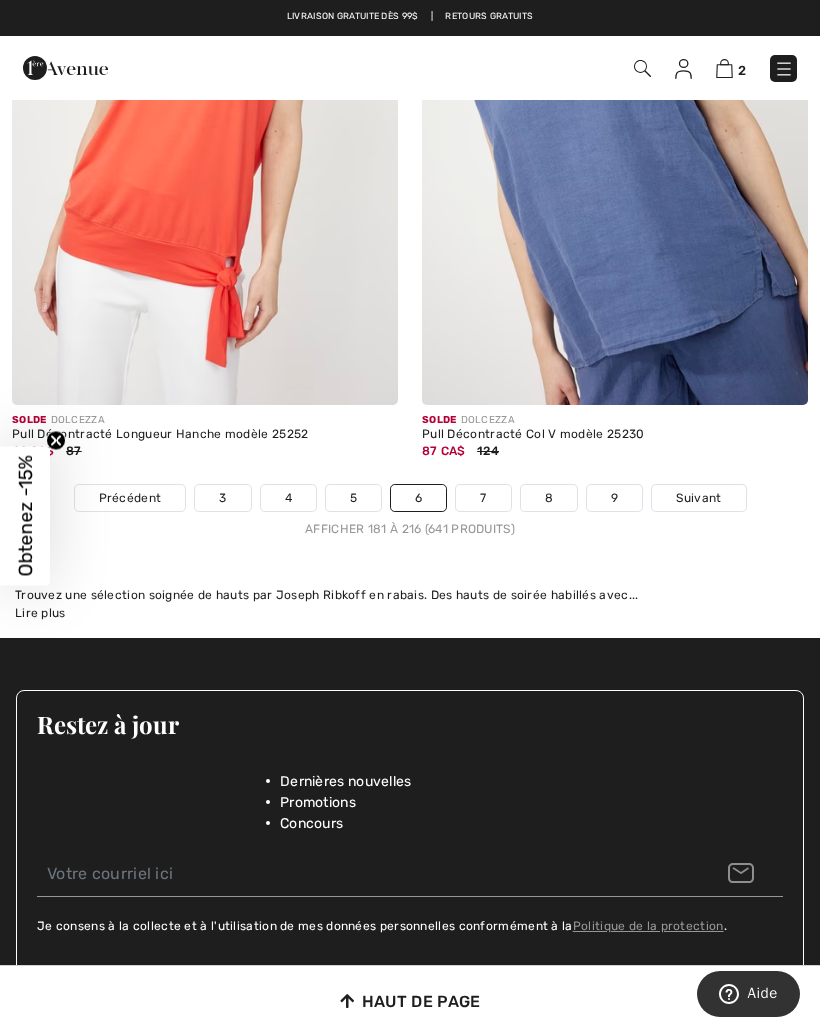 click on "Suivant" at bounding box center (698, 498) 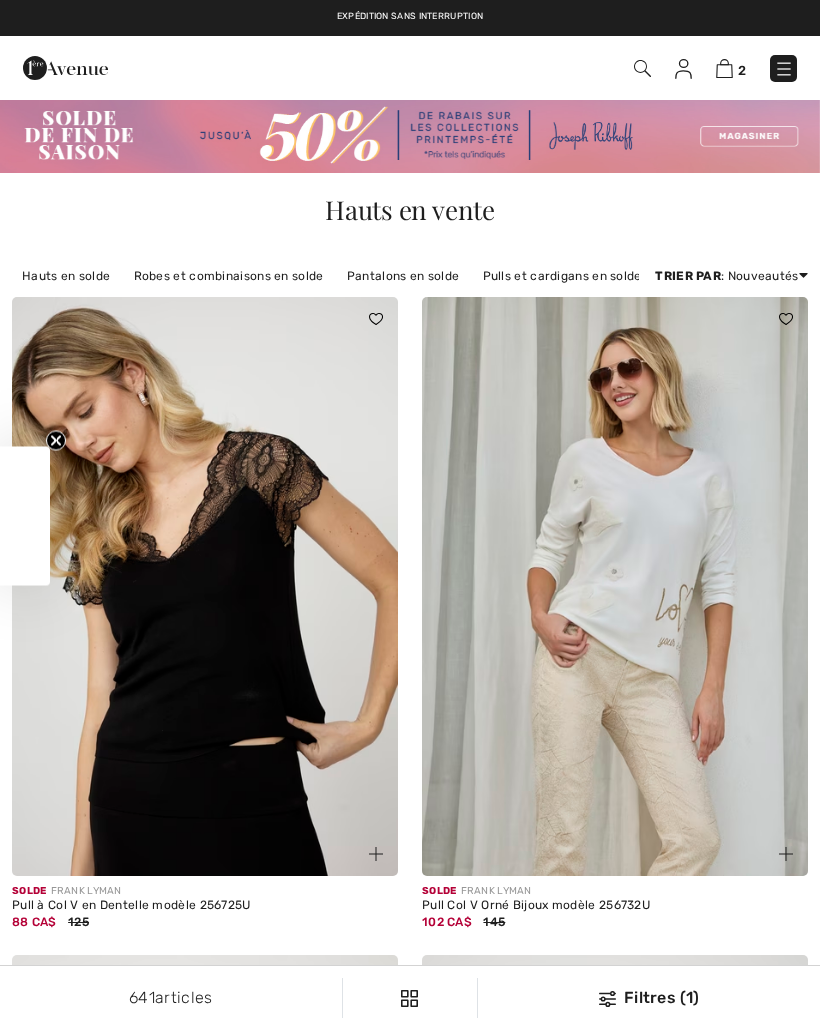 checkbox on "true" 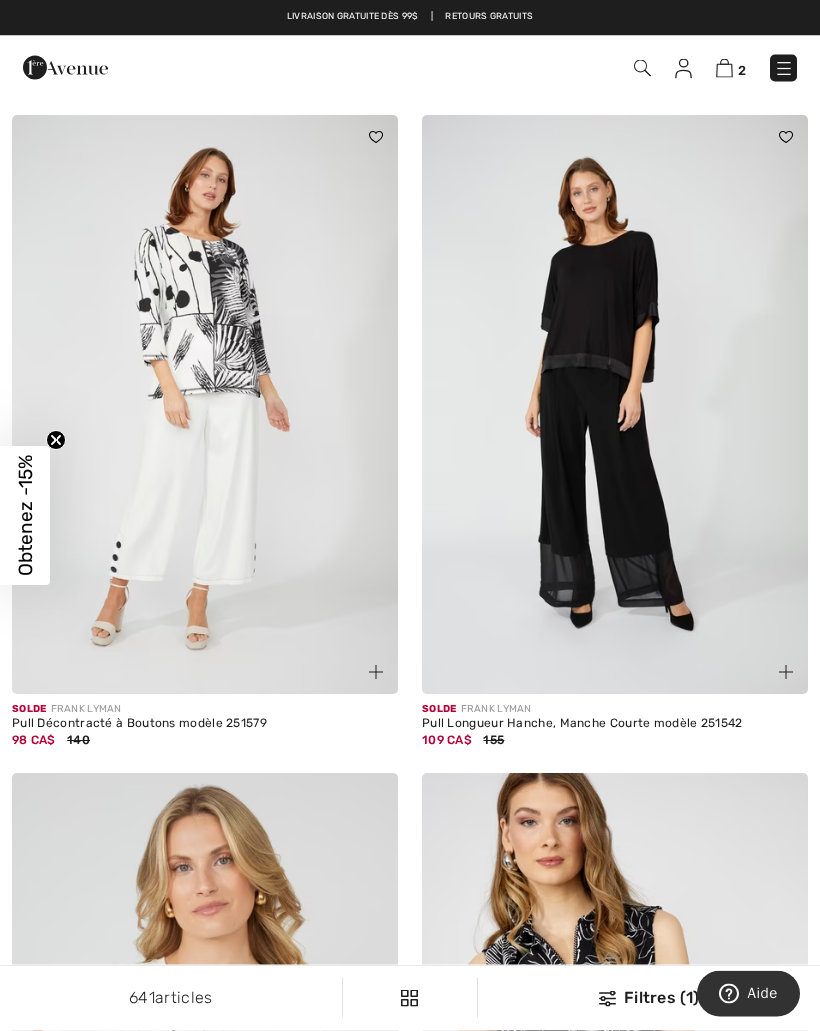 scroll, scrollTop: 11160, scrollLeft: 0, axis: vertical 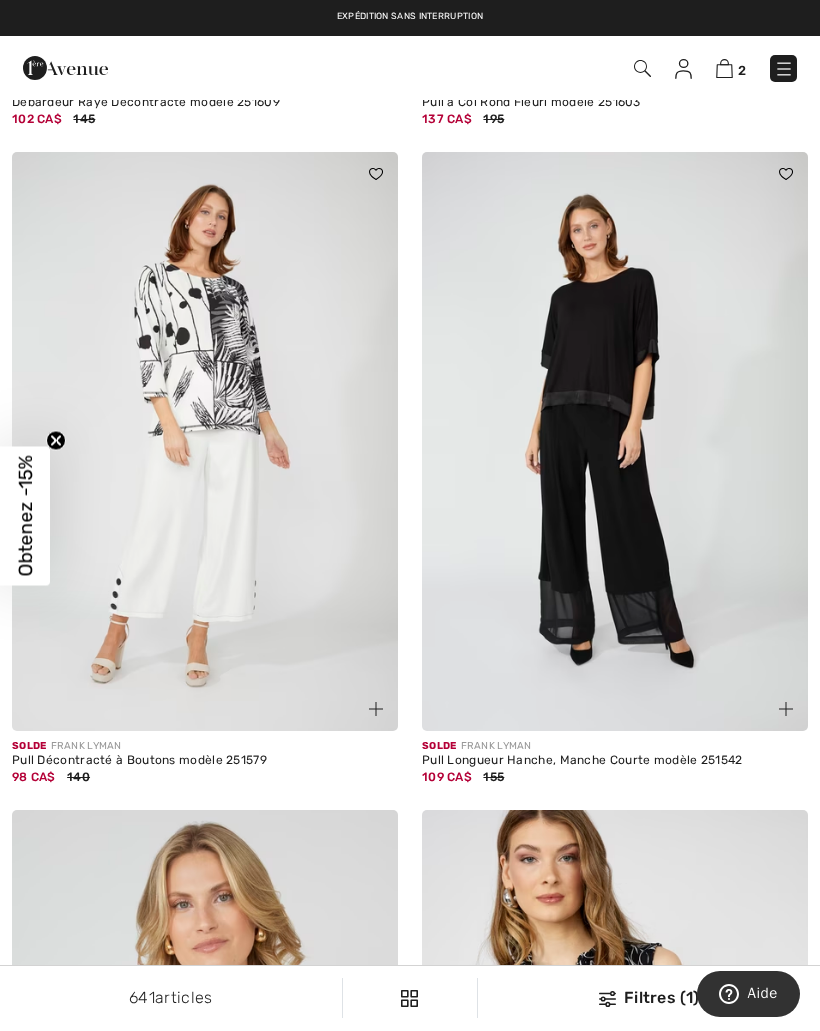 click at bounding box center (205, 441) 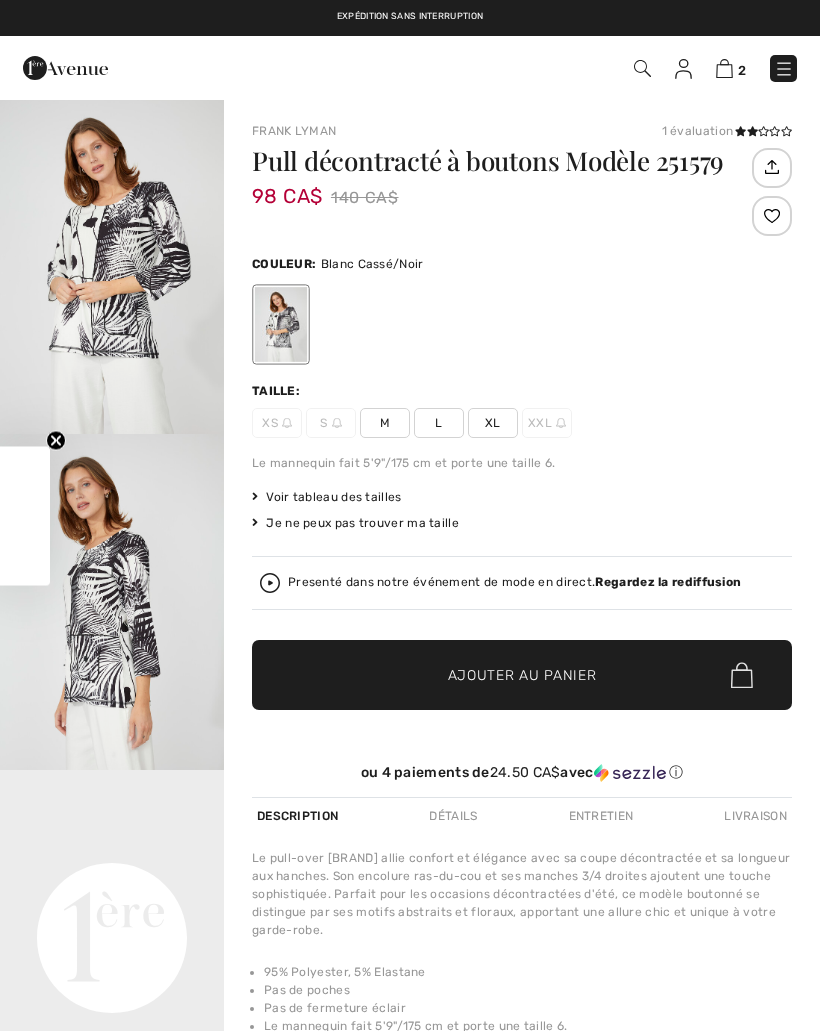 checkbox on "true" 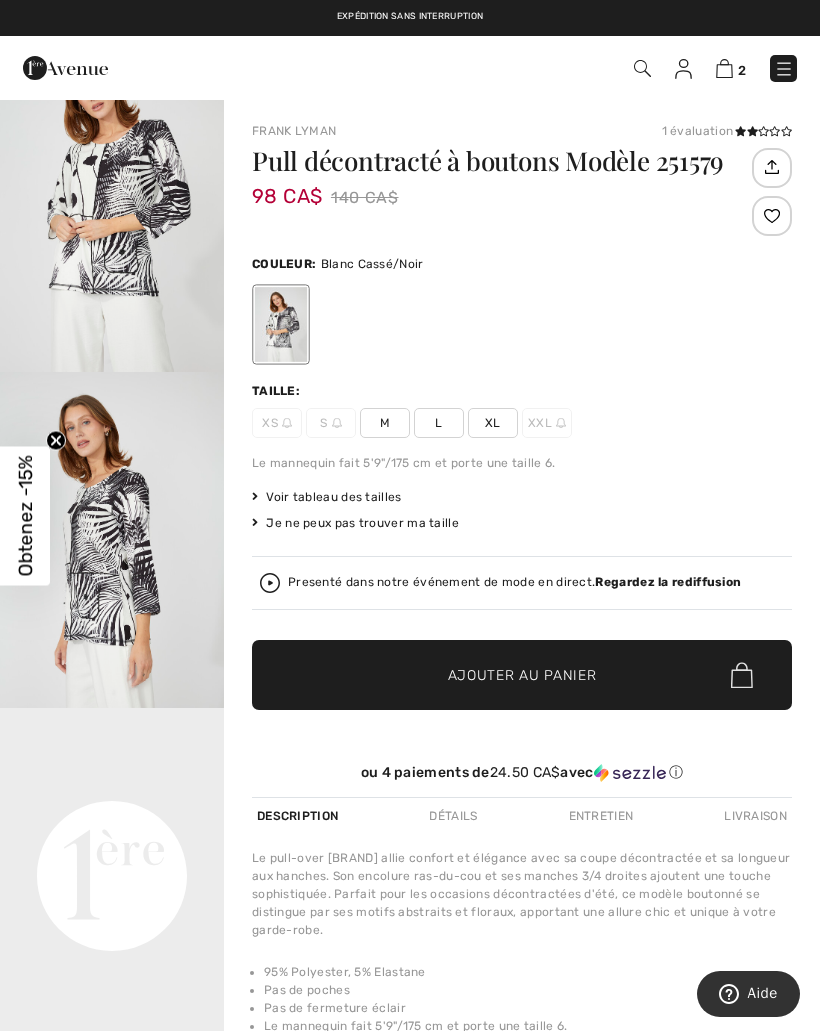 scroll, scrollTop: 108, scrollLeft: 0, axis: vertical 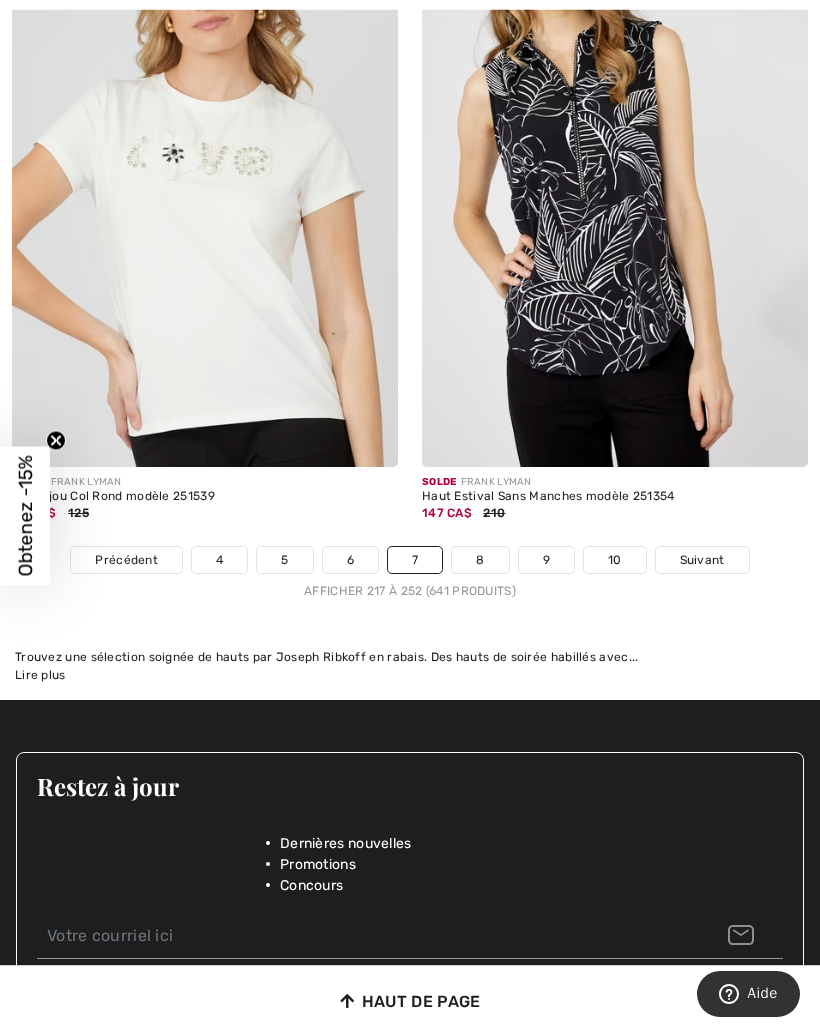click on "Suivant" at bounding box center (702, 560) 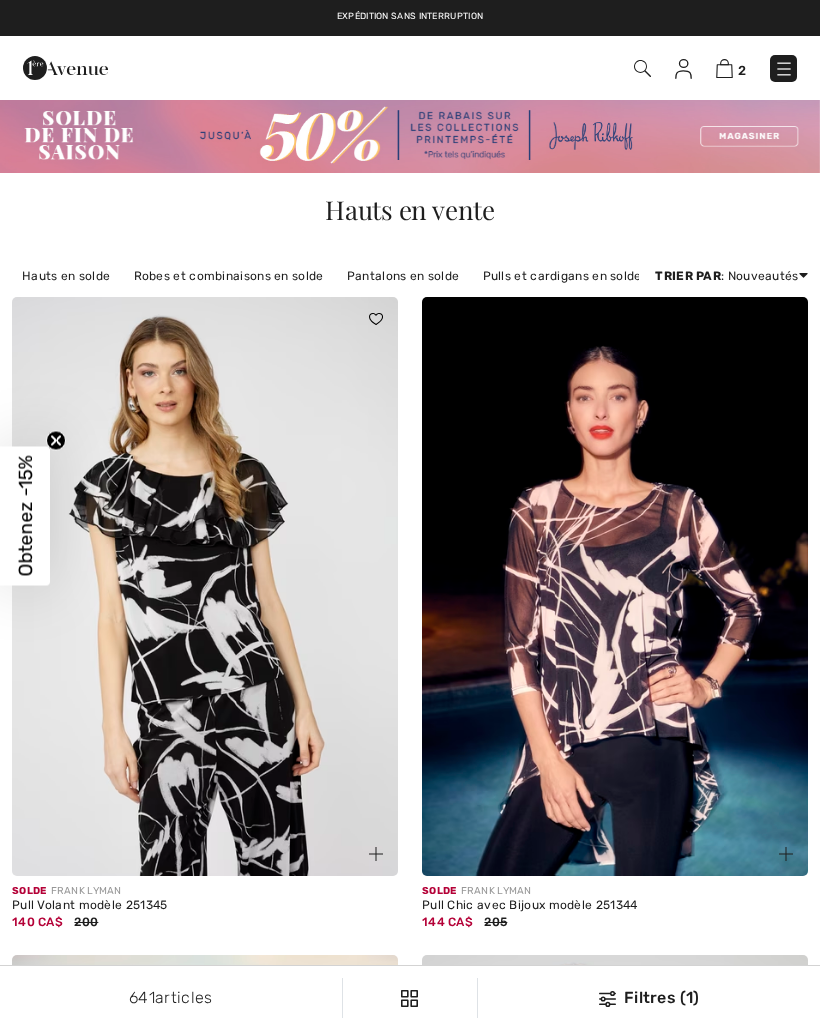 scroll, scrollTop: 0, scrollLeft: 0, axis: both 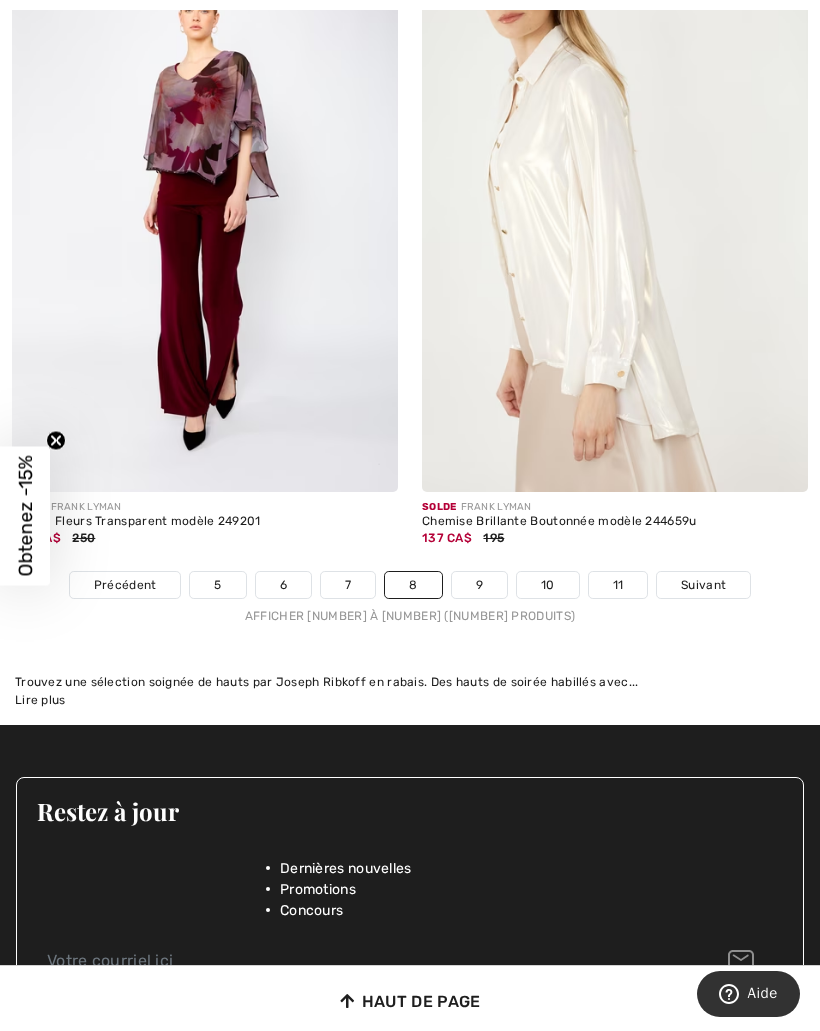 click on "Suivant" at bounding box center (703, 585) 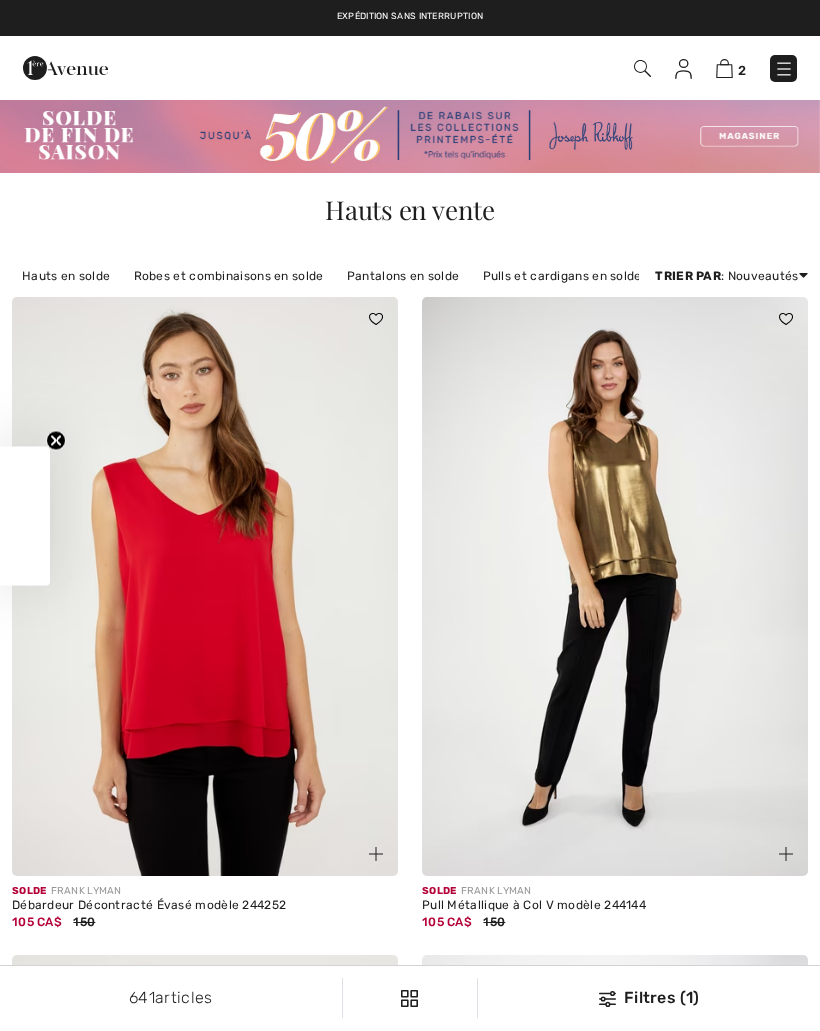scroll, scrollTop: 6, scrollLeft: 0, axis: vertical 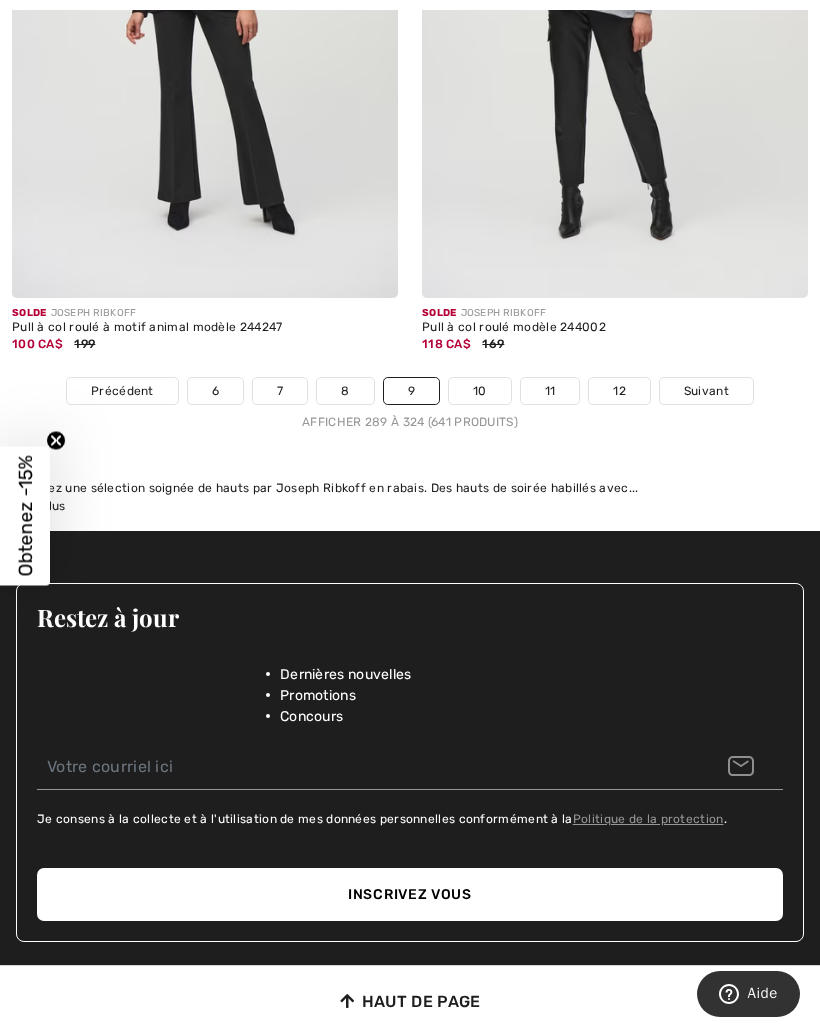 click on "Suivant" at bounding box center (706, 391) 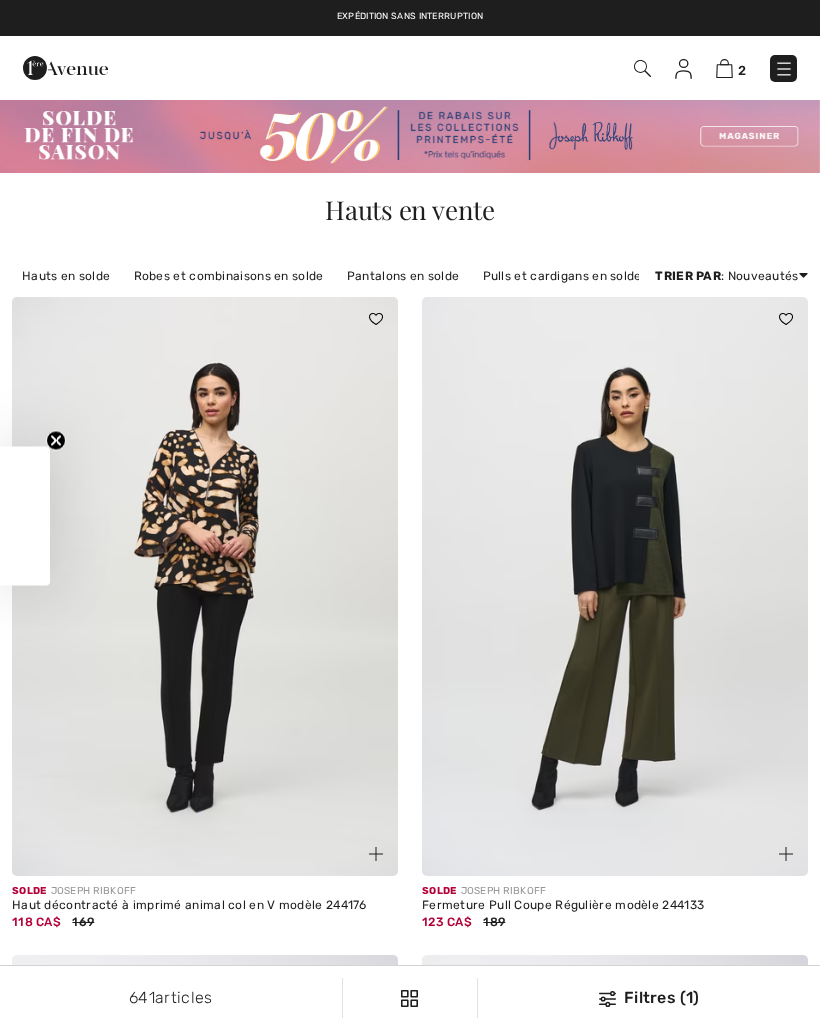 scroll, scrollTop: 0, scrollLeft: 0, axis: both 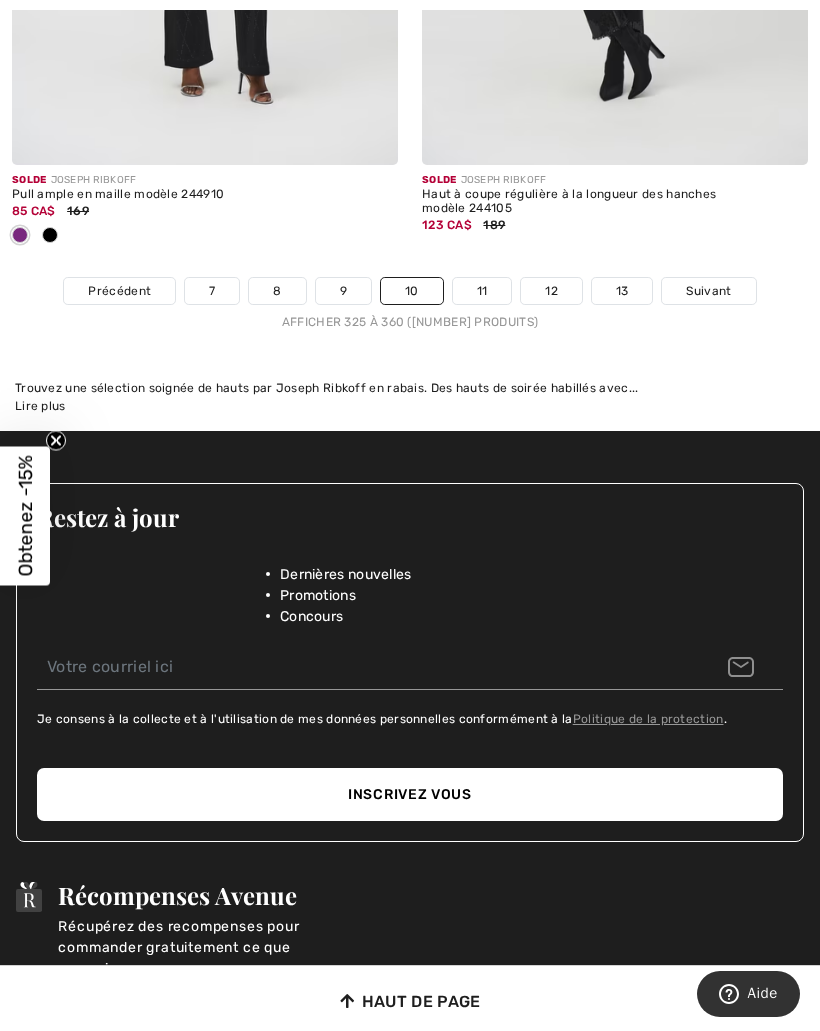 click on "Suivant" at bounding box center (708, 291) 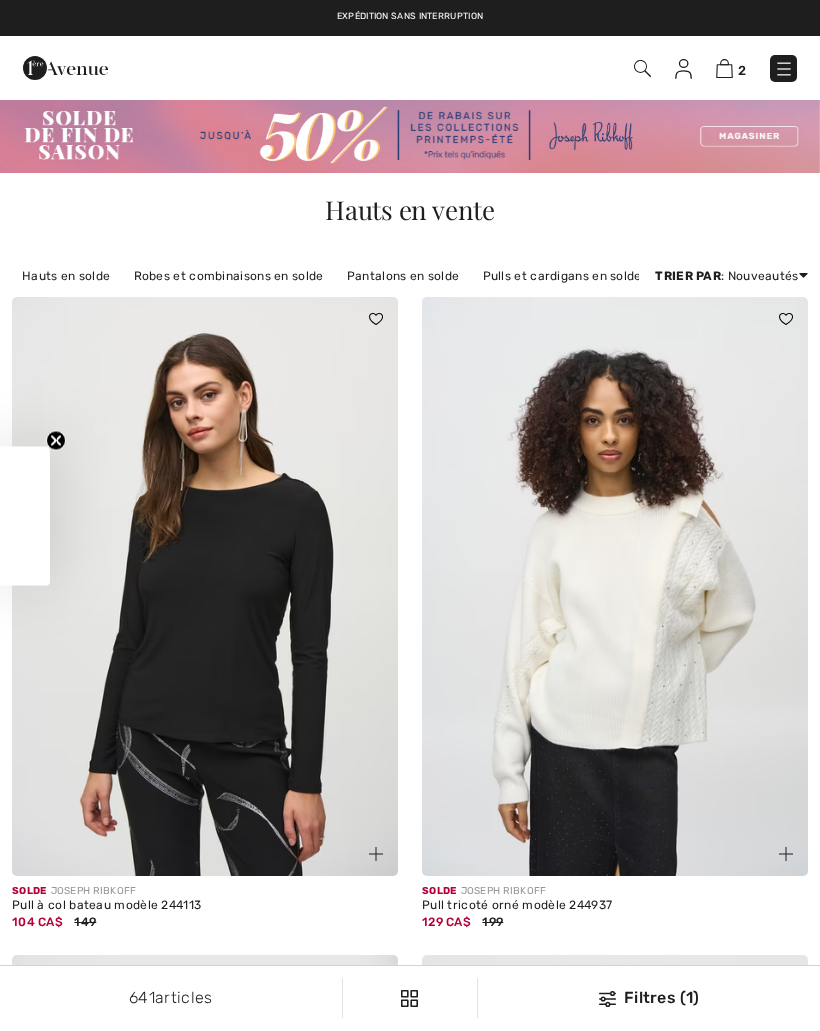scroll, scrollTop: 0, scrollLeft: 0, axis: both 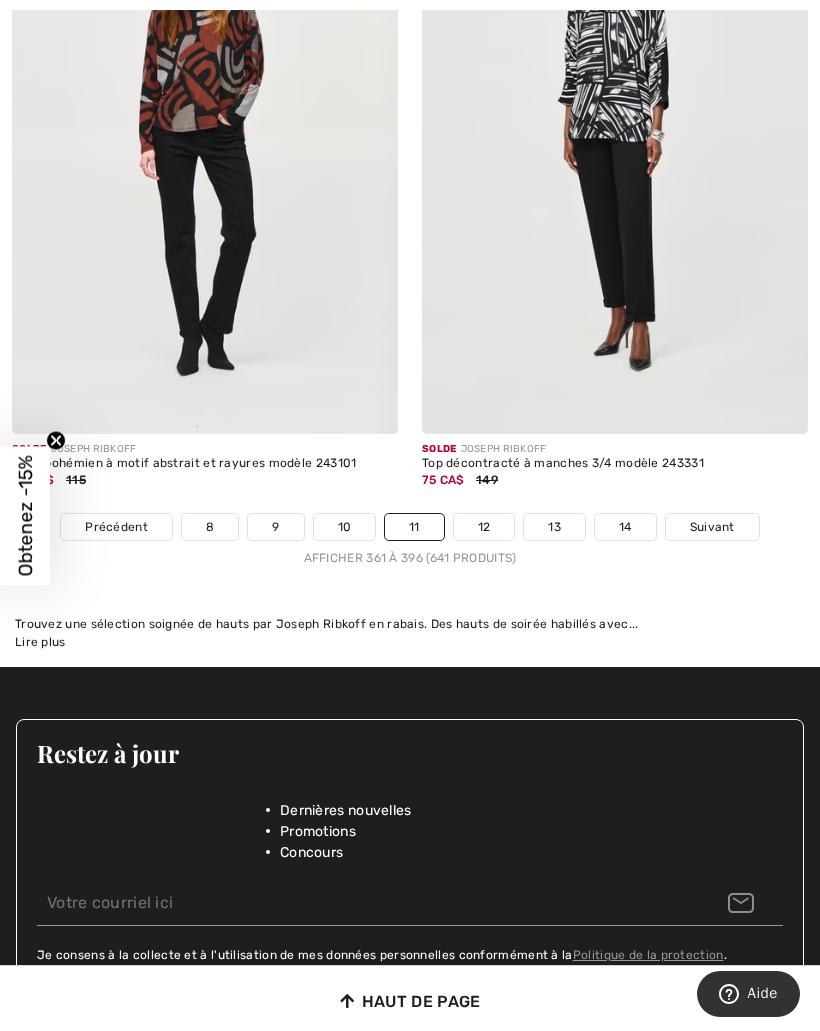 click on "Suivant" at bounding box center [712, 527] 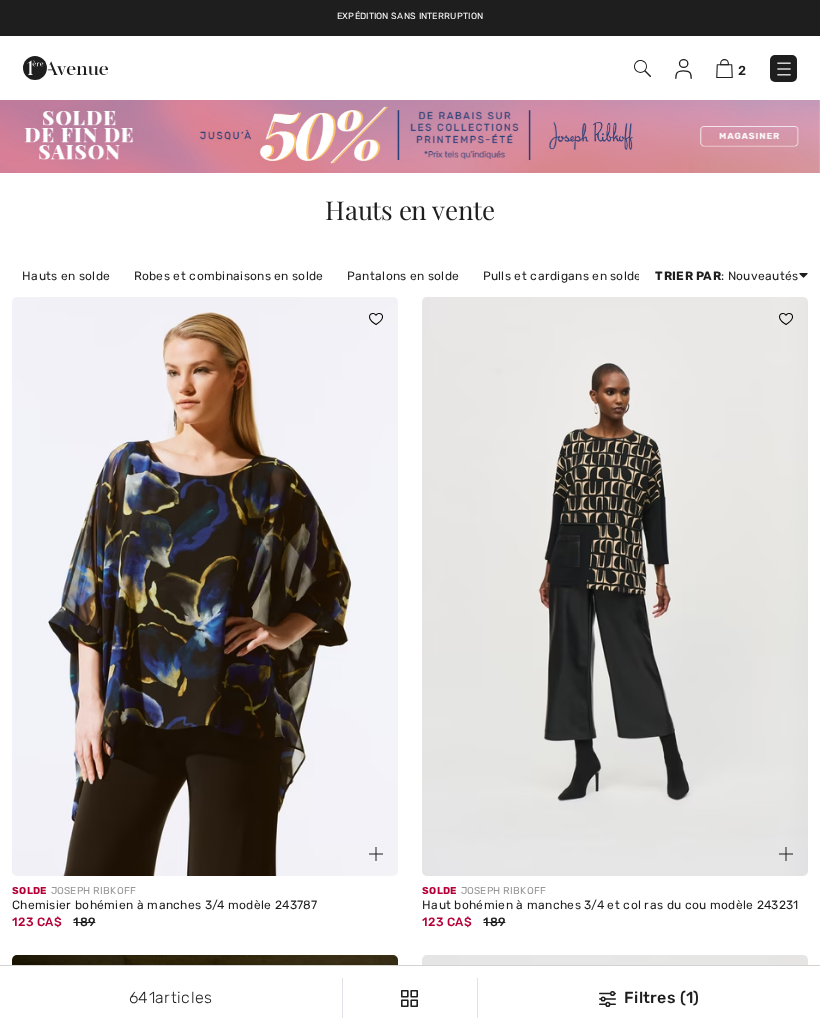 scroll, scrollTop: 0, scrollLeft: 0, axis: both 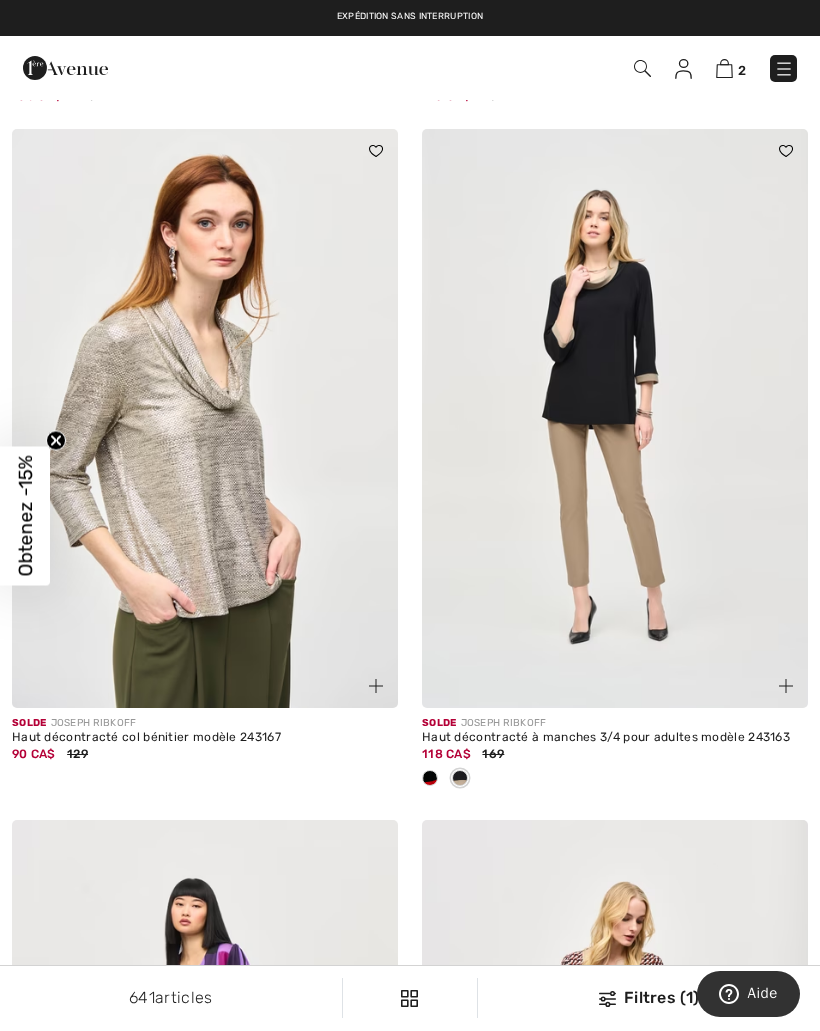 click at bounding box center (615, 418) 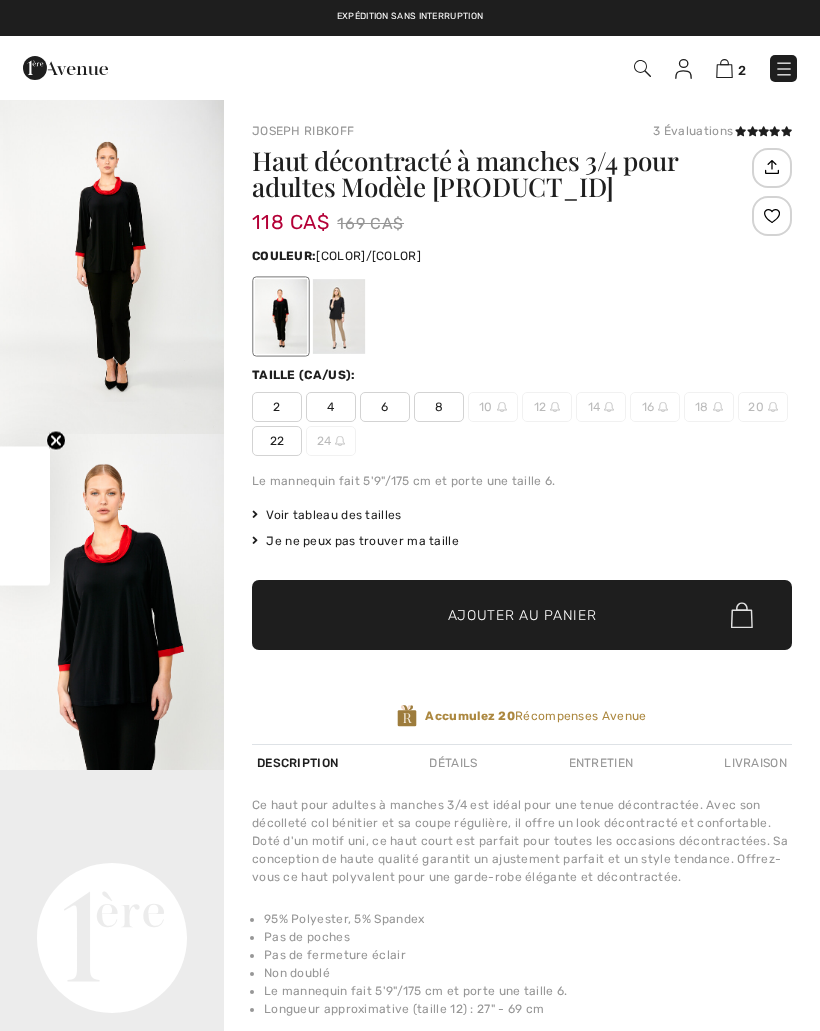 scroll, scrollTop: 0, scrollLeft: 0, axis: both 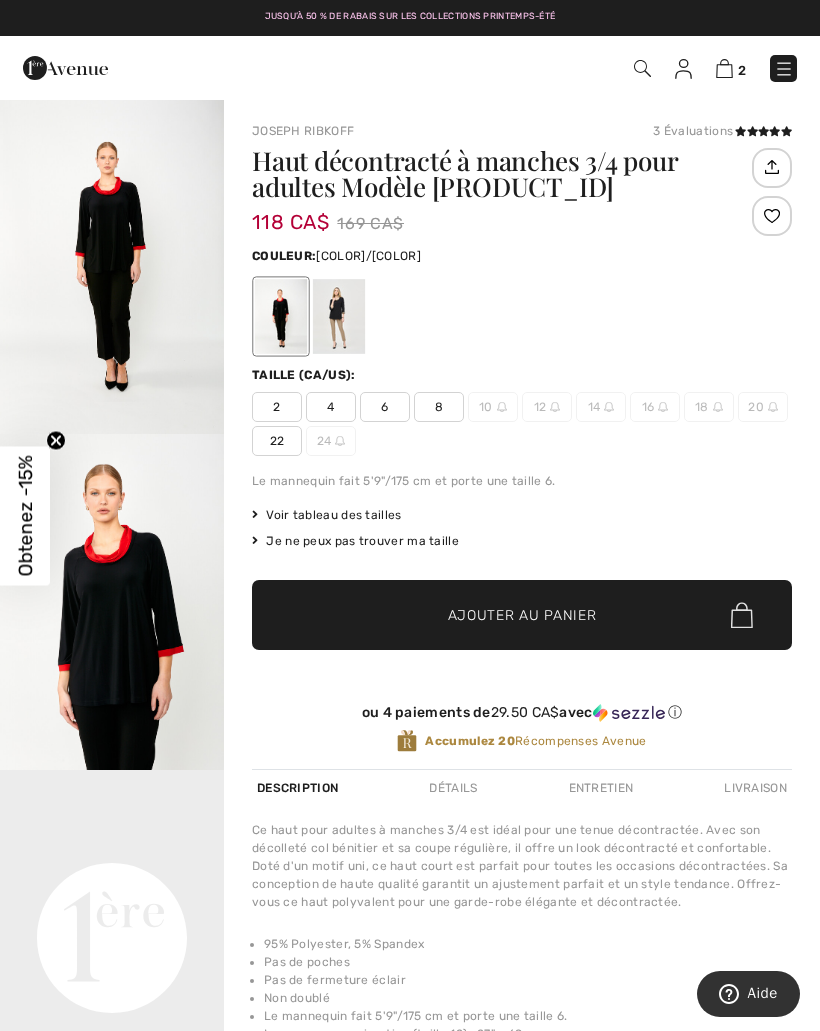 click at bounding box center (339, 316) 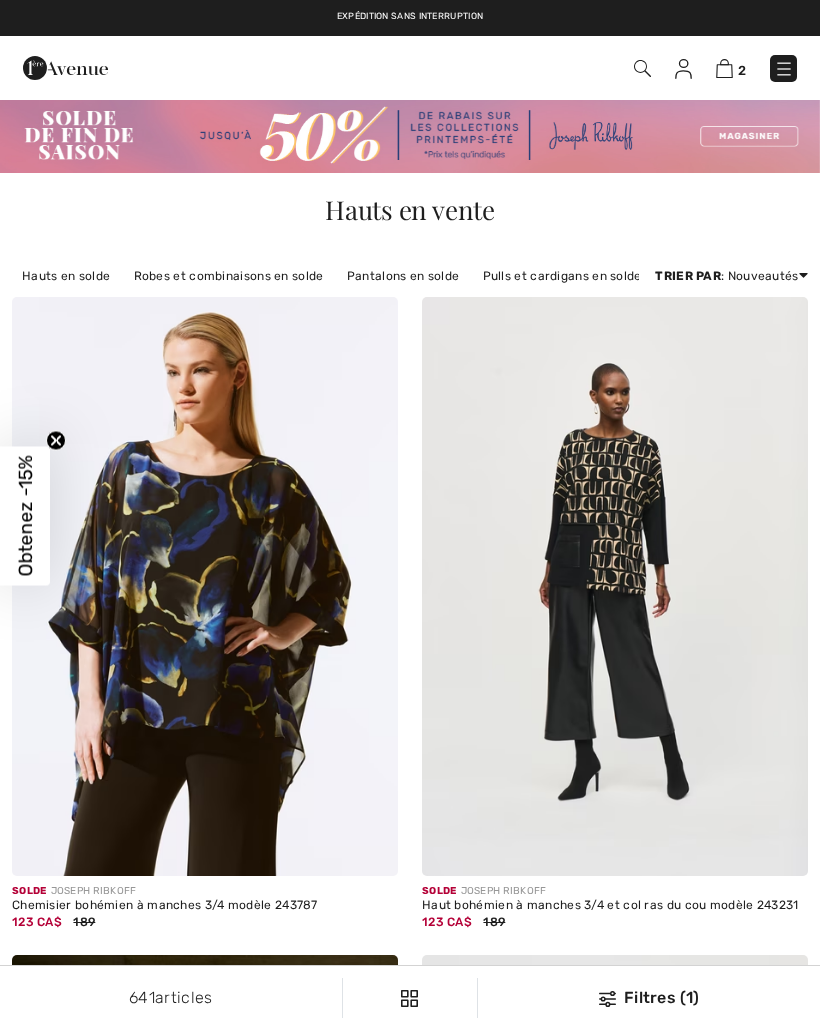 scroll, scrollTop: 2813, scrollLeft: 0, axis: vertical 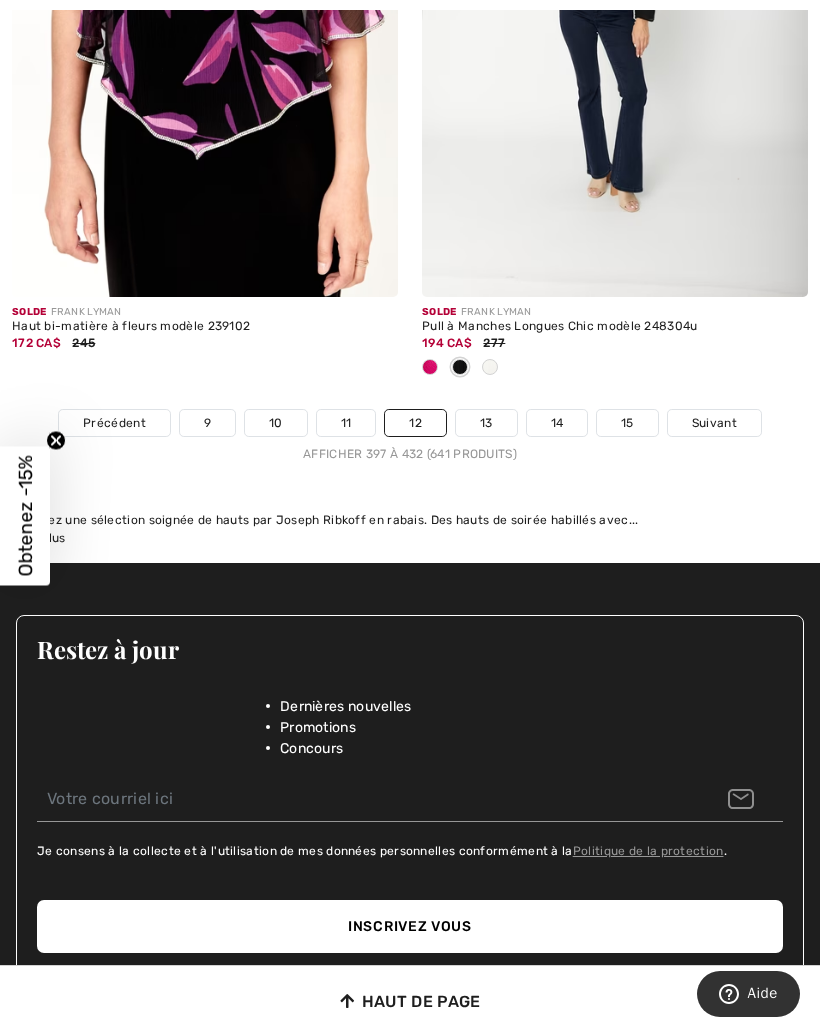click on "Suivant" at bounding box center [714, 423] 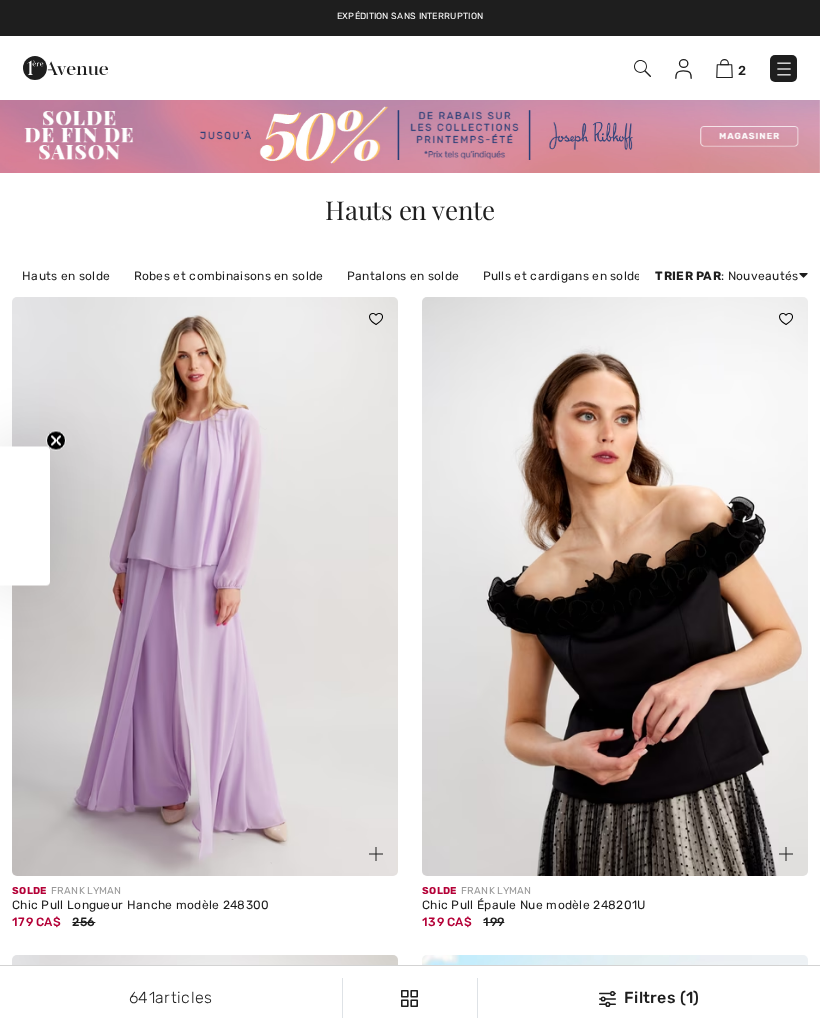scroll, scrollTop: 0, scrollLeft: 0, axis: both 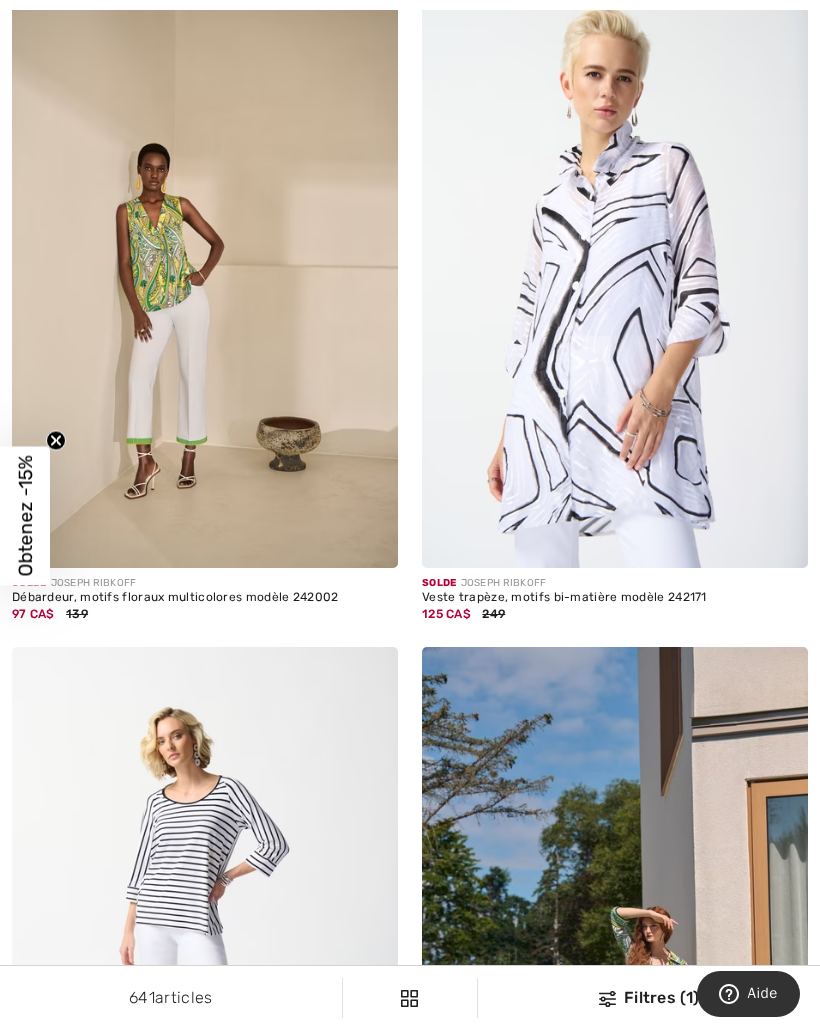 click at bounding box center (615, 278) 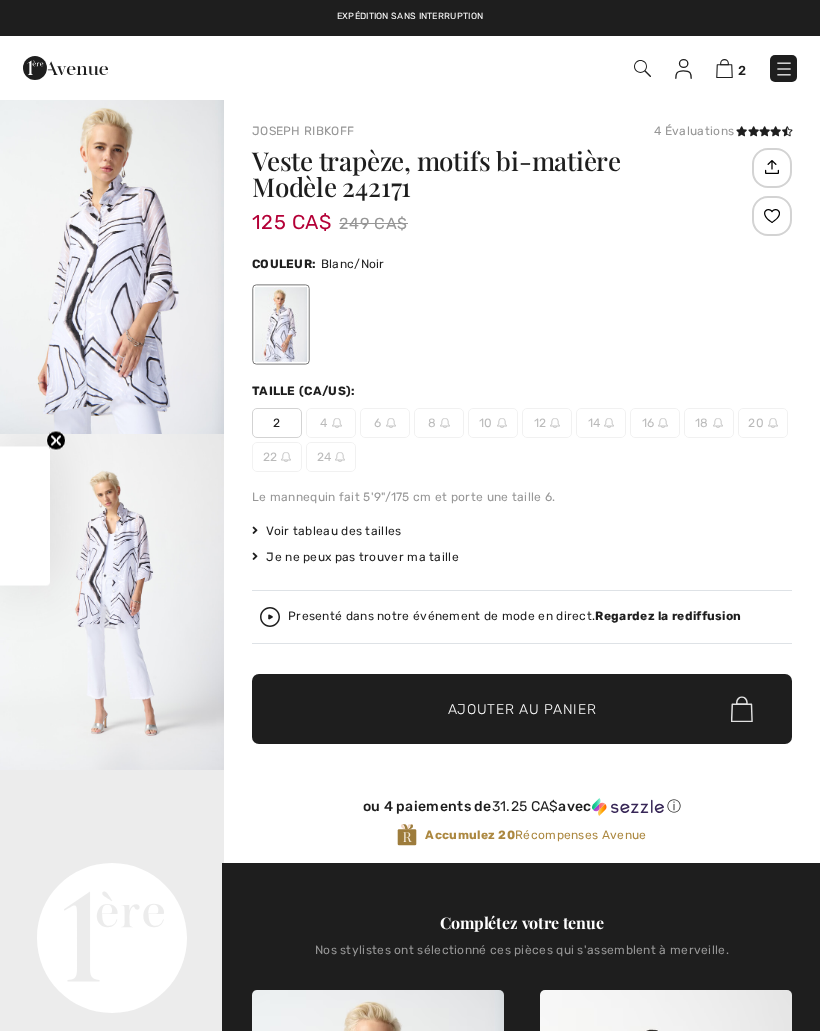 scroll, scrollTop: 0, scrollLeft: 0, axis: both 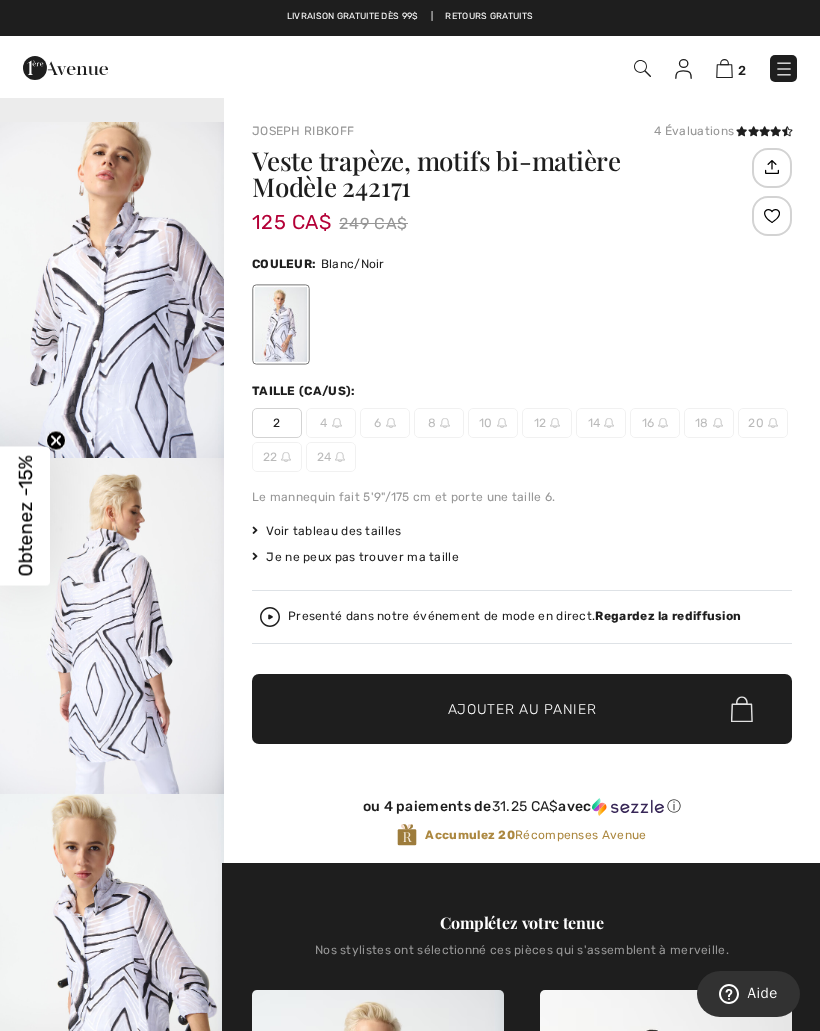 click at bounding box center [112, 626] 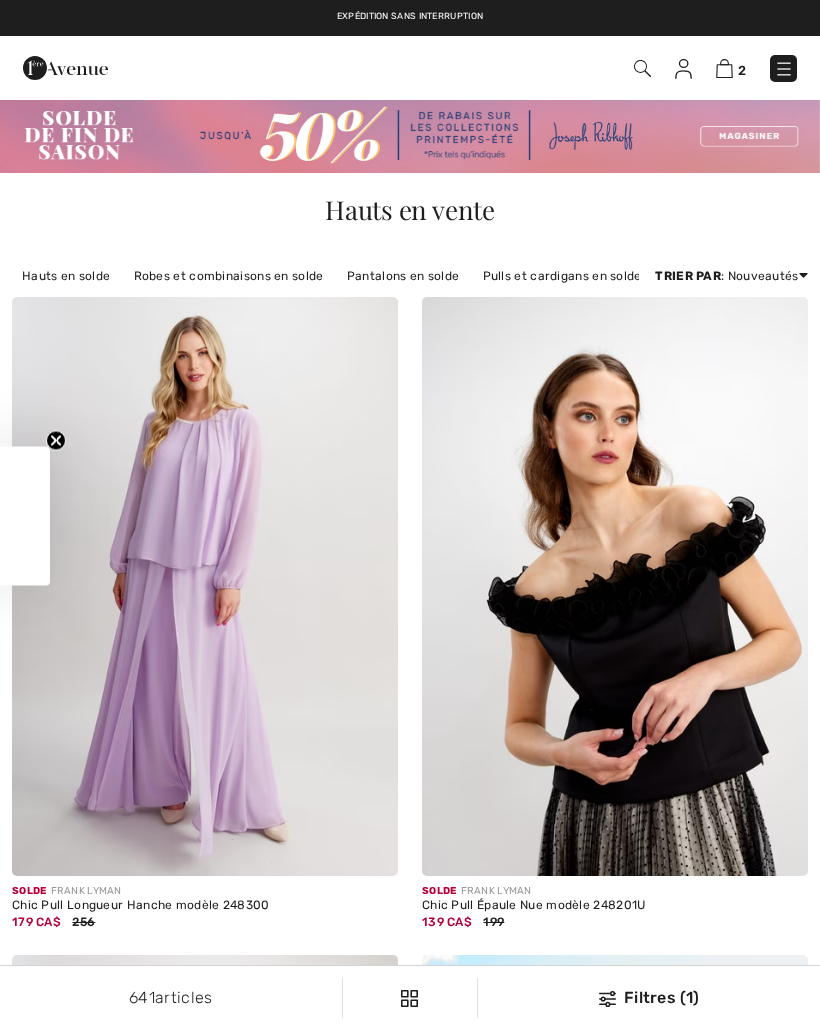 scroll, scrollTop: 10197, scrollLeft: 0, axis: vertical 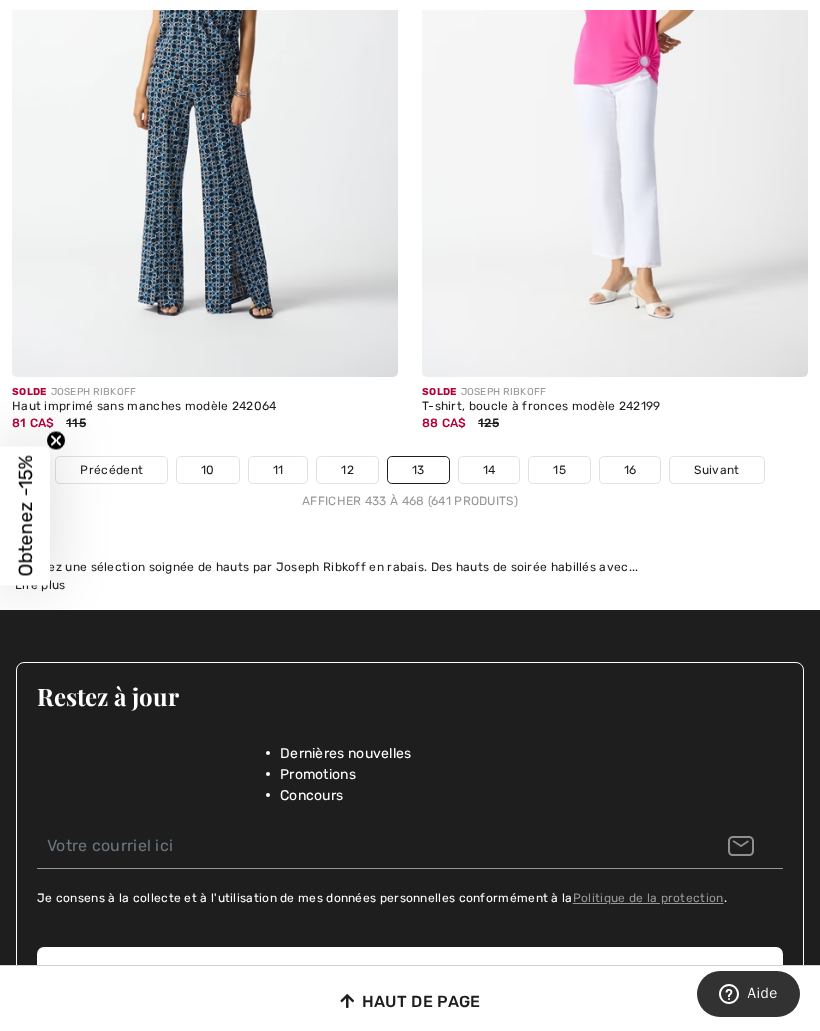 click on "Suivant" at bounding box center [716, 470] 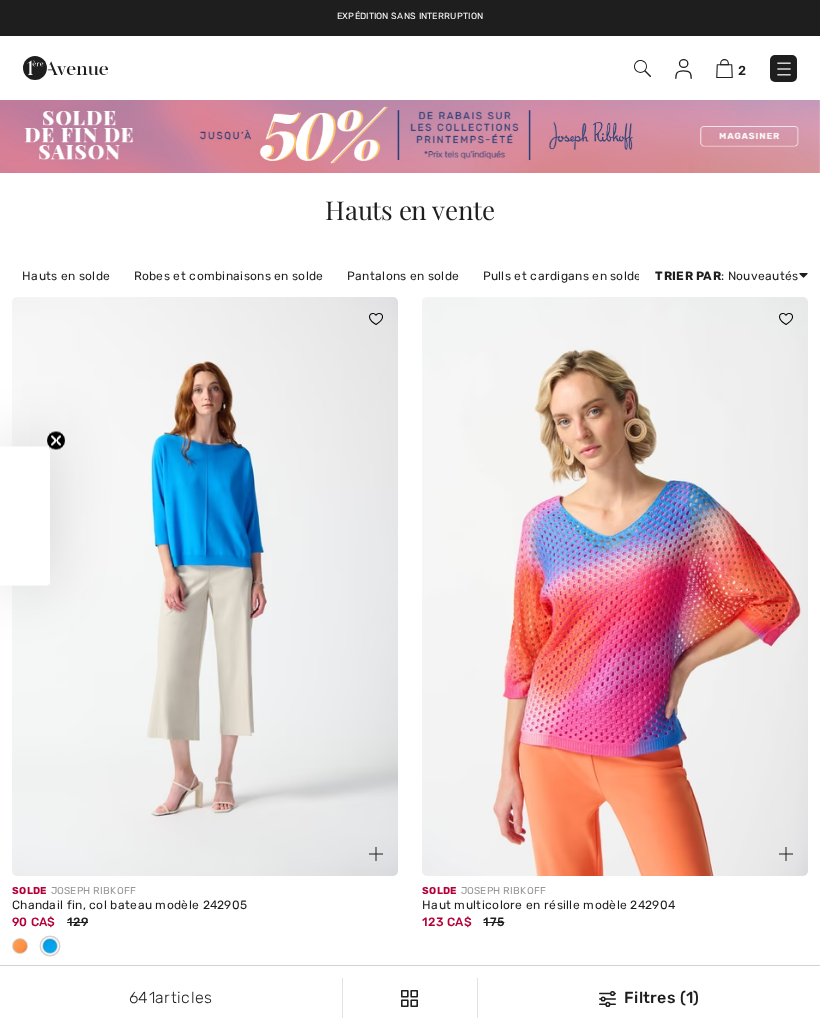 scroll, scrollTop: 0, scrollLeft: 0, axis: both 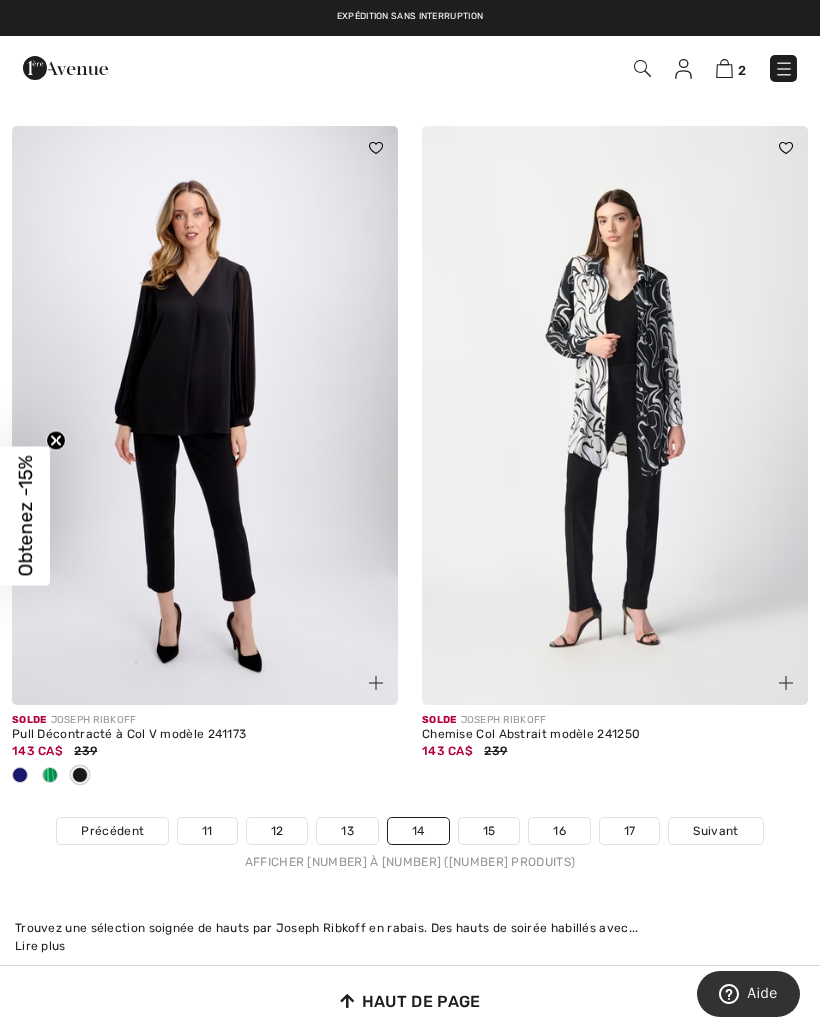 click at bounding box center (615, 415) 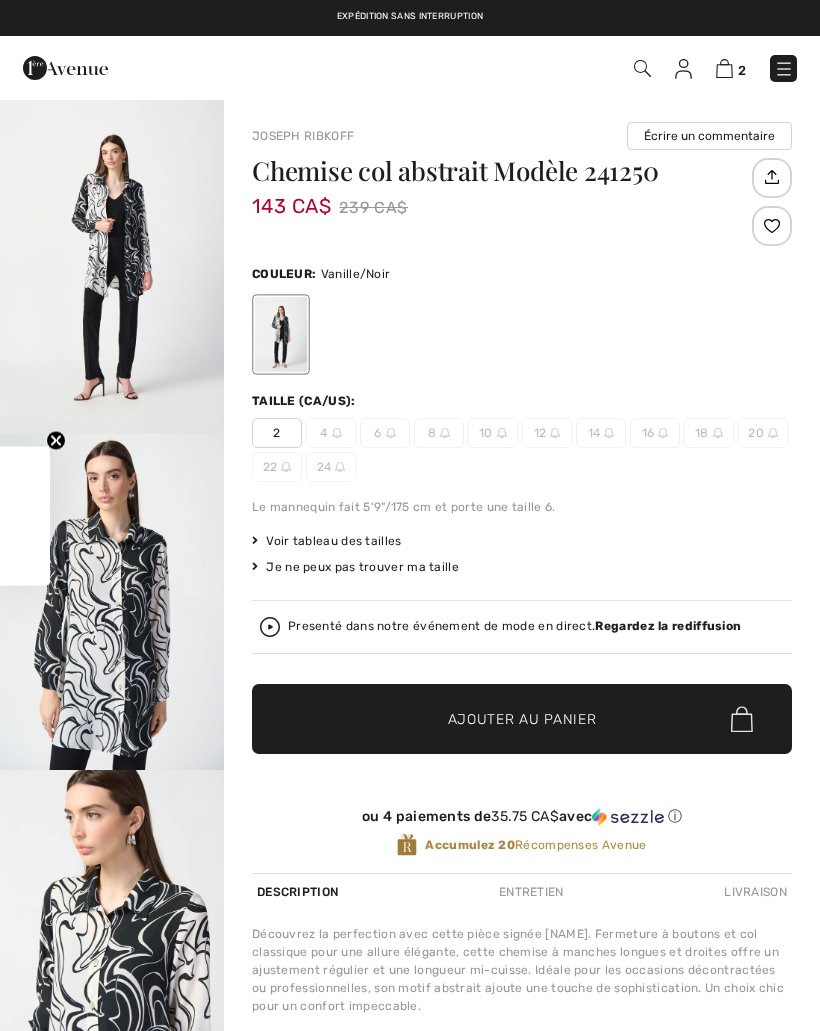 checkbox on "true" 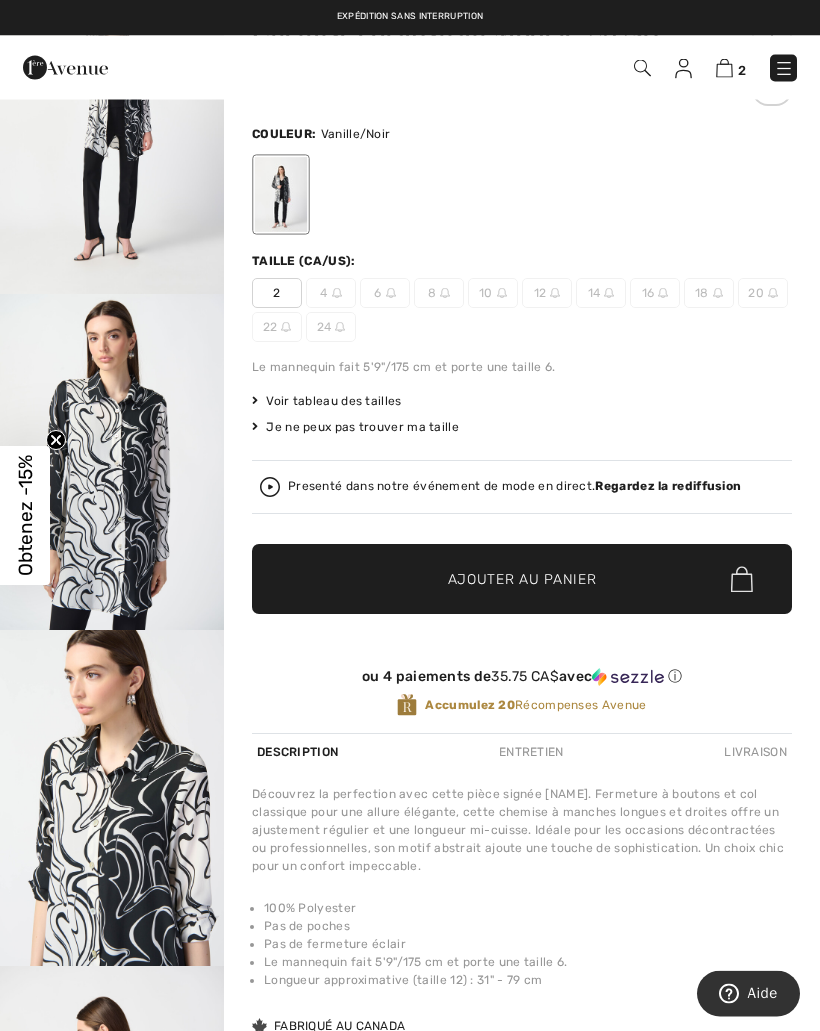 scroll, scrollTop: 136, scrollLeft: 0, axis: vertical 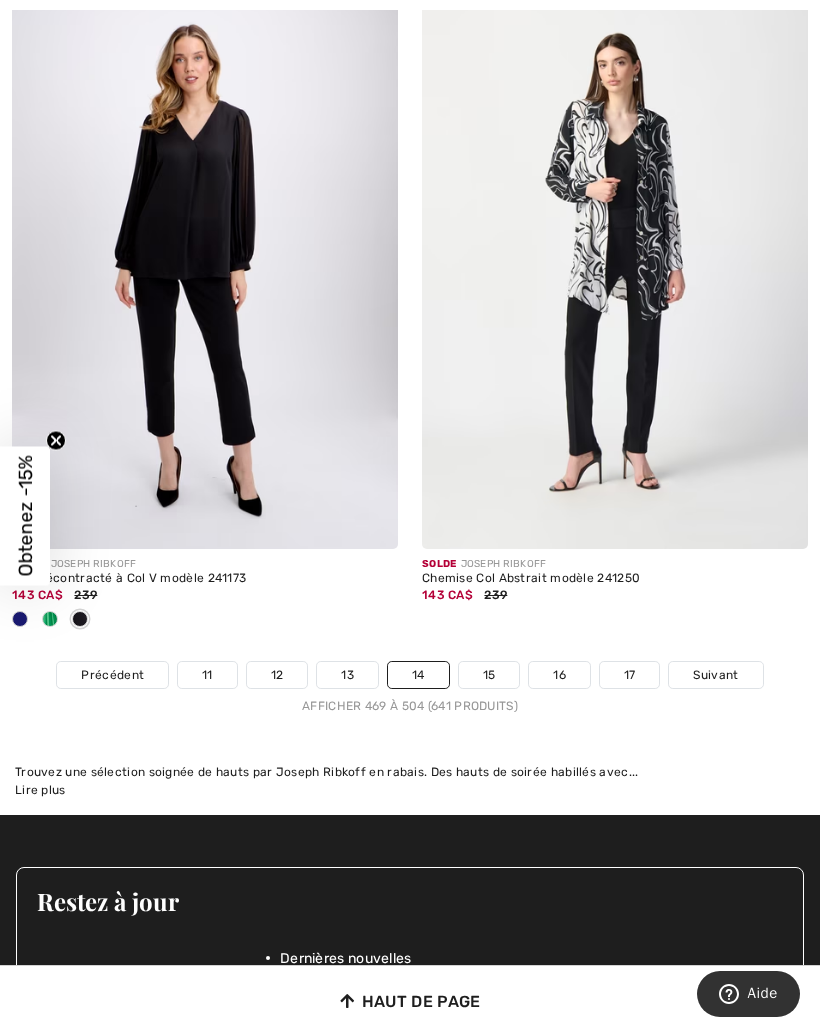 click on "Suivant" at bounding box center [715, 675] 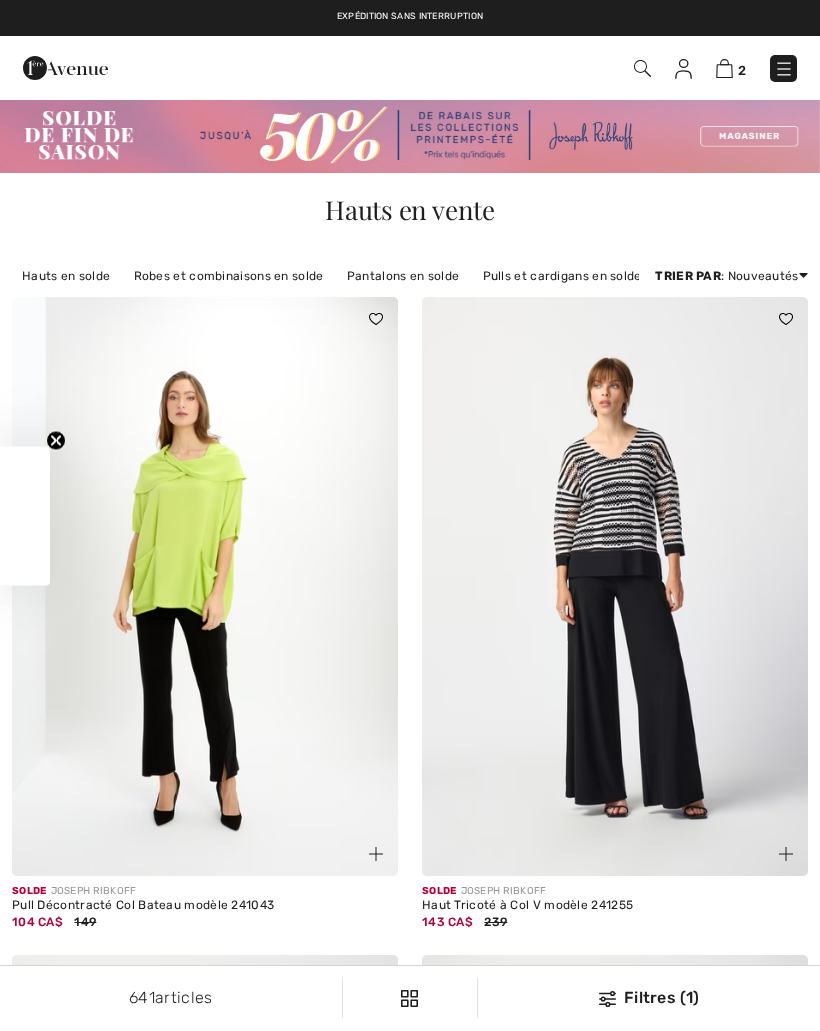 scroll, scrollTop: 0, scrollLeft: 0, axis: both 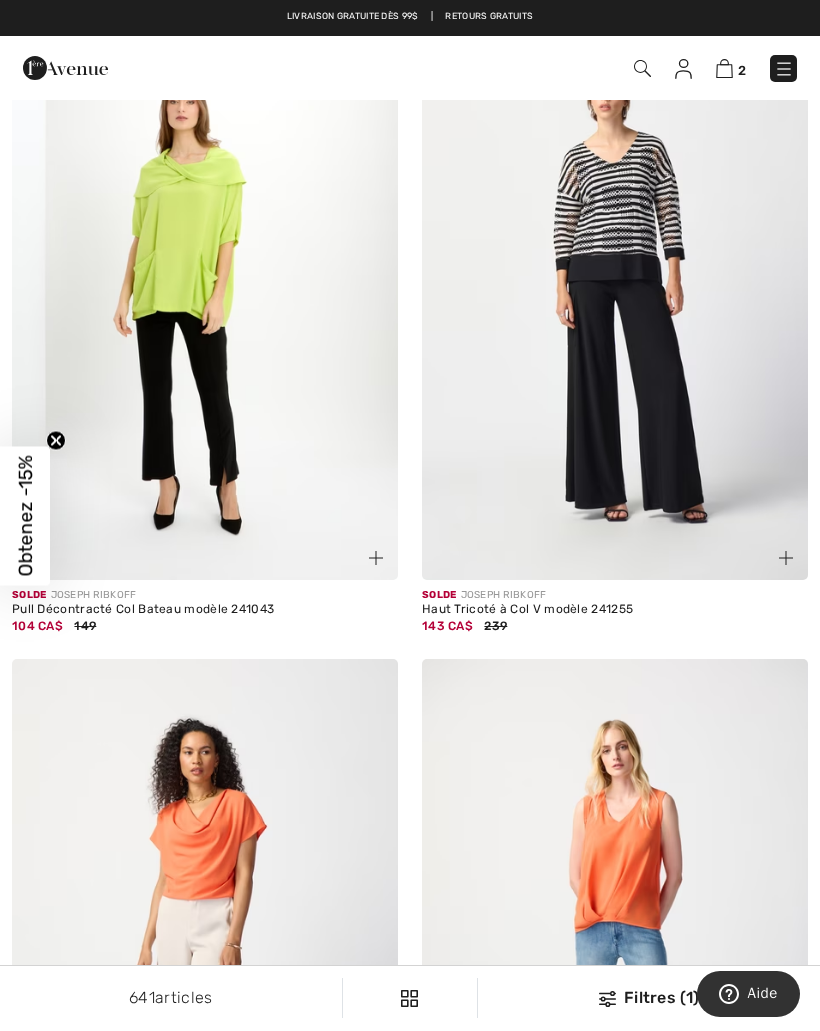 click at bounding box center [615, 290] 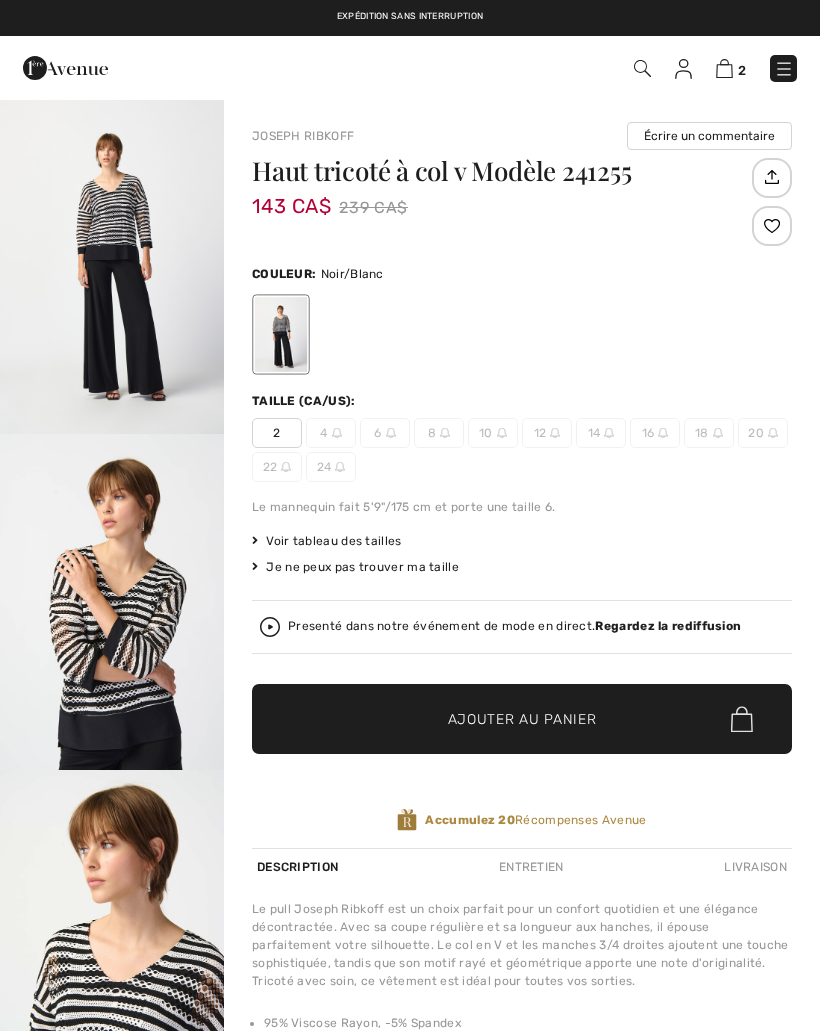 scroll, scrollTop: 0, scrollLeft: 0, axis: both 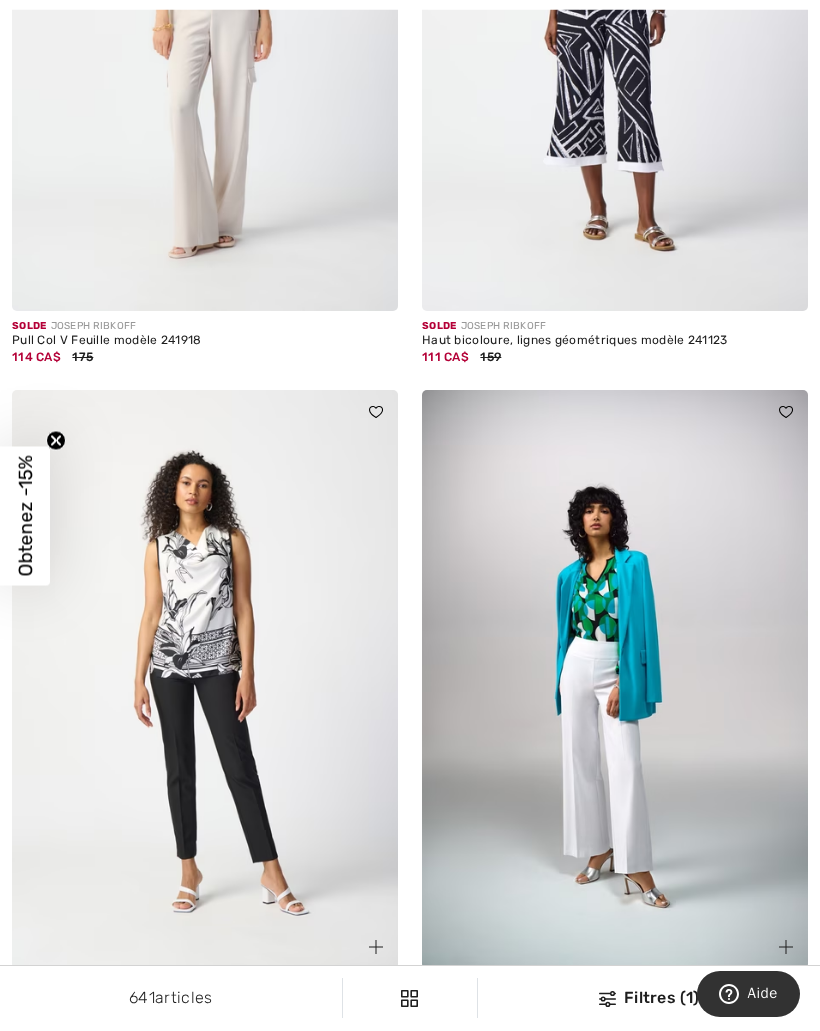 click at bounding box center [205, 679] 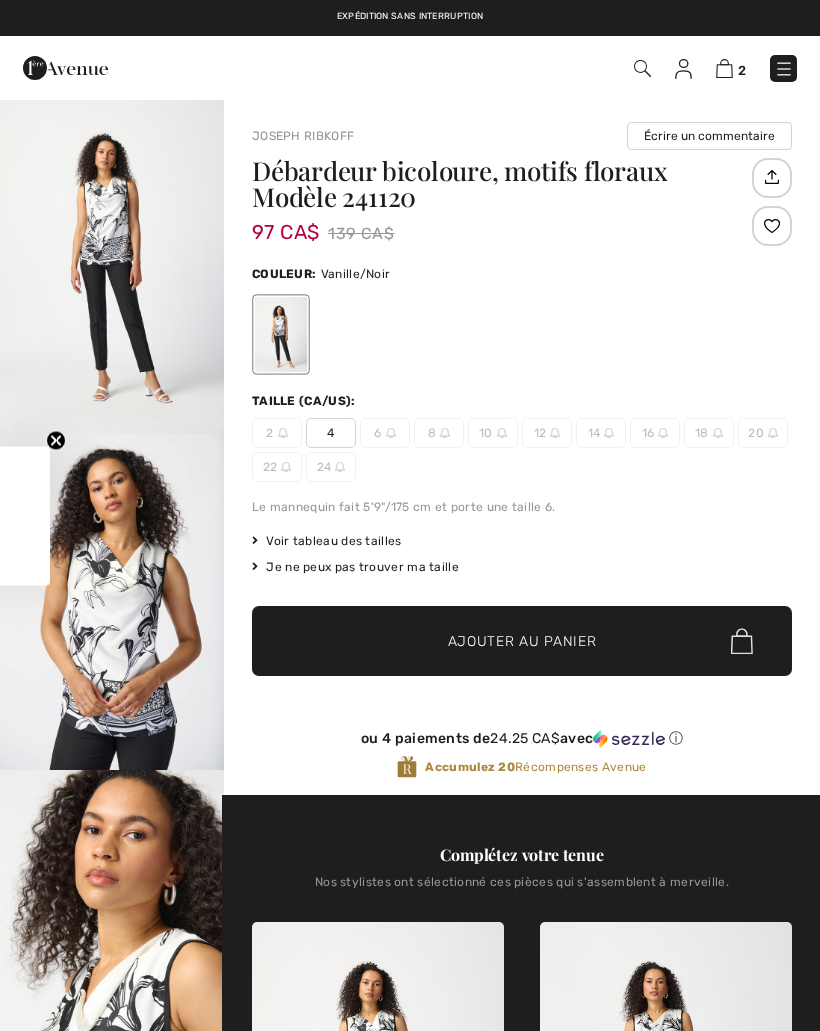 checkbox on "true" 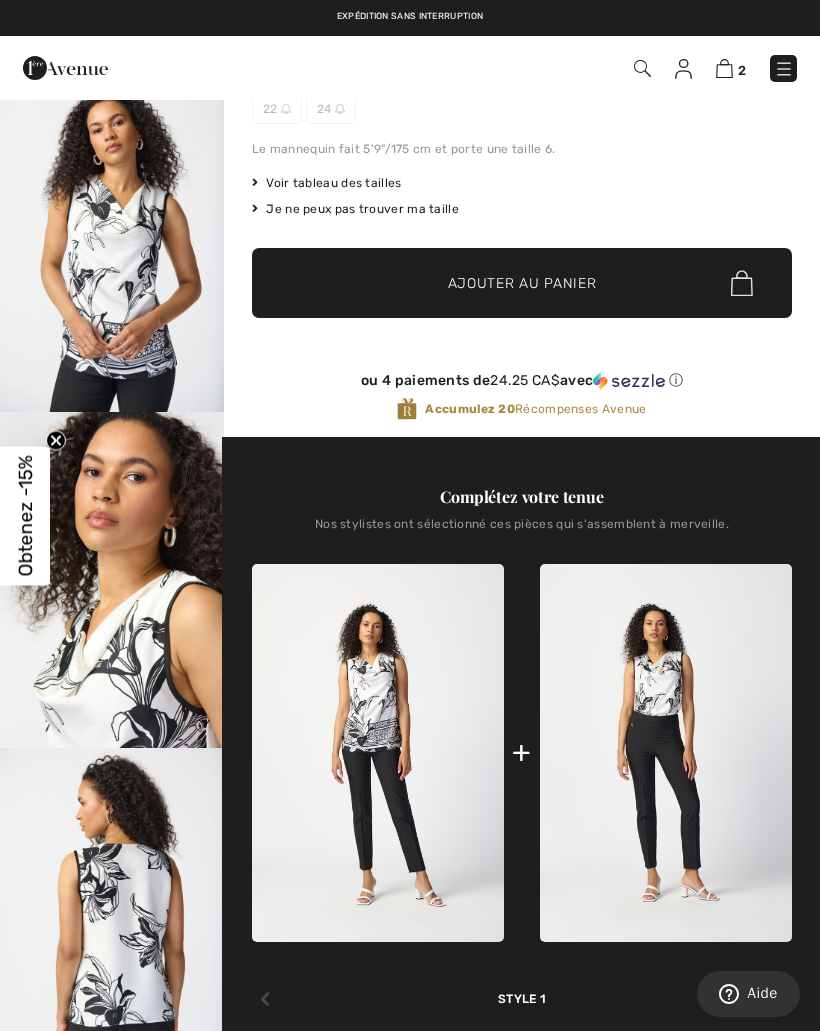 scroll, scrollTop: 355, scrollLeft: 0, axis: vertical 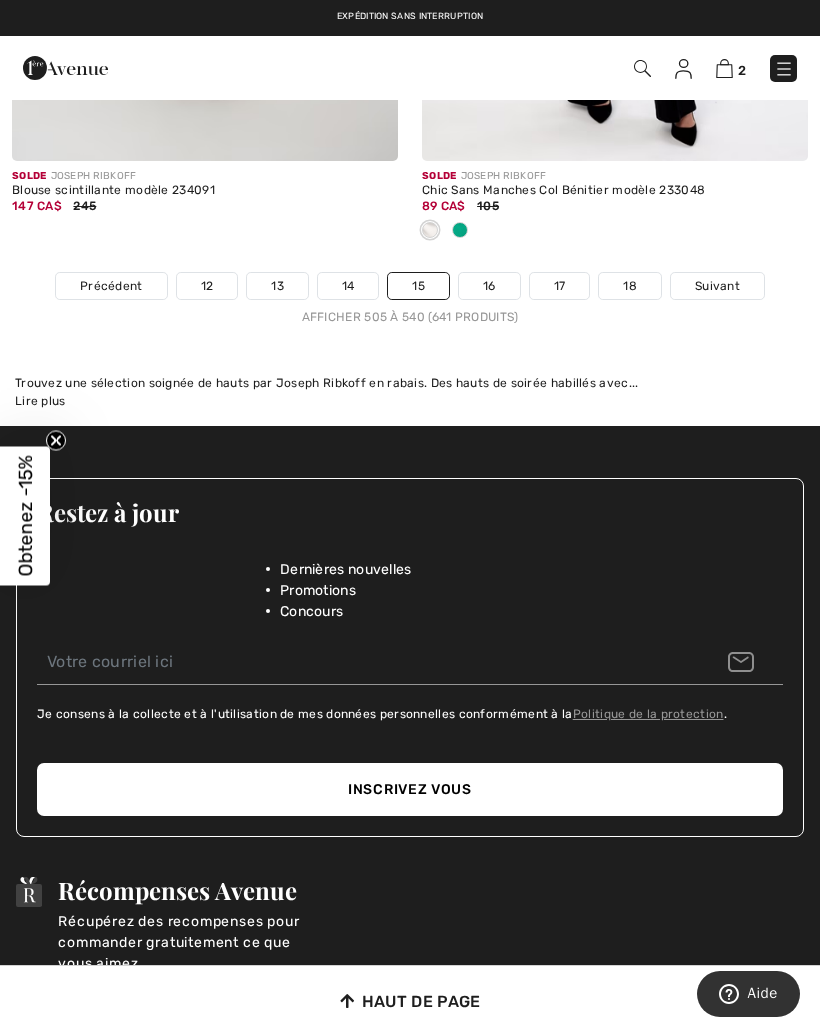 click on "Suivant" at bounding box center [717, 286] 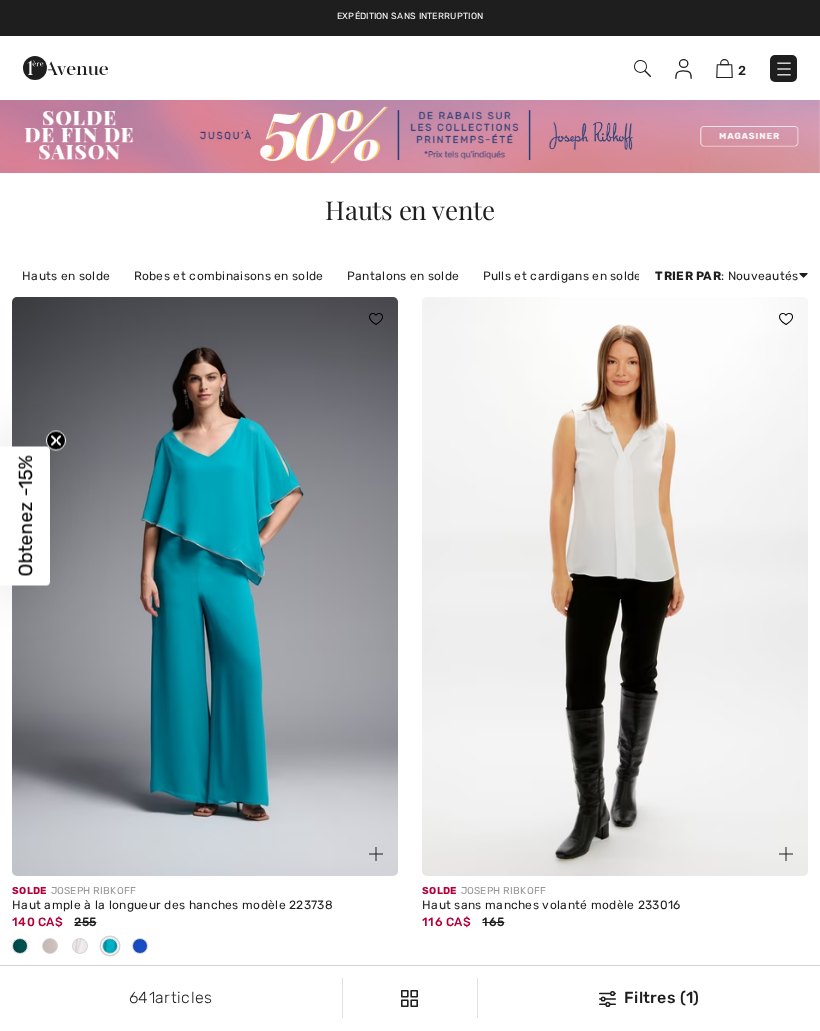 checkbox on "true" 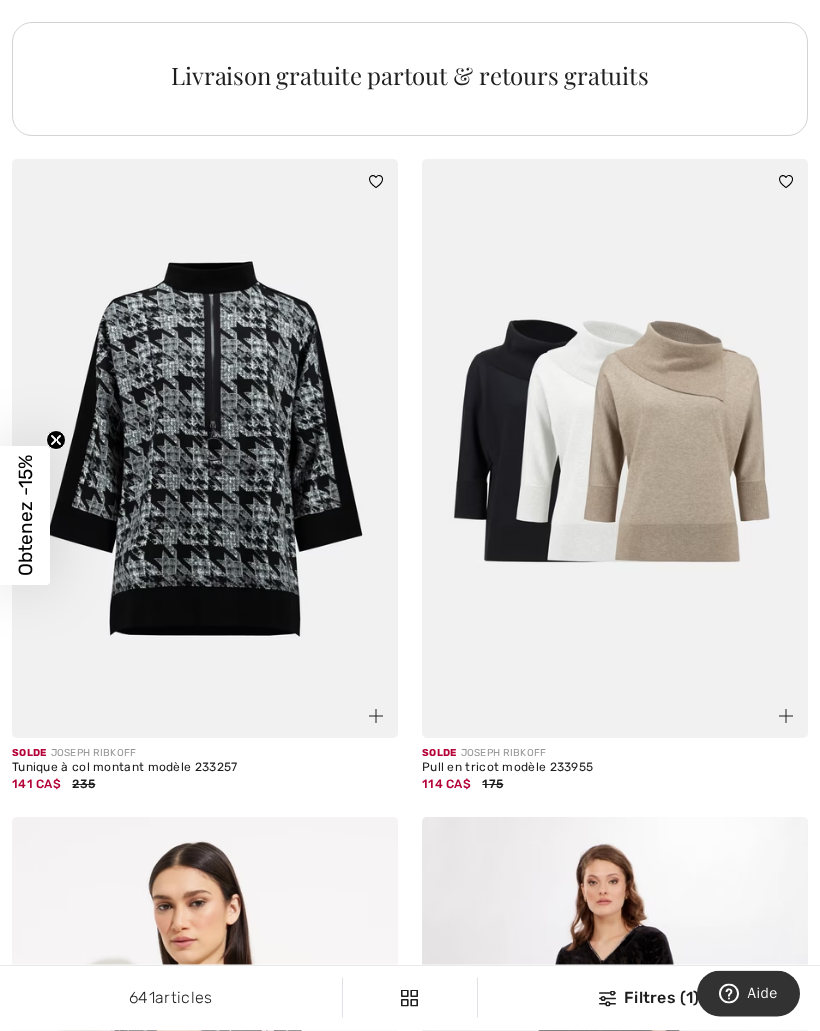 scroll, scrollTop: 4355, scrollLeft: 0, axis: vertical 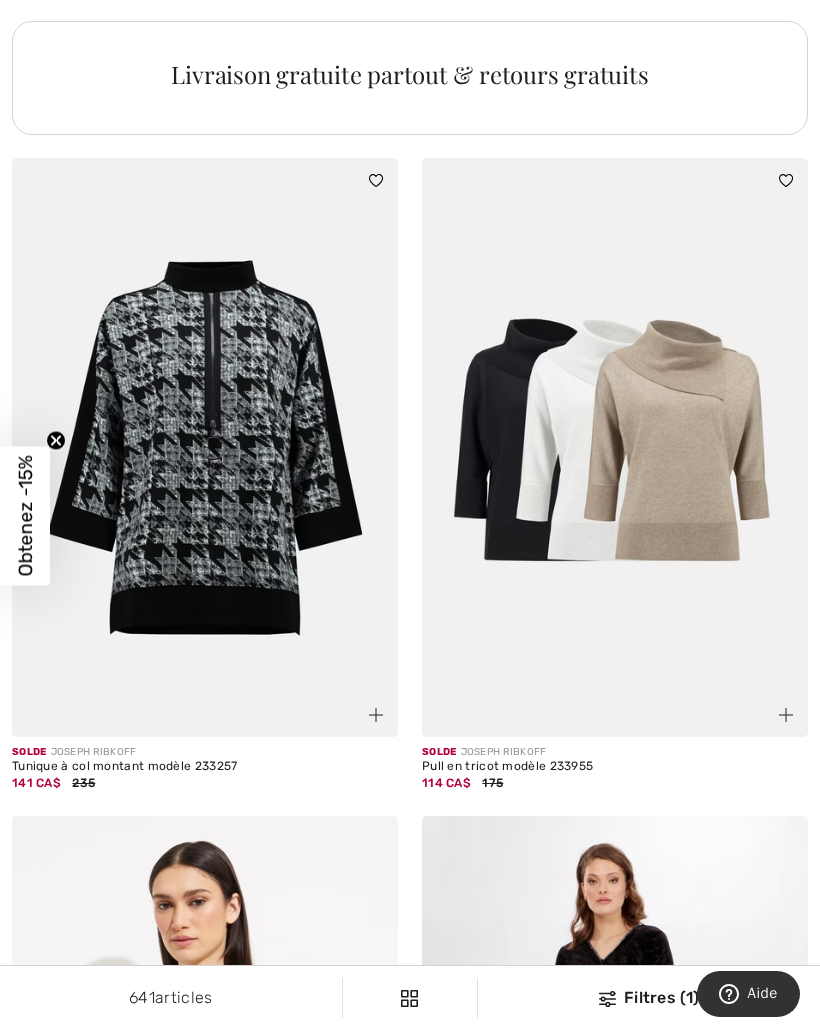 click at bounding box center [205, 447] 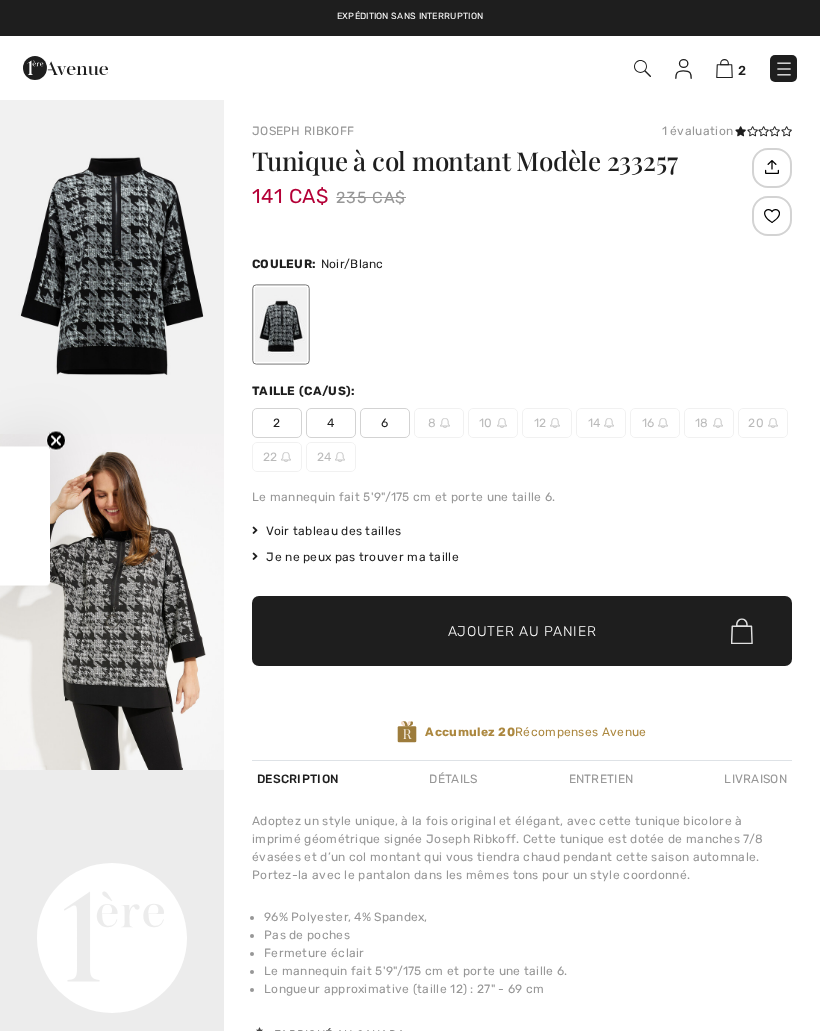 scroll, scrollTop: 0, scrollLeft: 0, axis: both 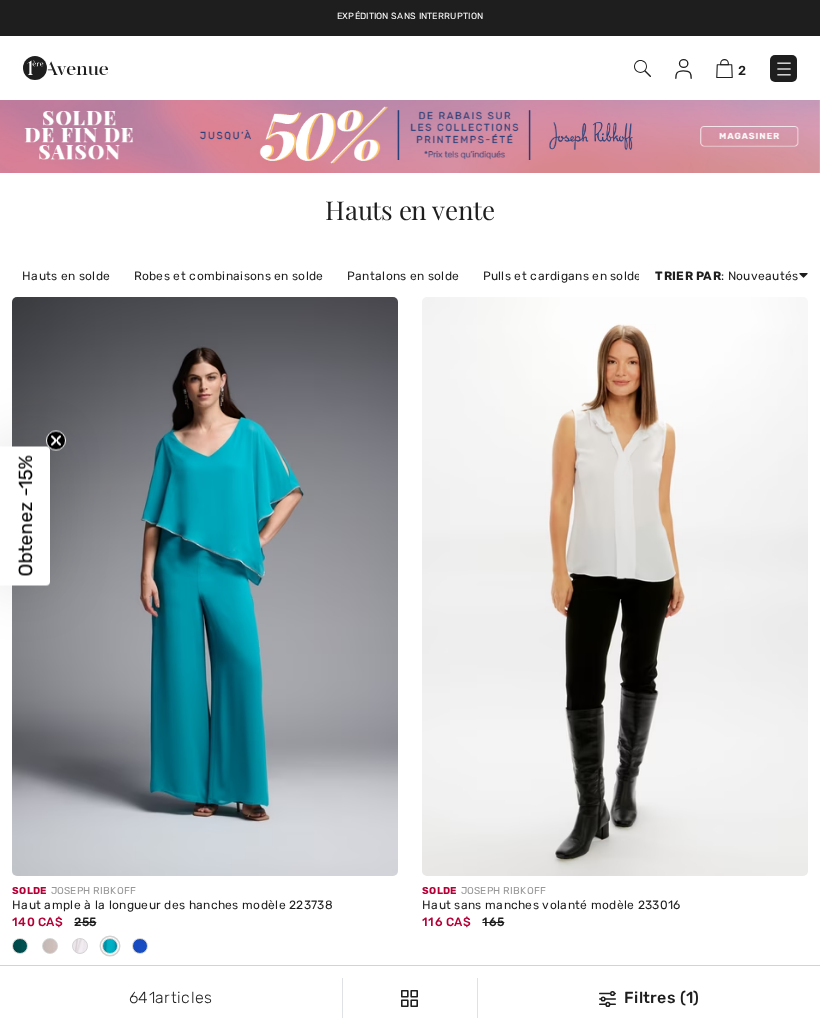 checkbox on "true" 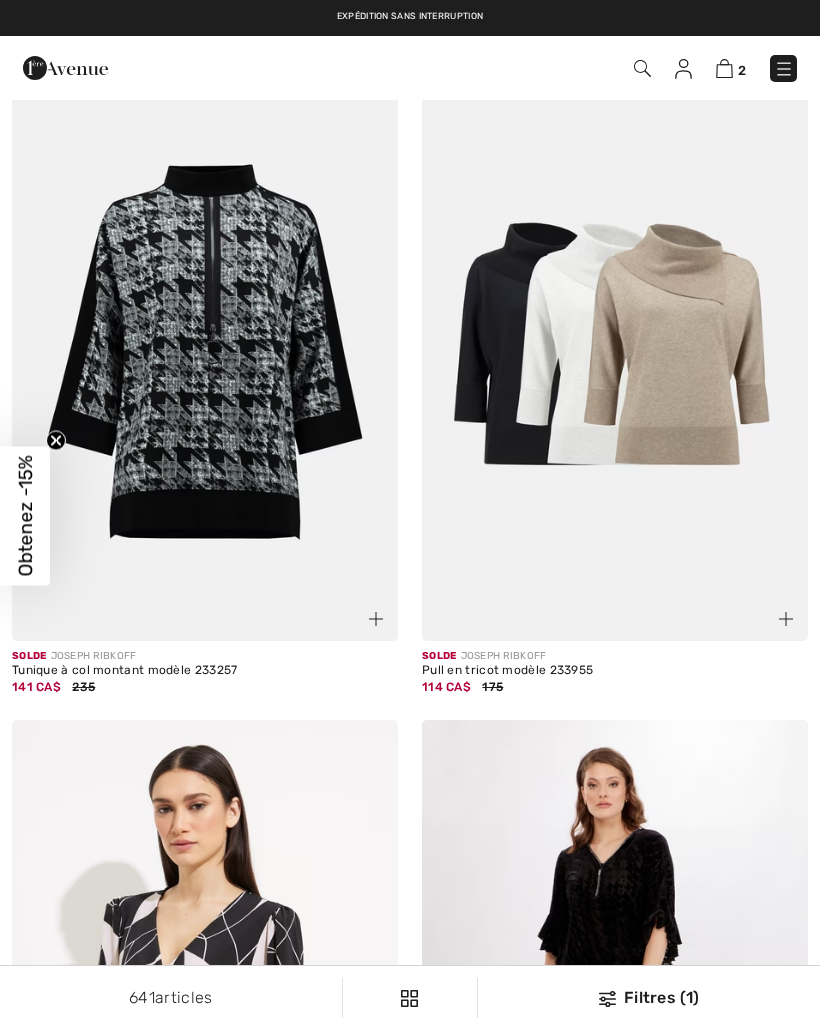 scroll, scrollTop: 0, scrollLeft: 0, axis: both 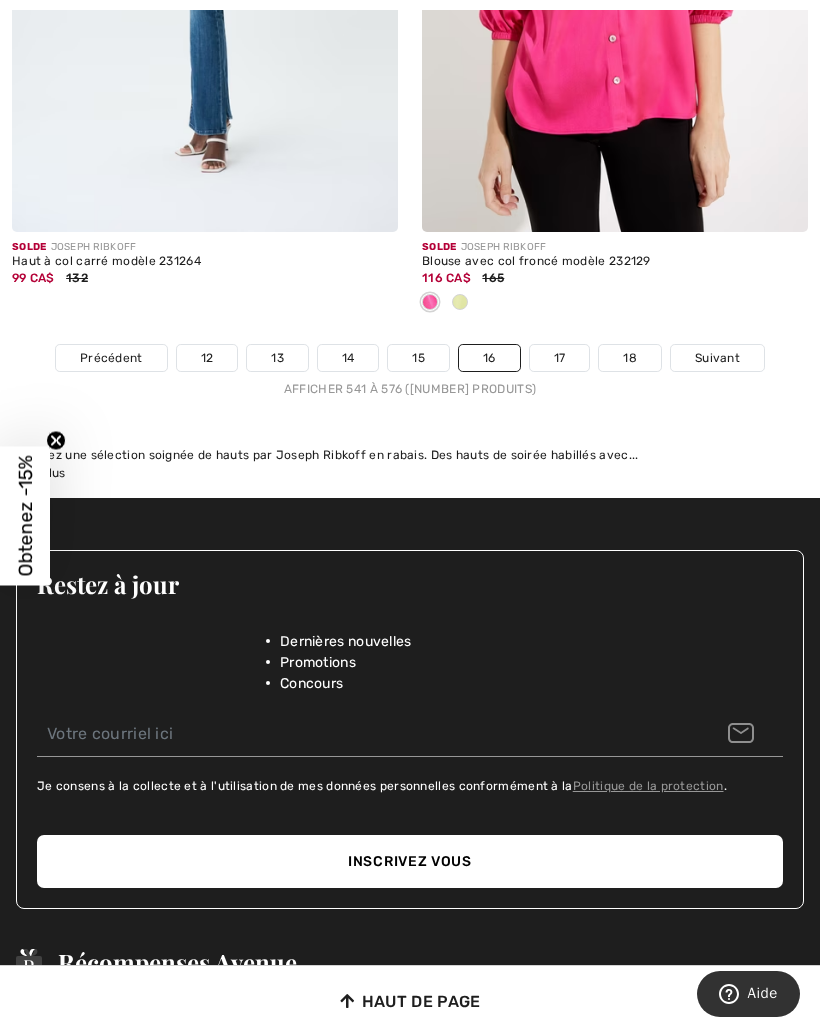 click on "Suivant" at bounding box center (717, 358) 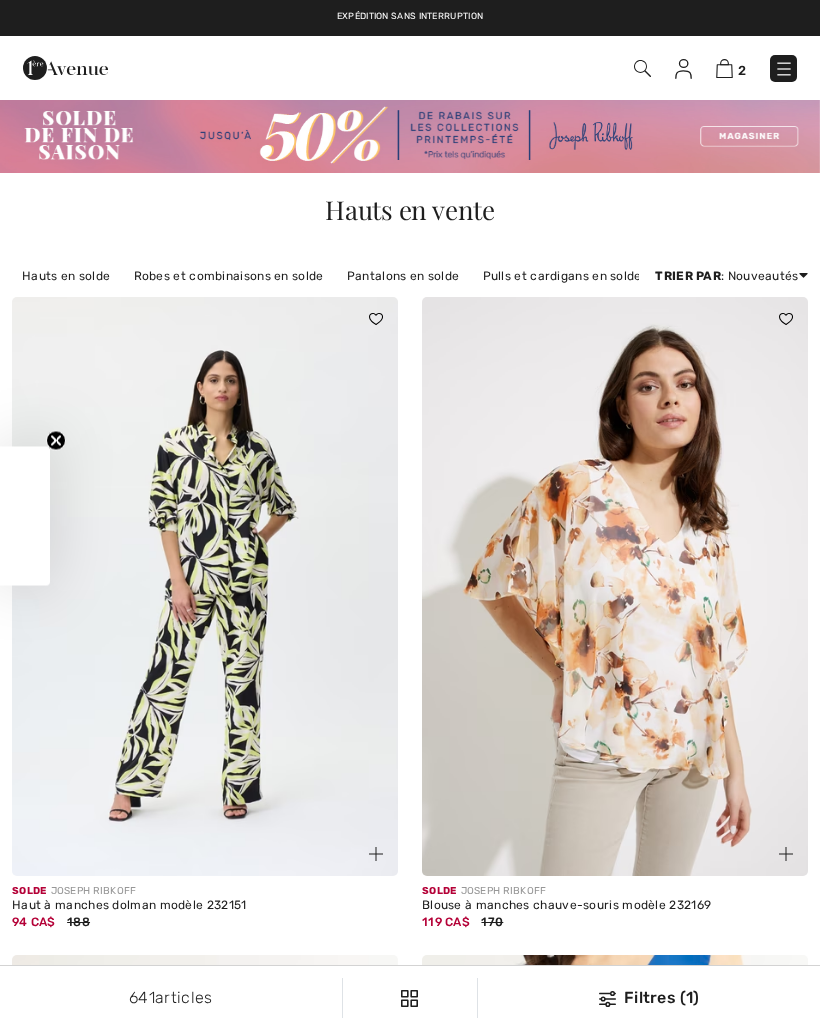 scroll, scrollTop: 0, scrollLeft: 0, axis: both 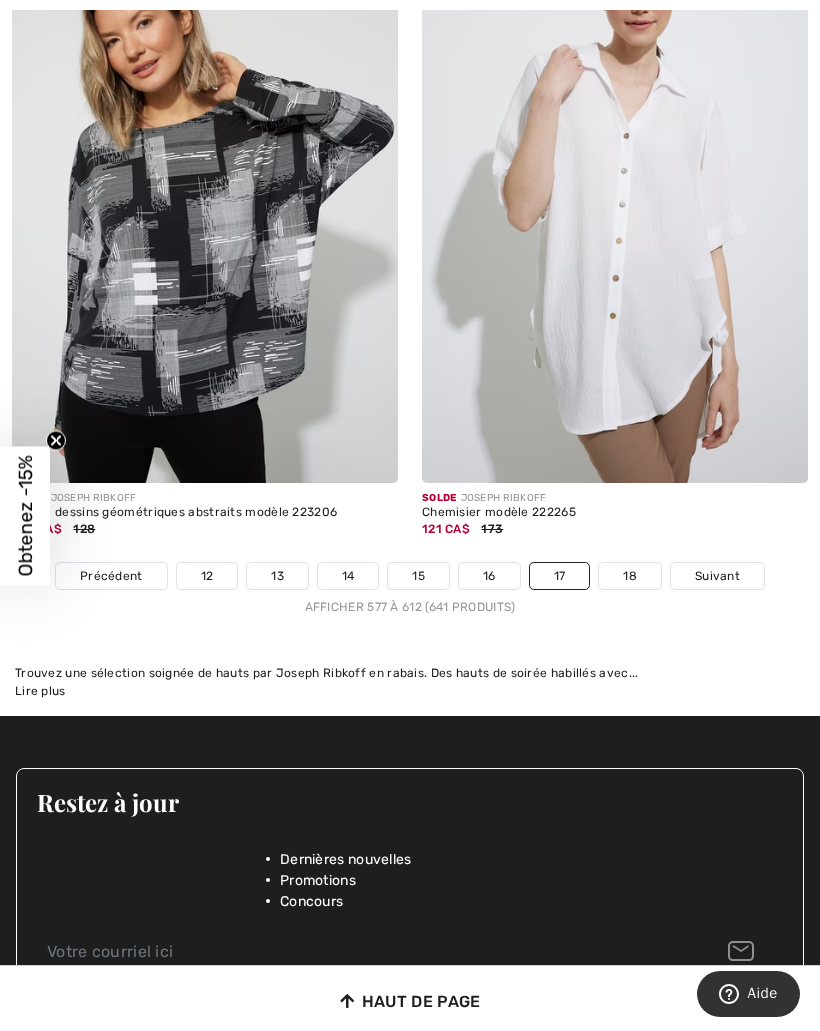 click on "Suivant" at bounding box center (717, 576) 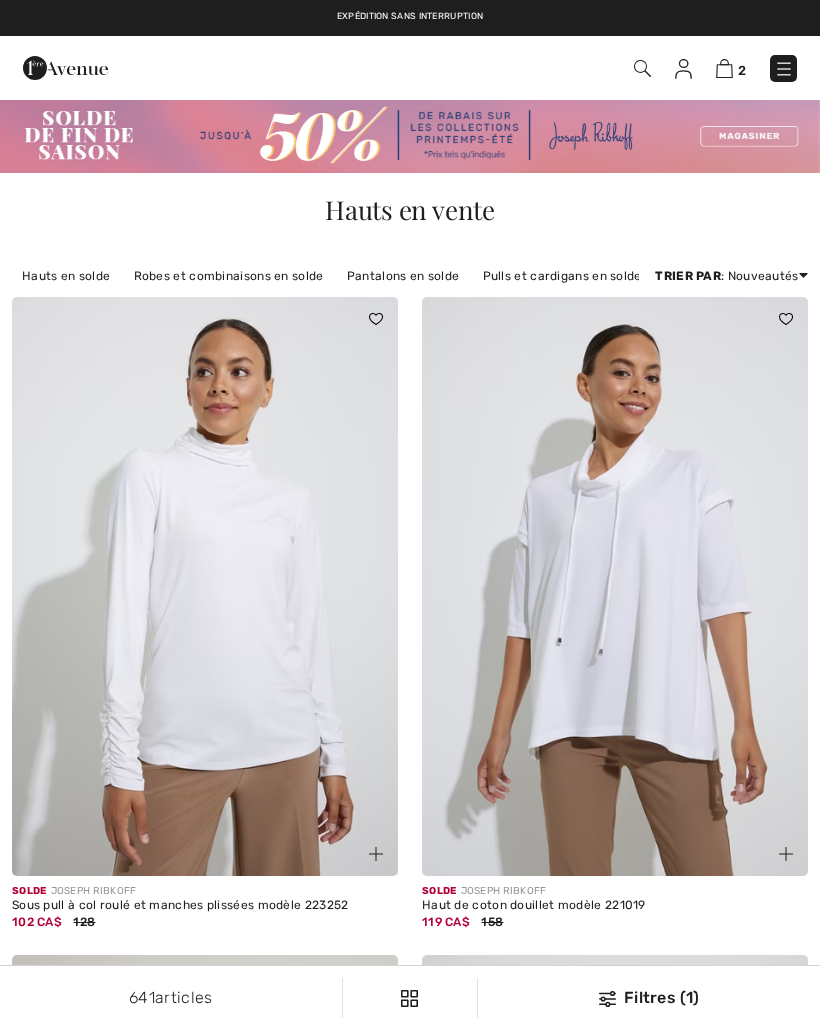 scroll, scrollTop: 0, scrollLeft: 0, axis: both 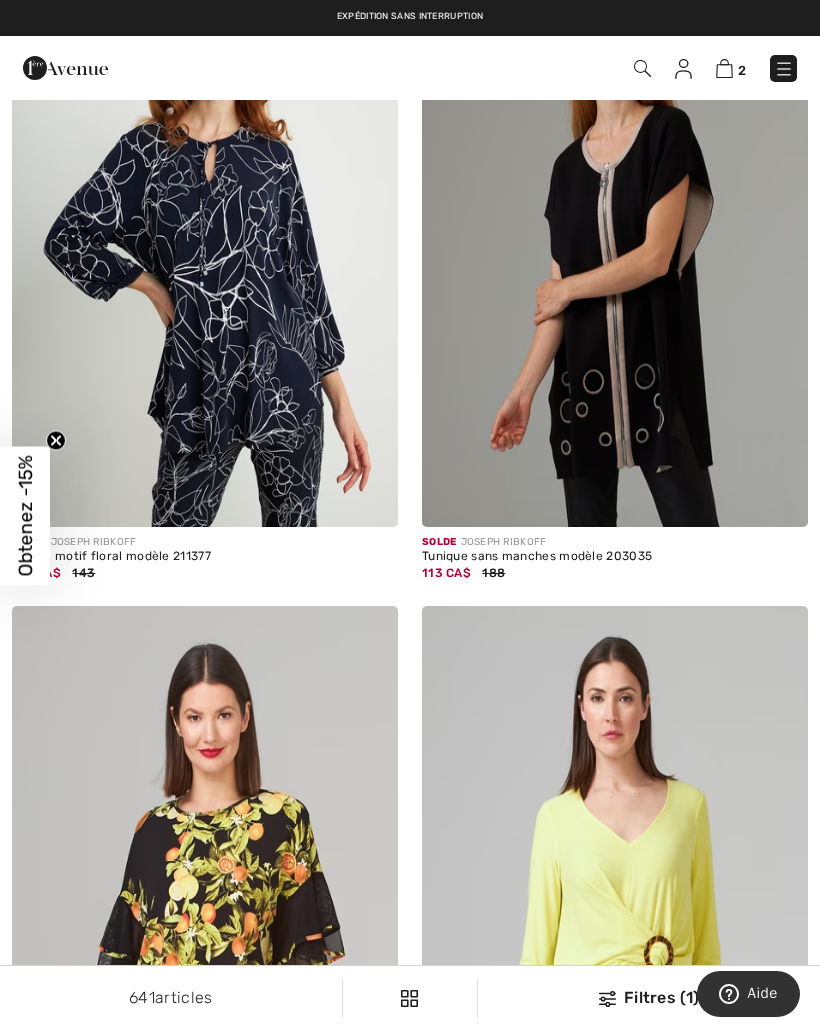 click at bounding box center (615, 237) 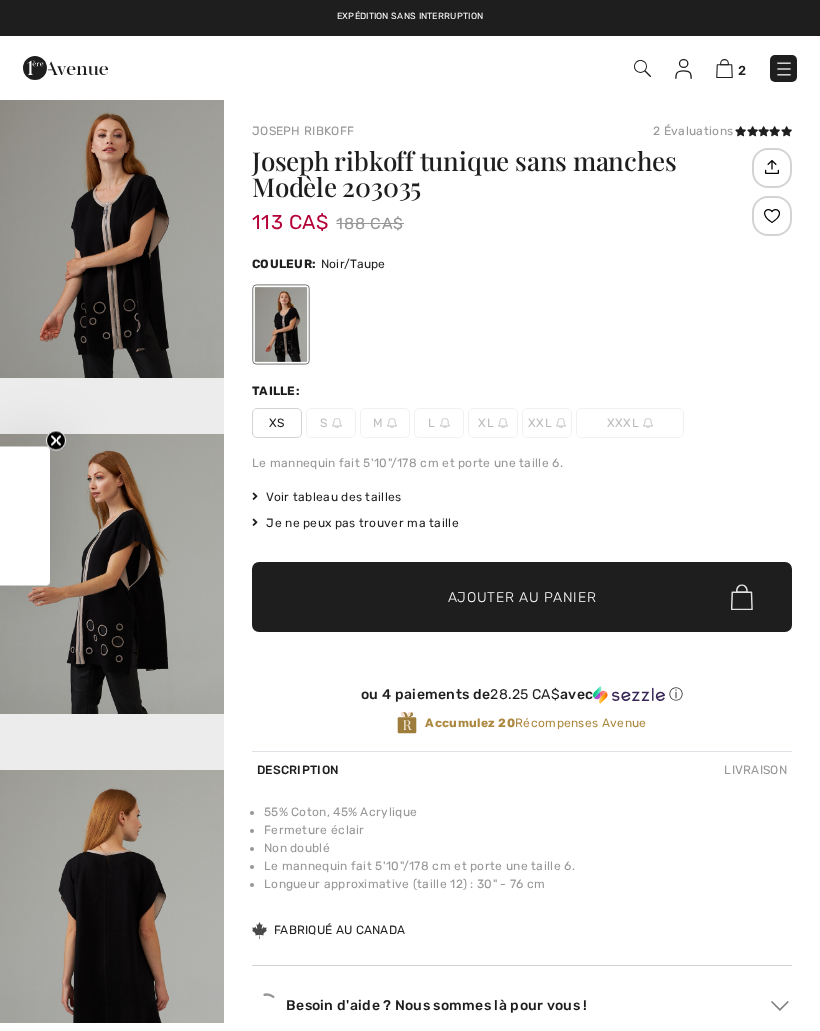 scroll, scrollTop: 0, scrollLeft: 0, axis: both 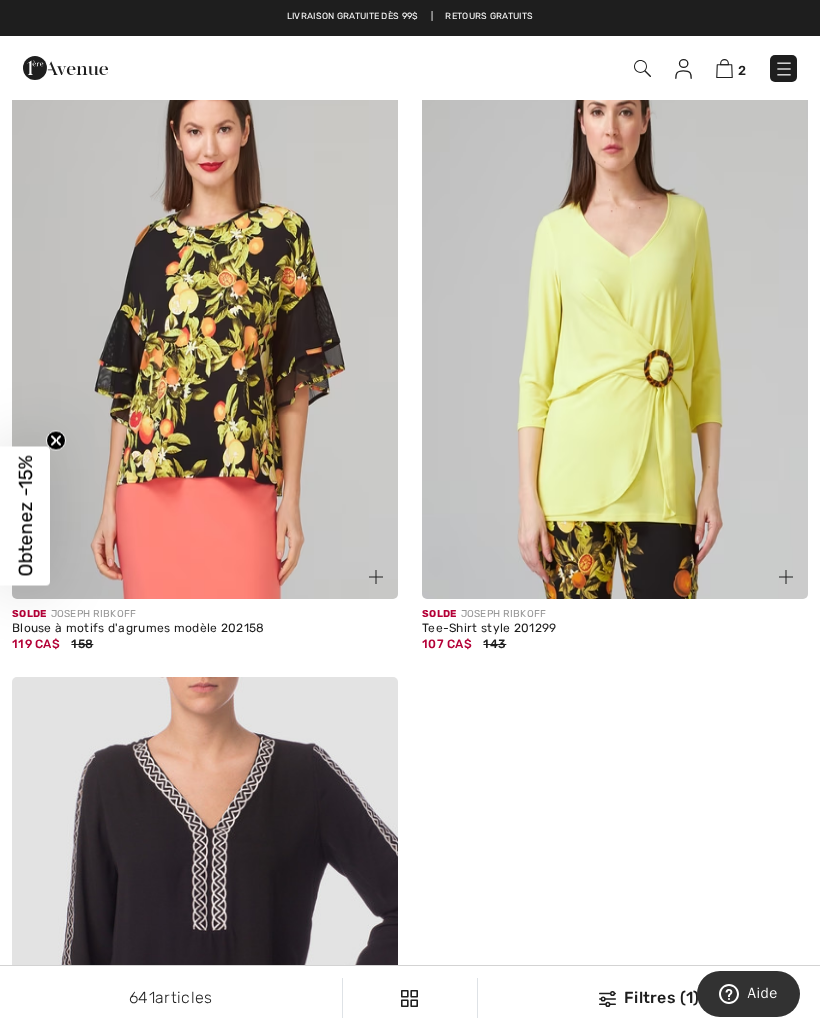click at bounding box center [724, 68] 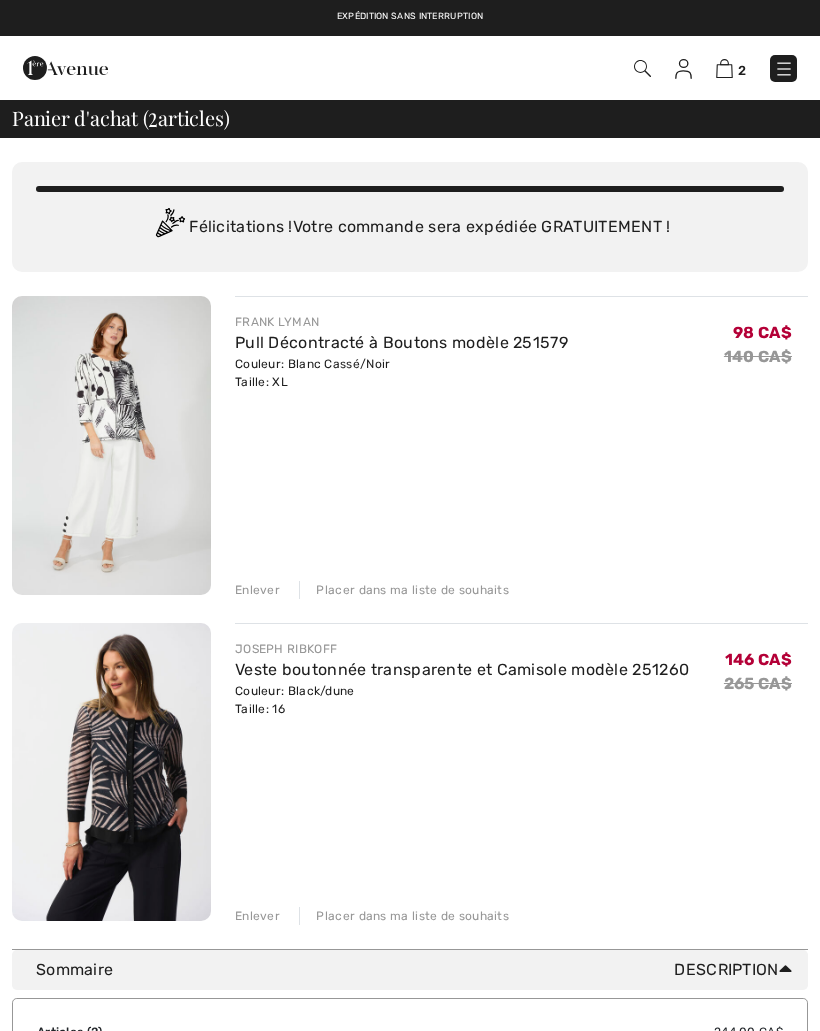 scroll, scrollTop: 0, scrollLeft: 0, axis: both 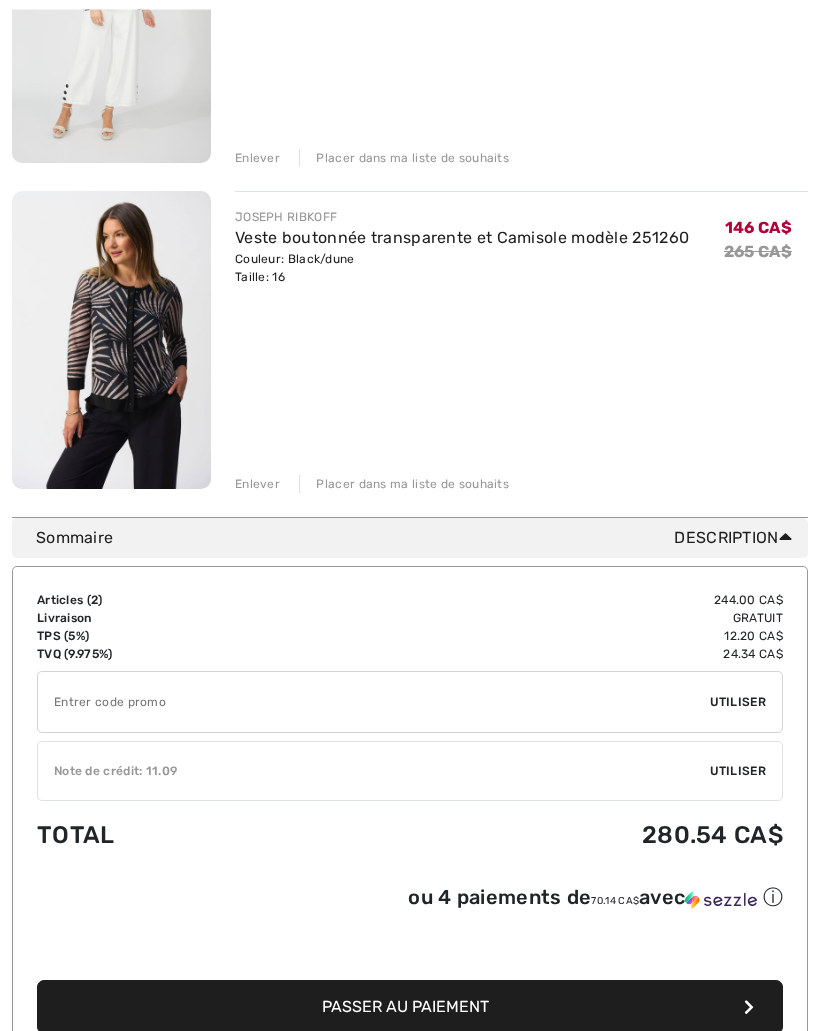 click on "Utiliser" at bounding box center [738, 772] 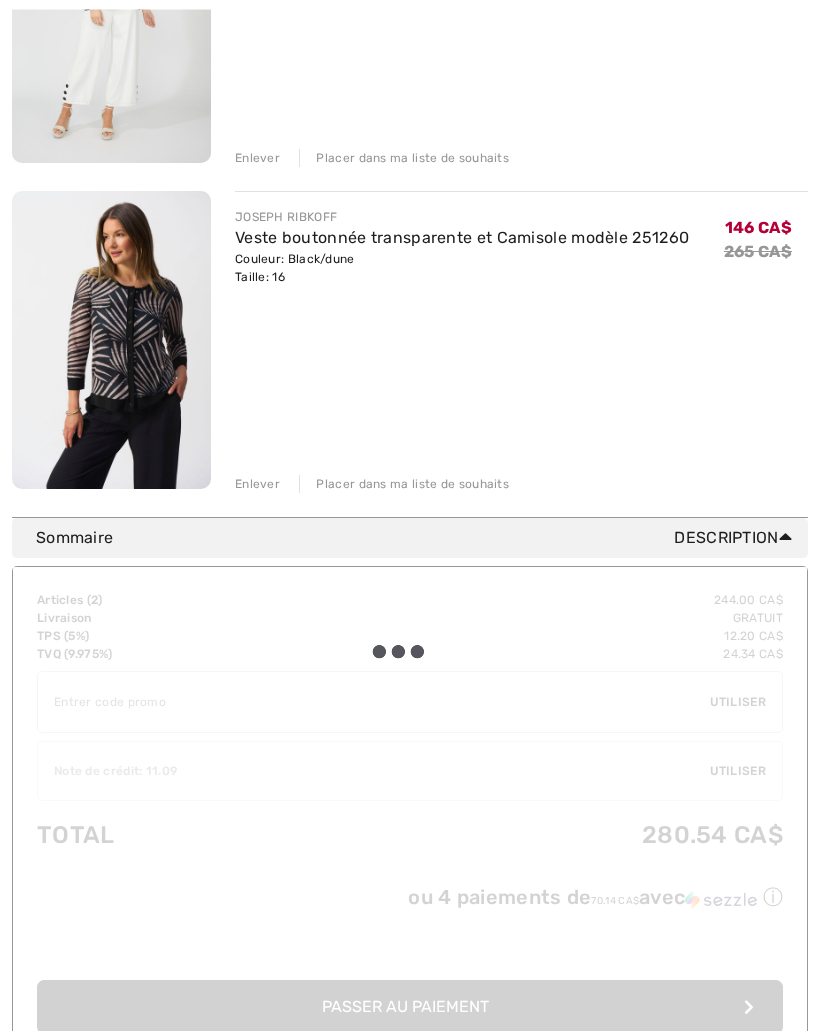 scroll, scrollTop: 432, scrollLeft: 0, axis: vertical 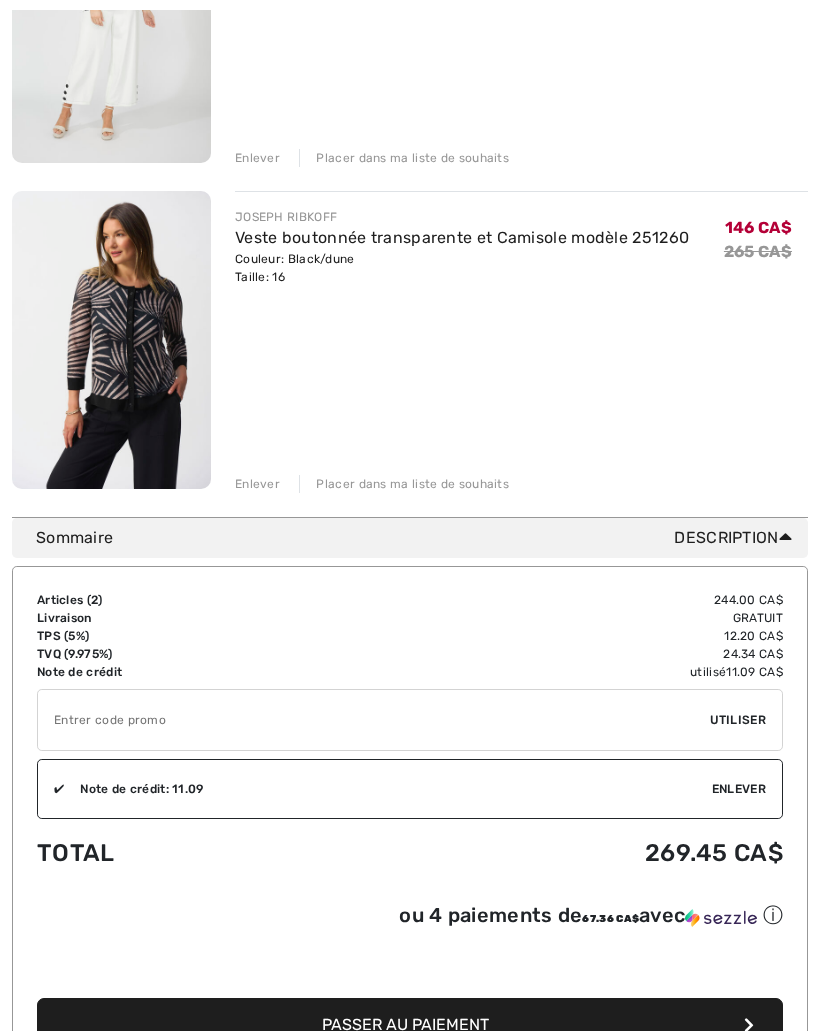 click on "Veste boutonnée transparente et Camisole modèle 251260" at bounding box center [462, 237] 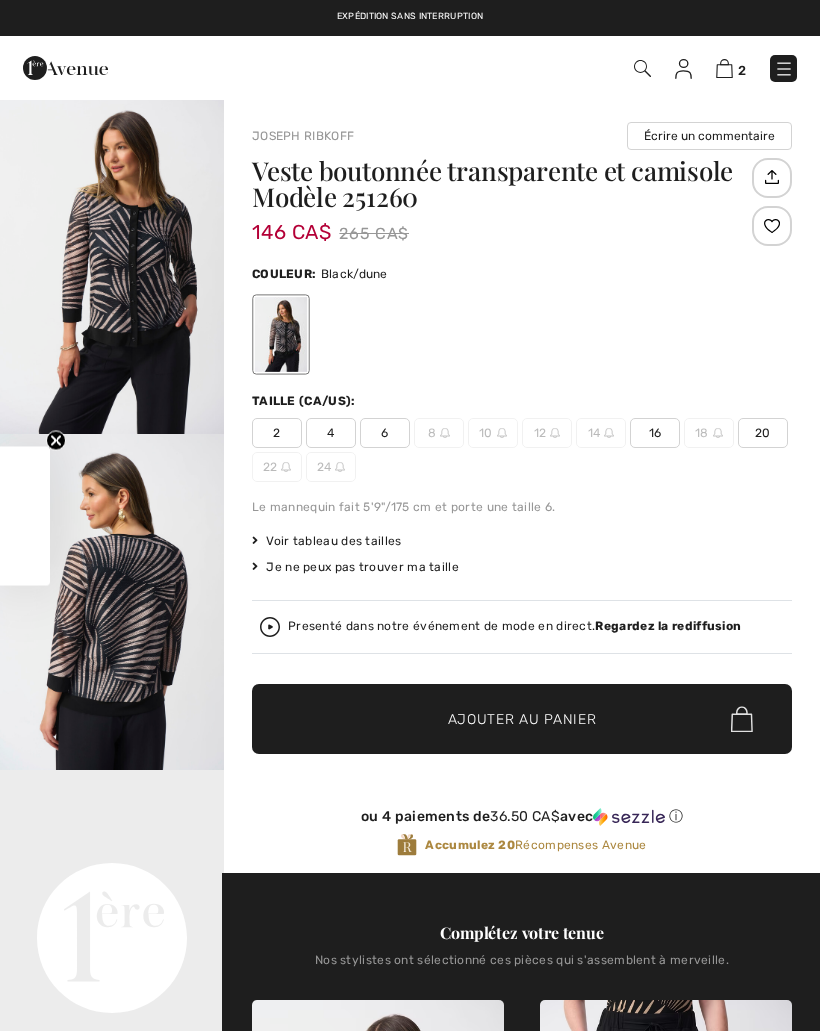 scroll, scrollTop: 0, scrollLeft: 0, axis: both 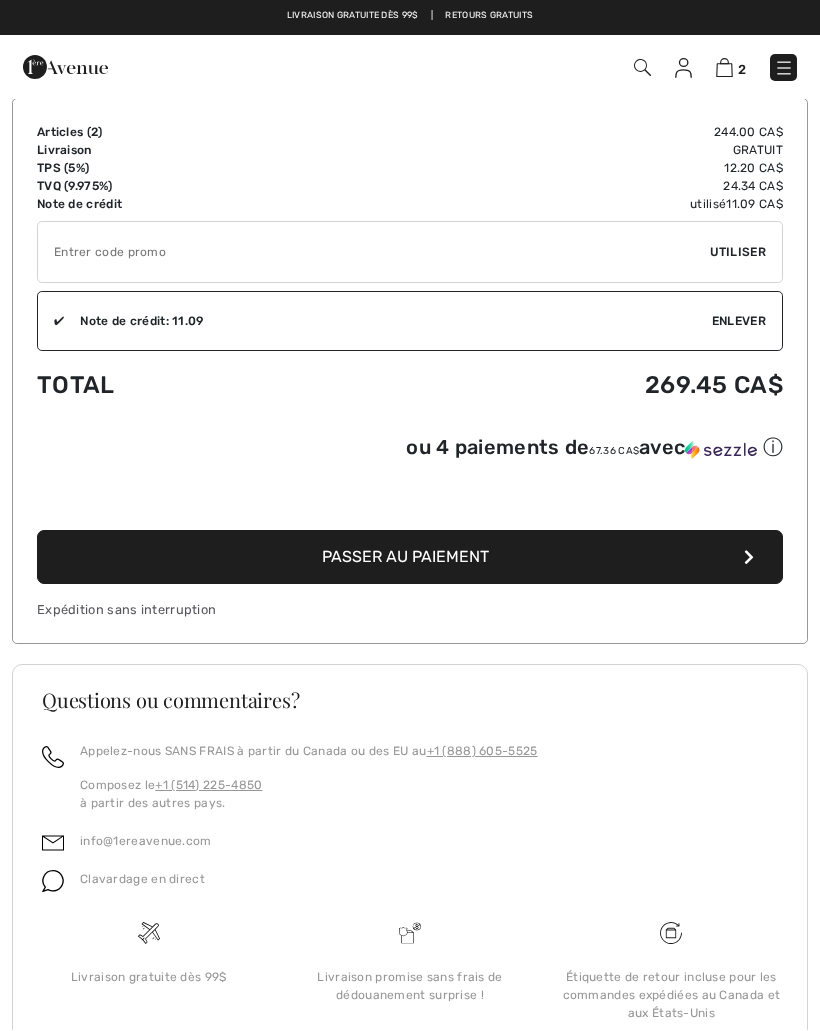 click on "Passer au paiement" at bounding box center (405, 557) 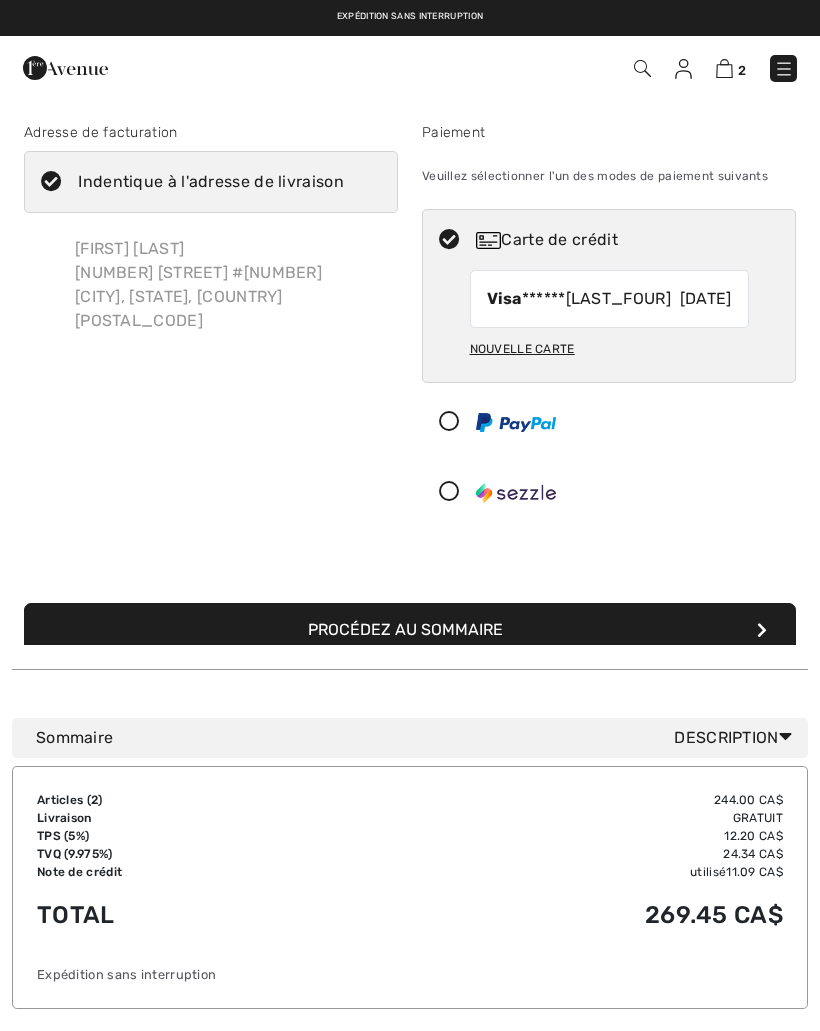 scroll, scrollTop: 0, scrollLeft: 0, axis: both 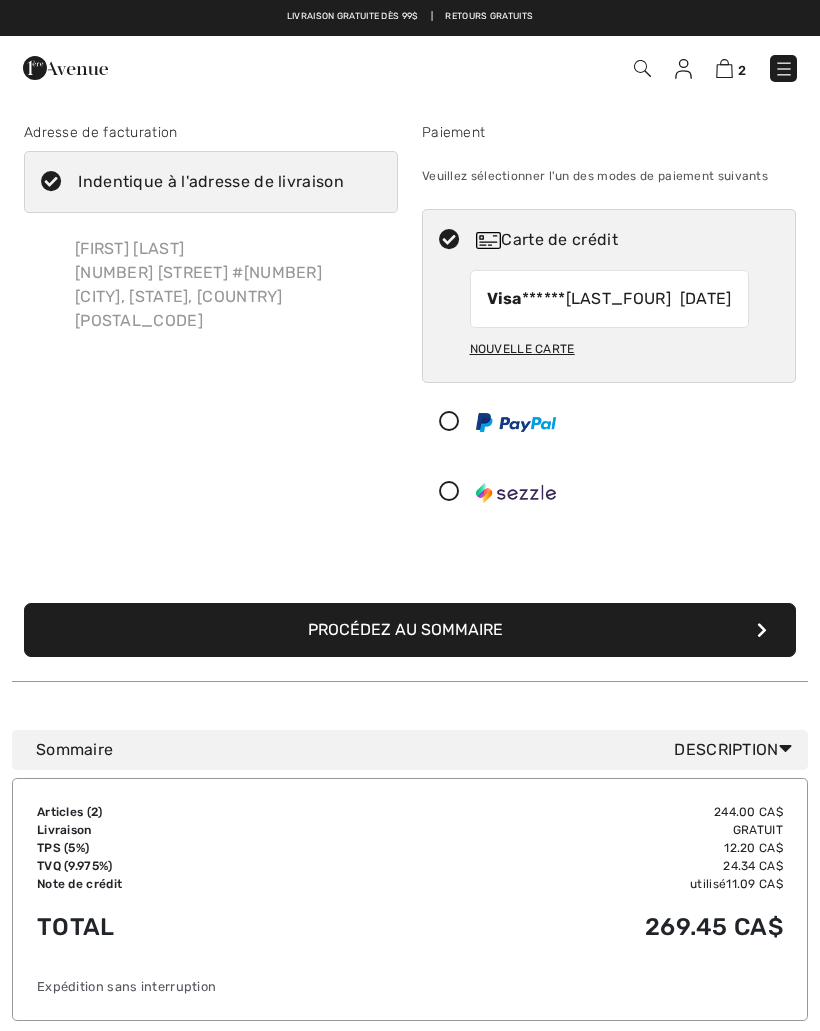 click at bounding box center [762, 630] 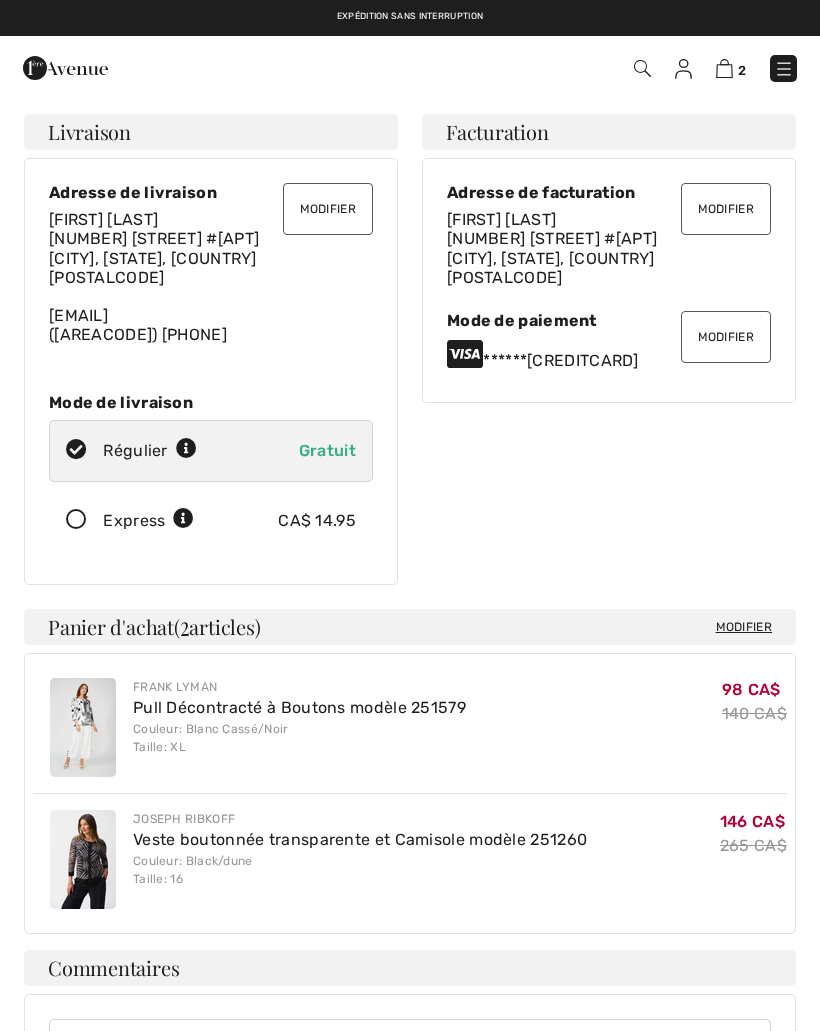 scroll, scrollTop: 0, scrollLeft: 0, axis: both 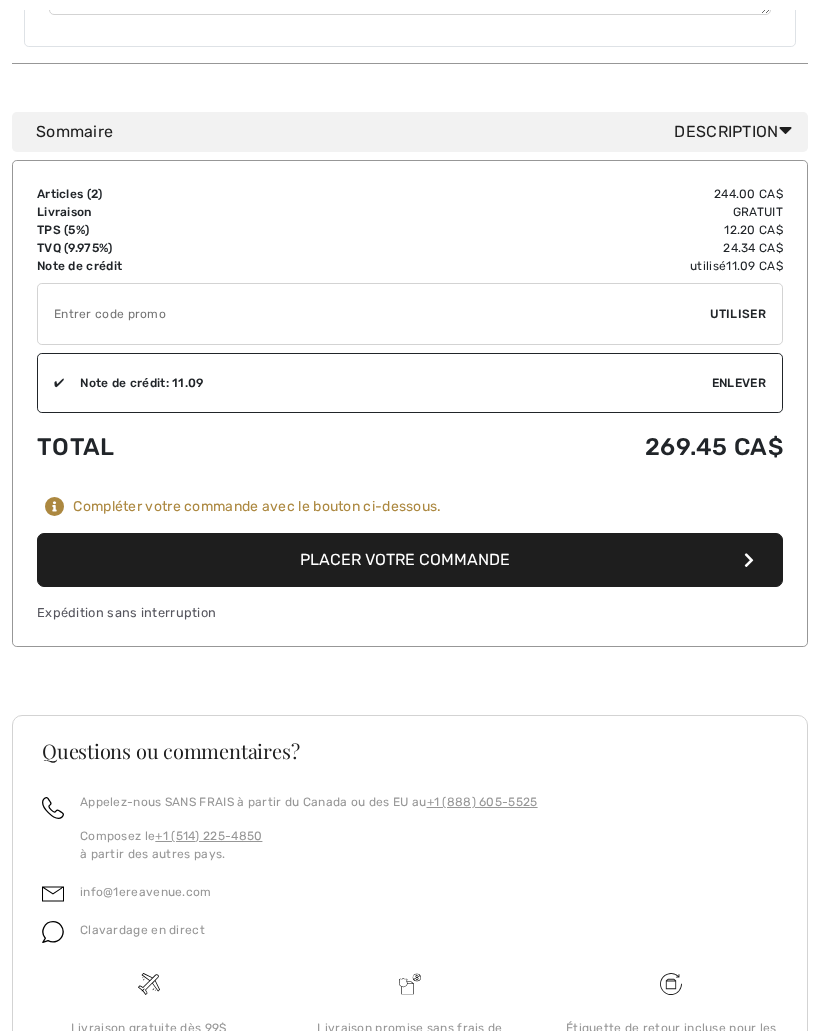 click on "Placer votre commande" at bounding box center [410, 560] 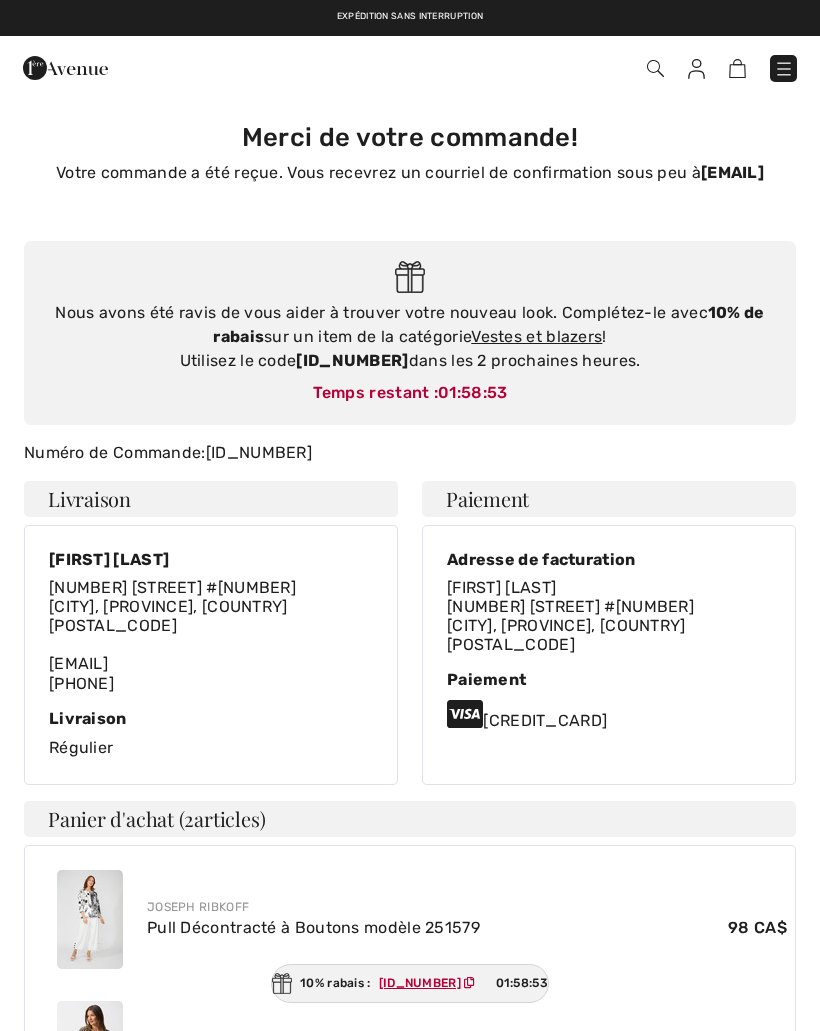 scroll, scrollTop: 0, scrollLeft: 0, axis: both 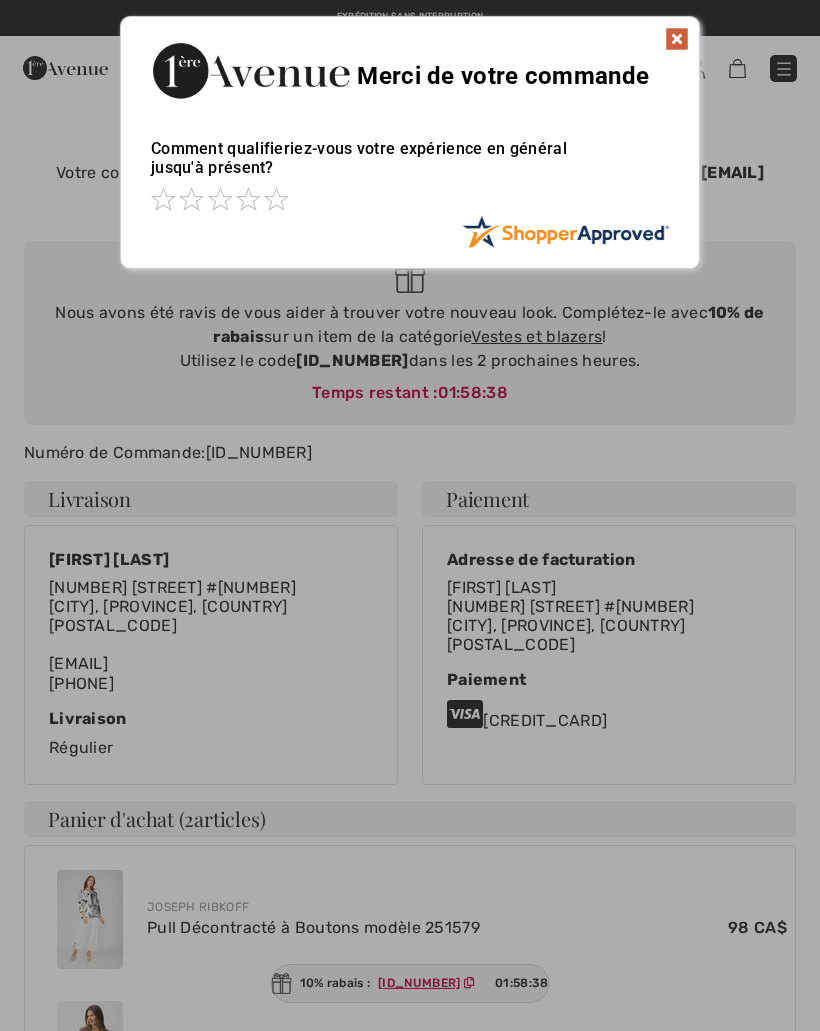 click at bounding box center (677, 39) 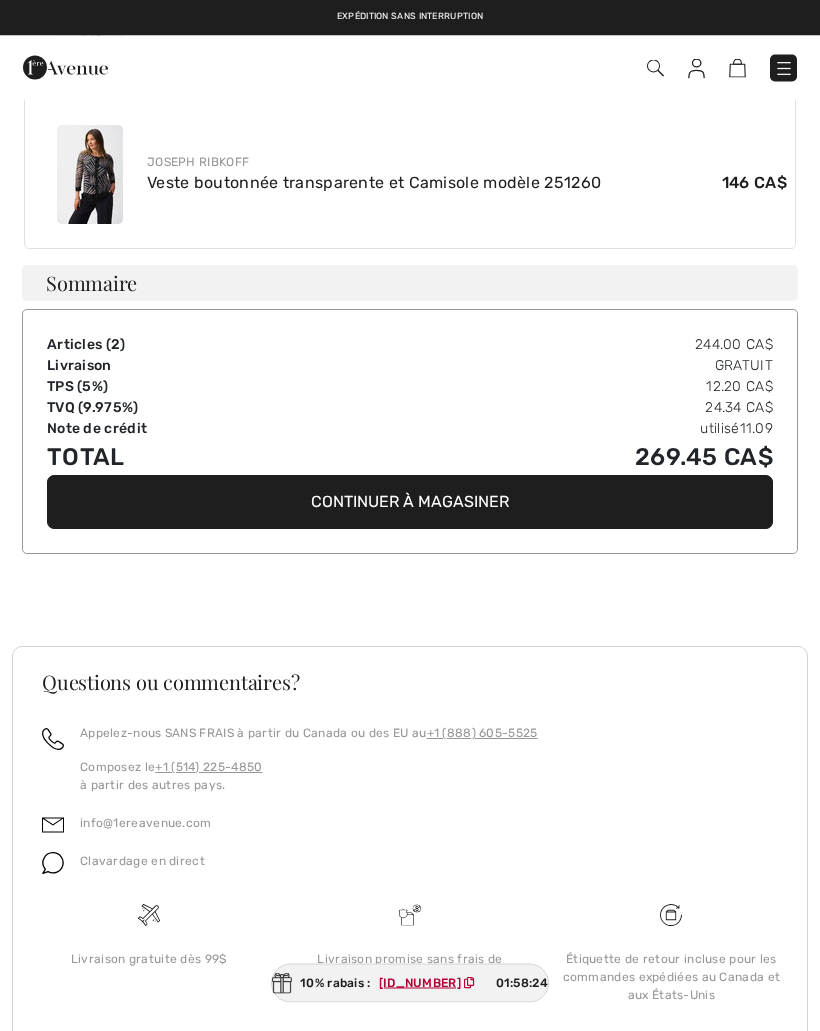 scroll, scrollTop: 875, scrollLeft: 0, axis: vertical 